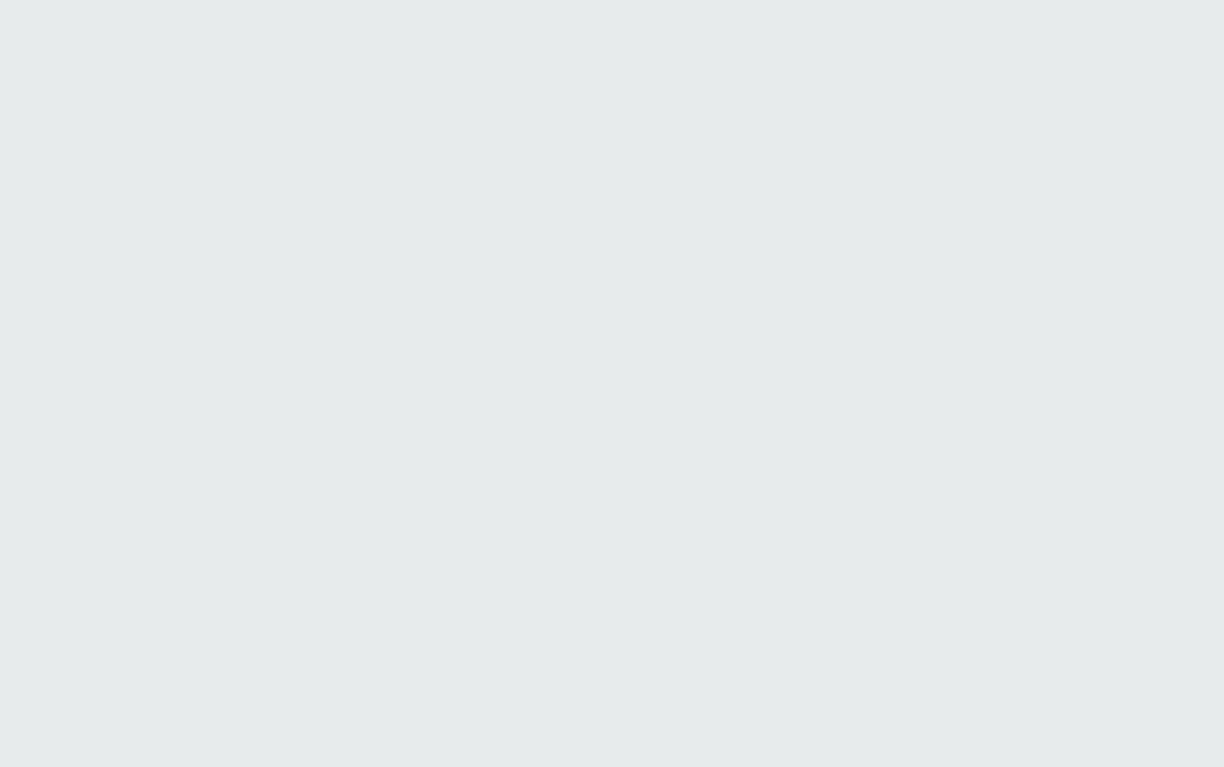 scroll, scrollTop: 0, scrollLeft: 0, axis: both 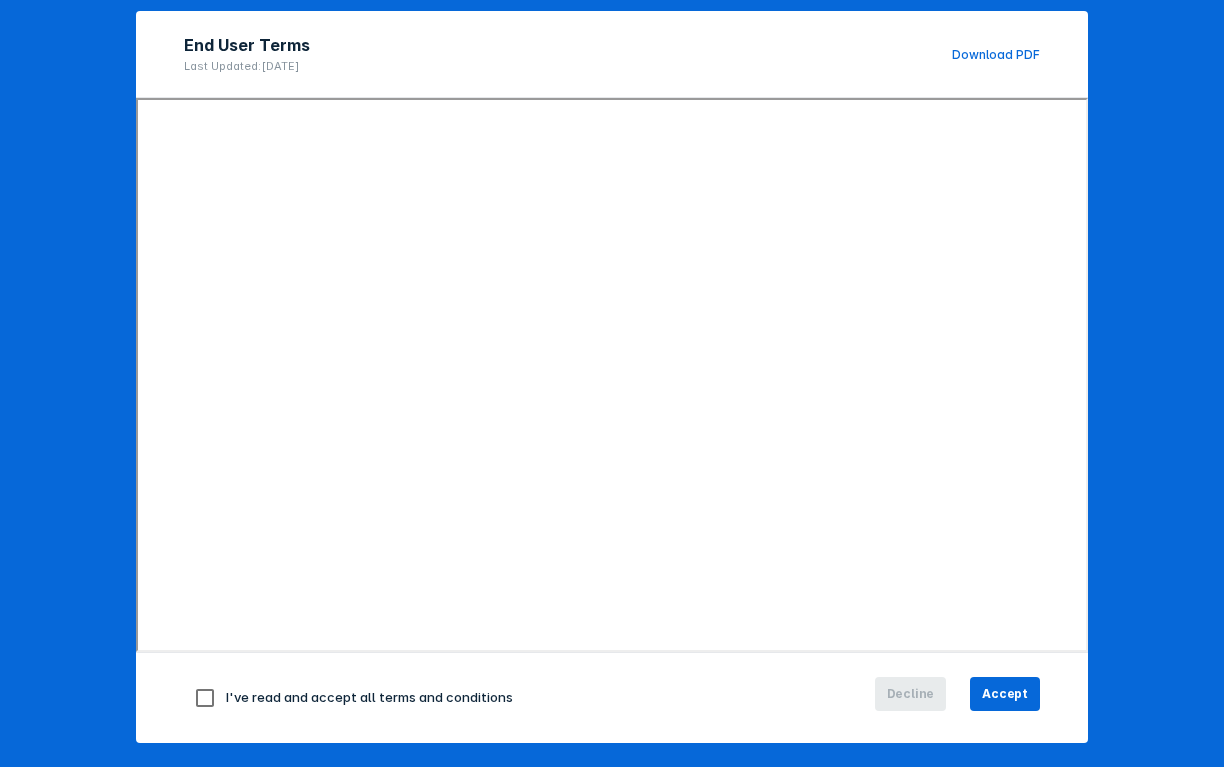 click on "I've read and accept all terms and conditions" at bounding box center [369, 697] 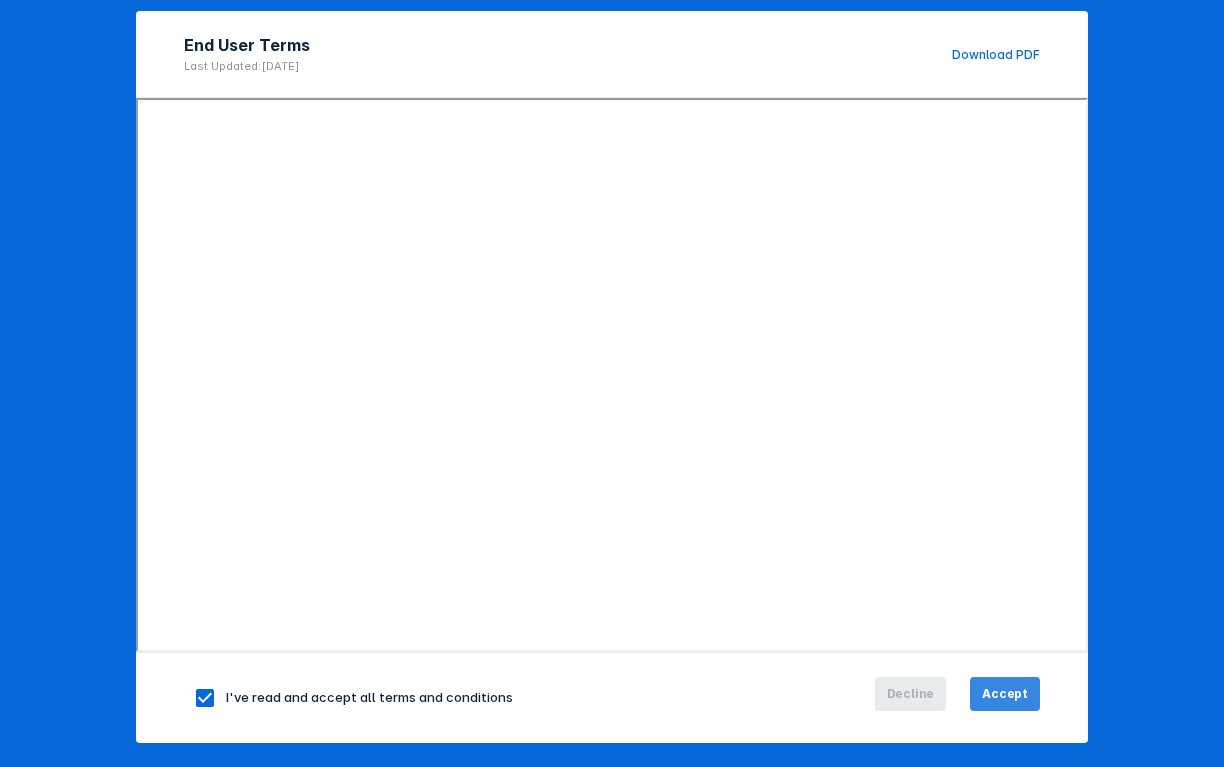click on "Accept" at bounding box center (1005, 694) 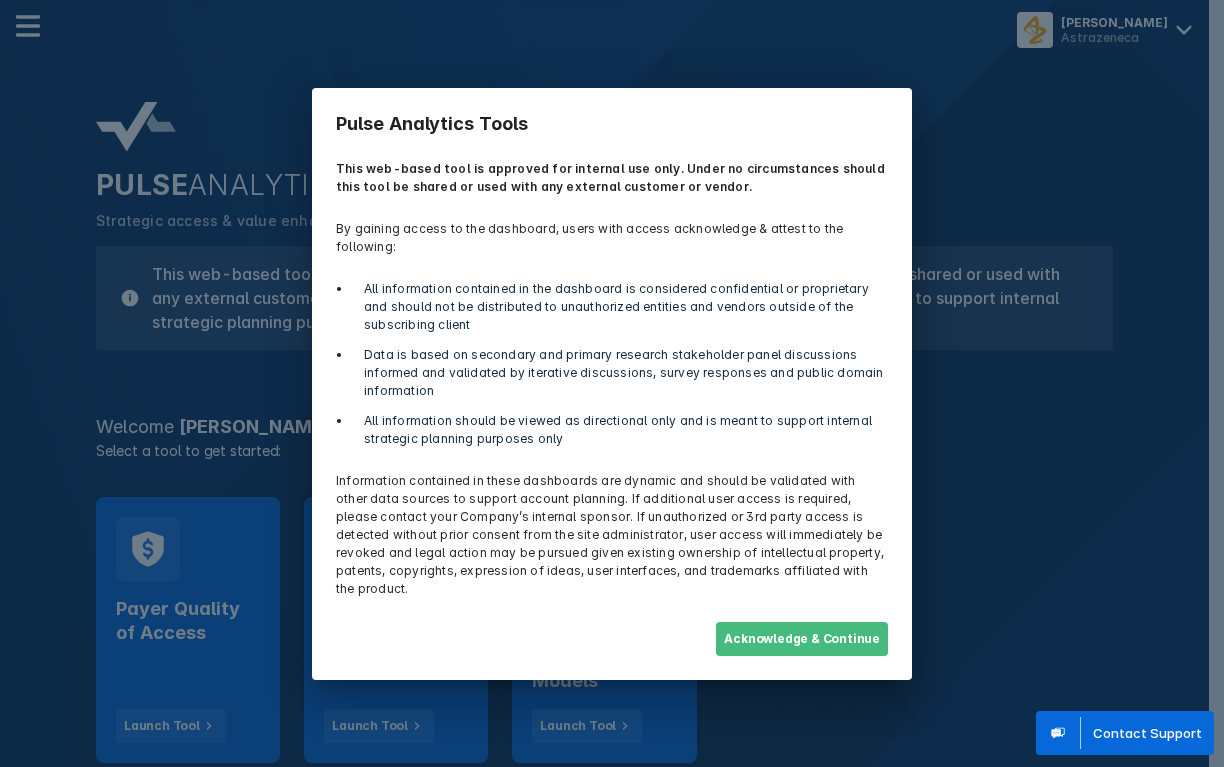 click on "Acknowledge & Continue" at bounding box center (802, 639) 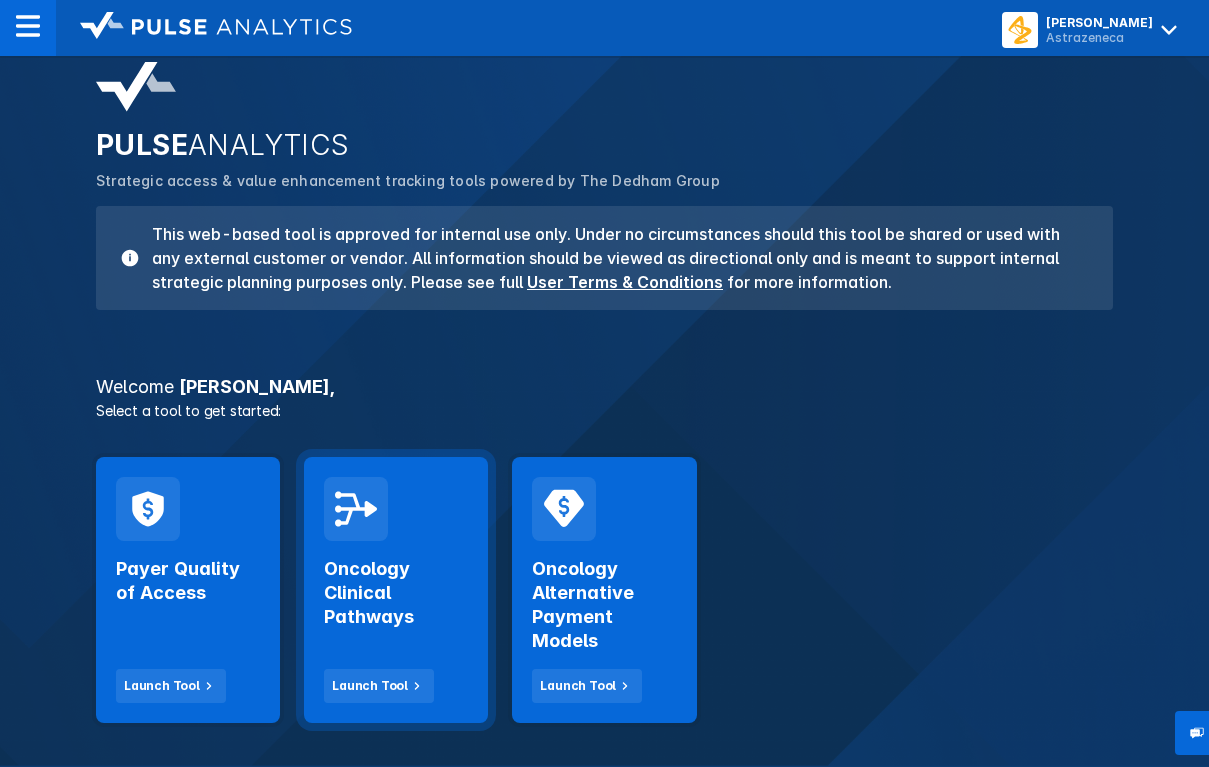 scroll, scrollTop: 80, scrollLeft: 0, axis: vertical 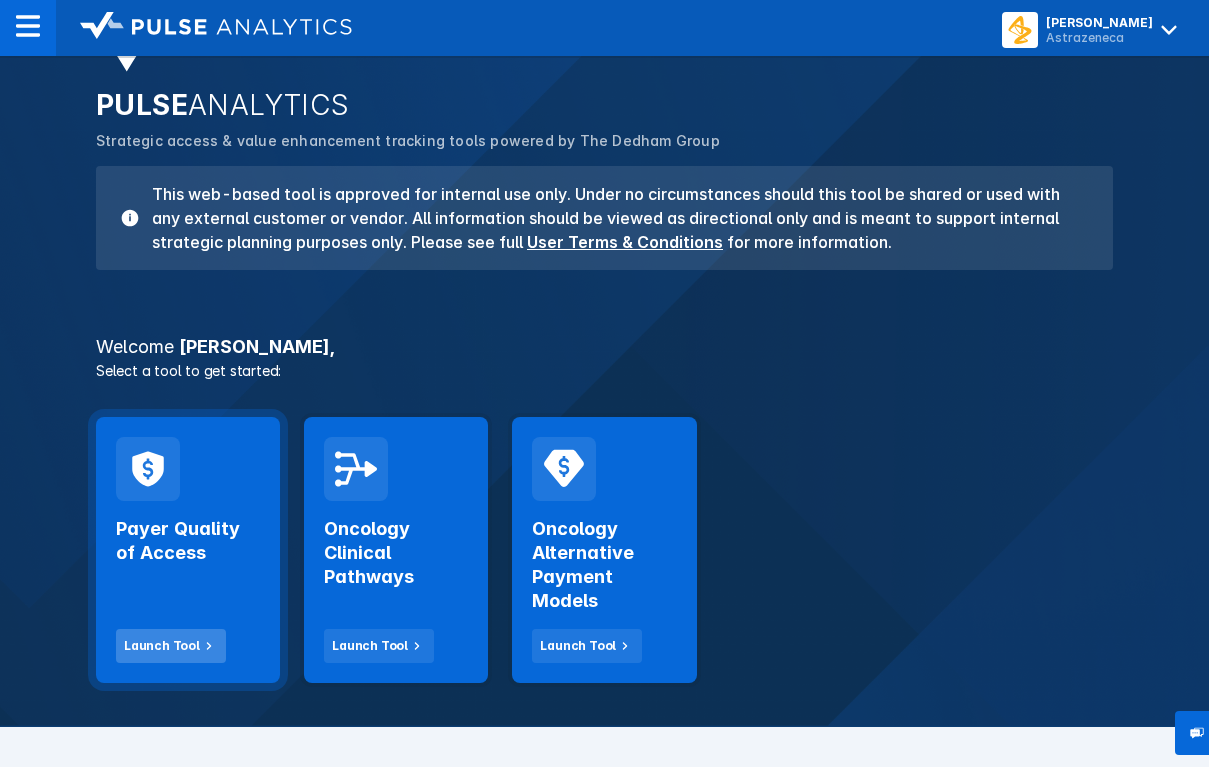 click on "Launch Tool" at bounding box center [162, 646] 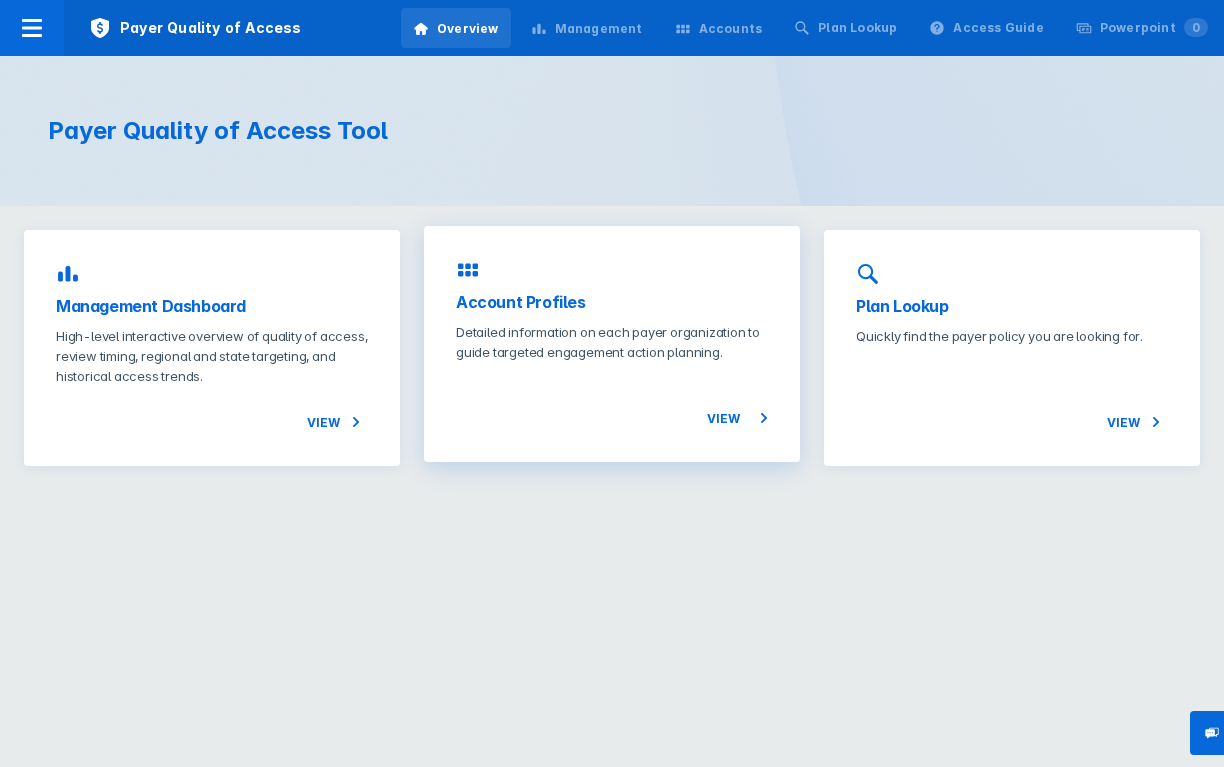 click on "View" at bounding box center (612, 396) 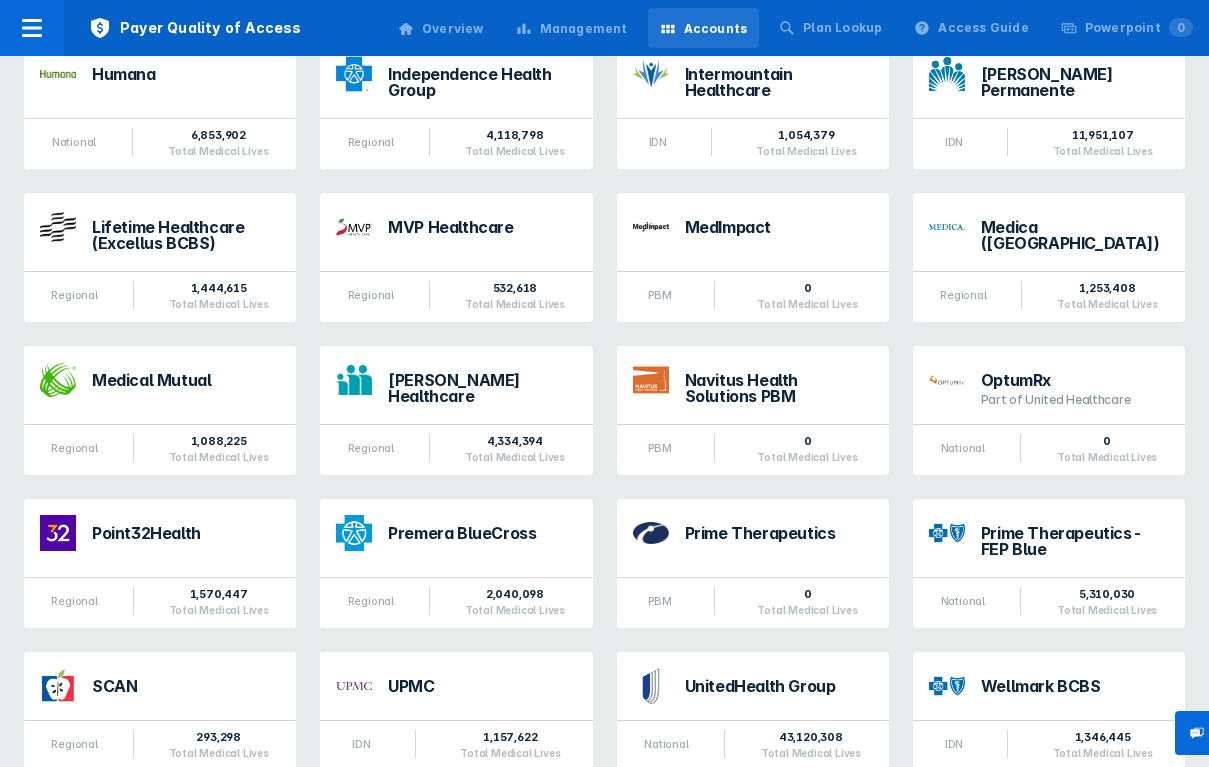 scroll, scrollTop: 1516, scrollLeft: 0, axis: vertical 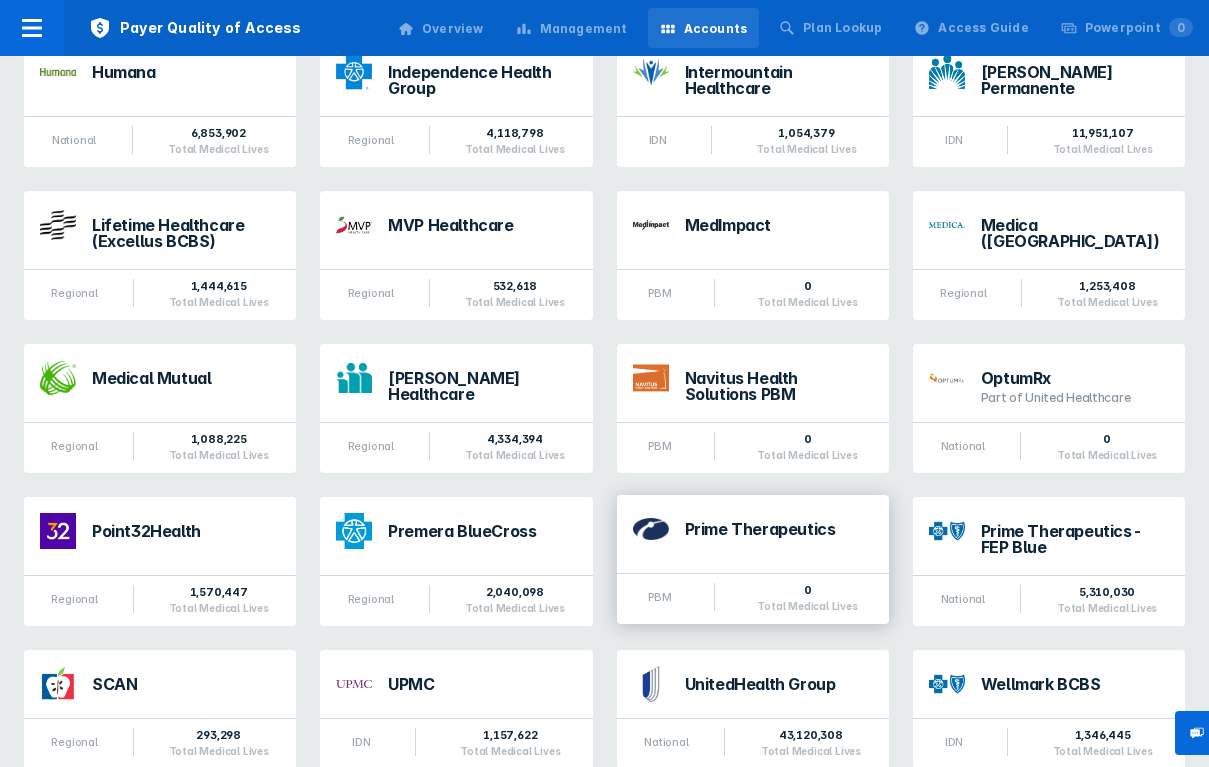 click on "Prime Therapeutics" at bounding box center [779, 529] 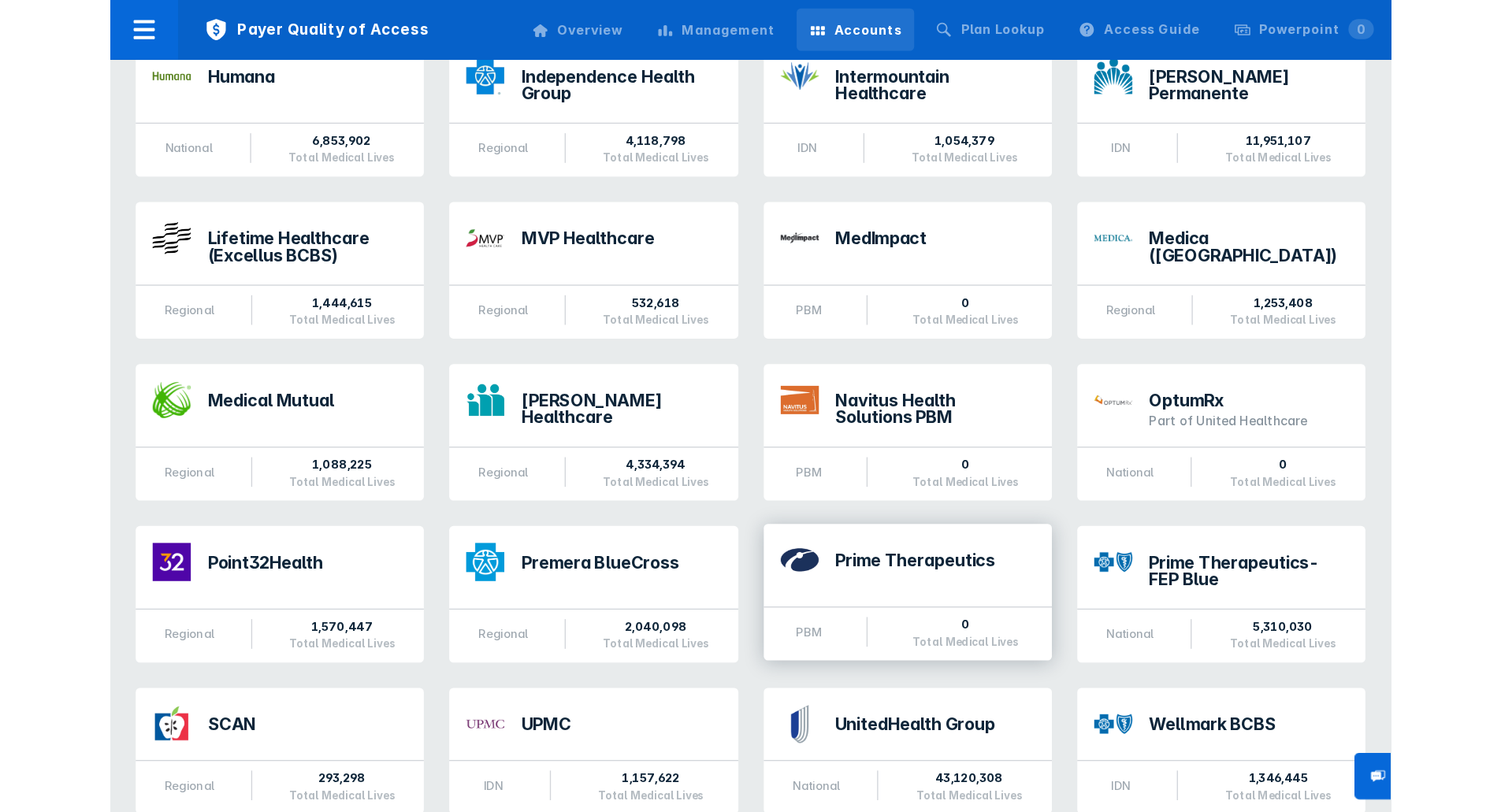 scroll, scrollTop: 0, scrollLeft: 0, axis: both 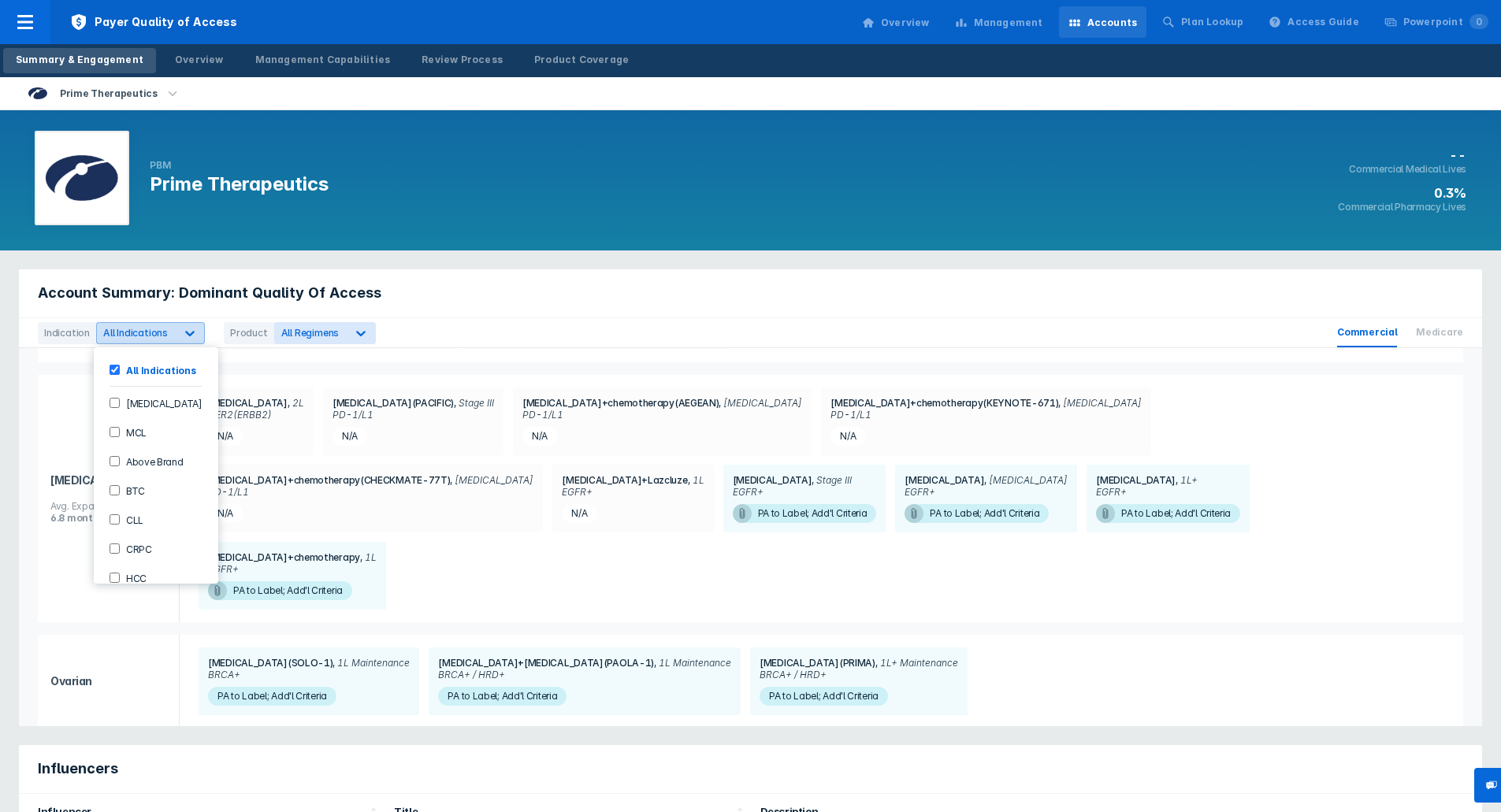 click on "All Indications" at bounding box center (150, 333) 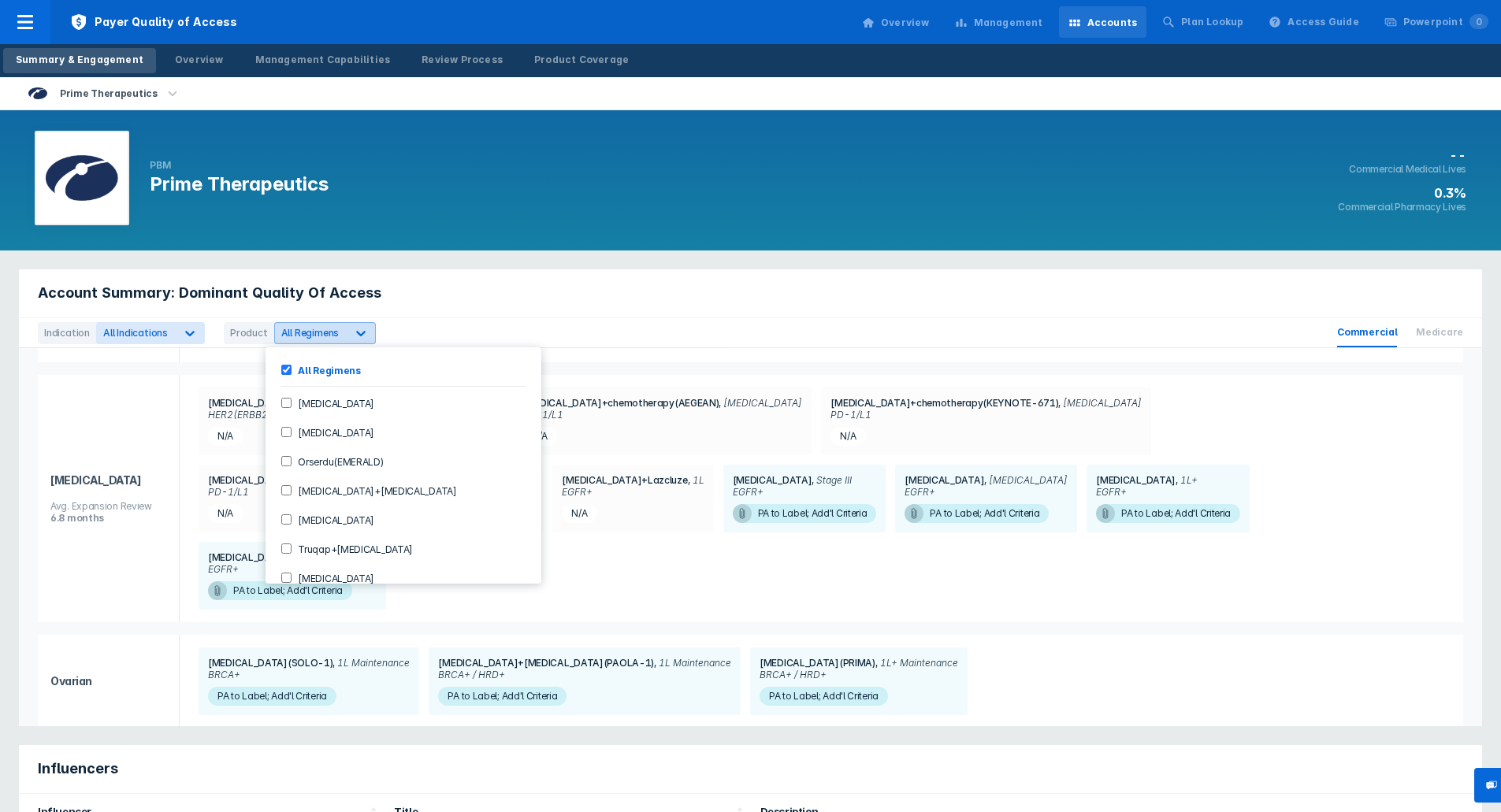 click on "All Regimens" at bounding box center [325, 333] 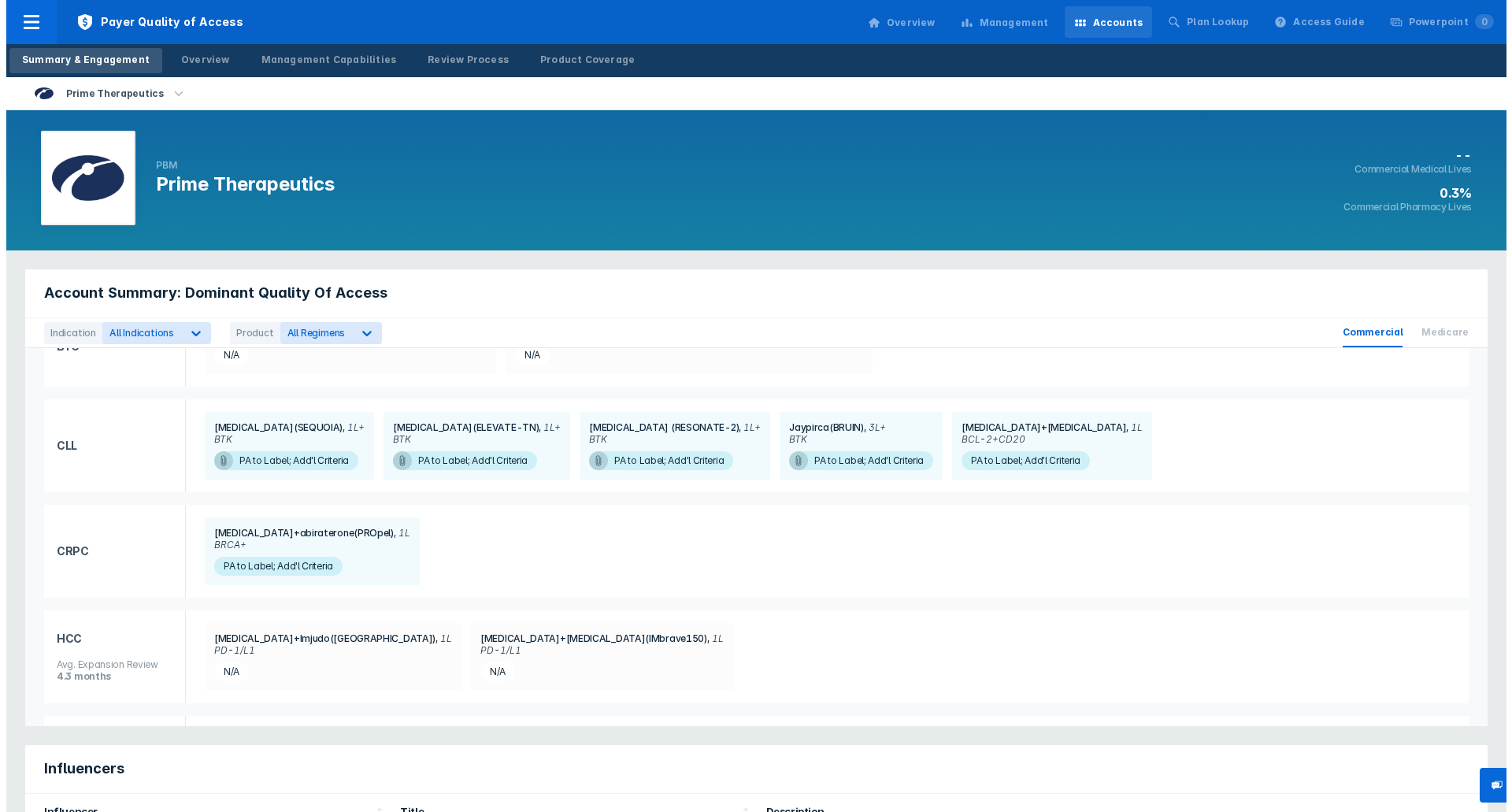 scroll, scrollTop: 527, scrollLeft: 0, axis: vertical 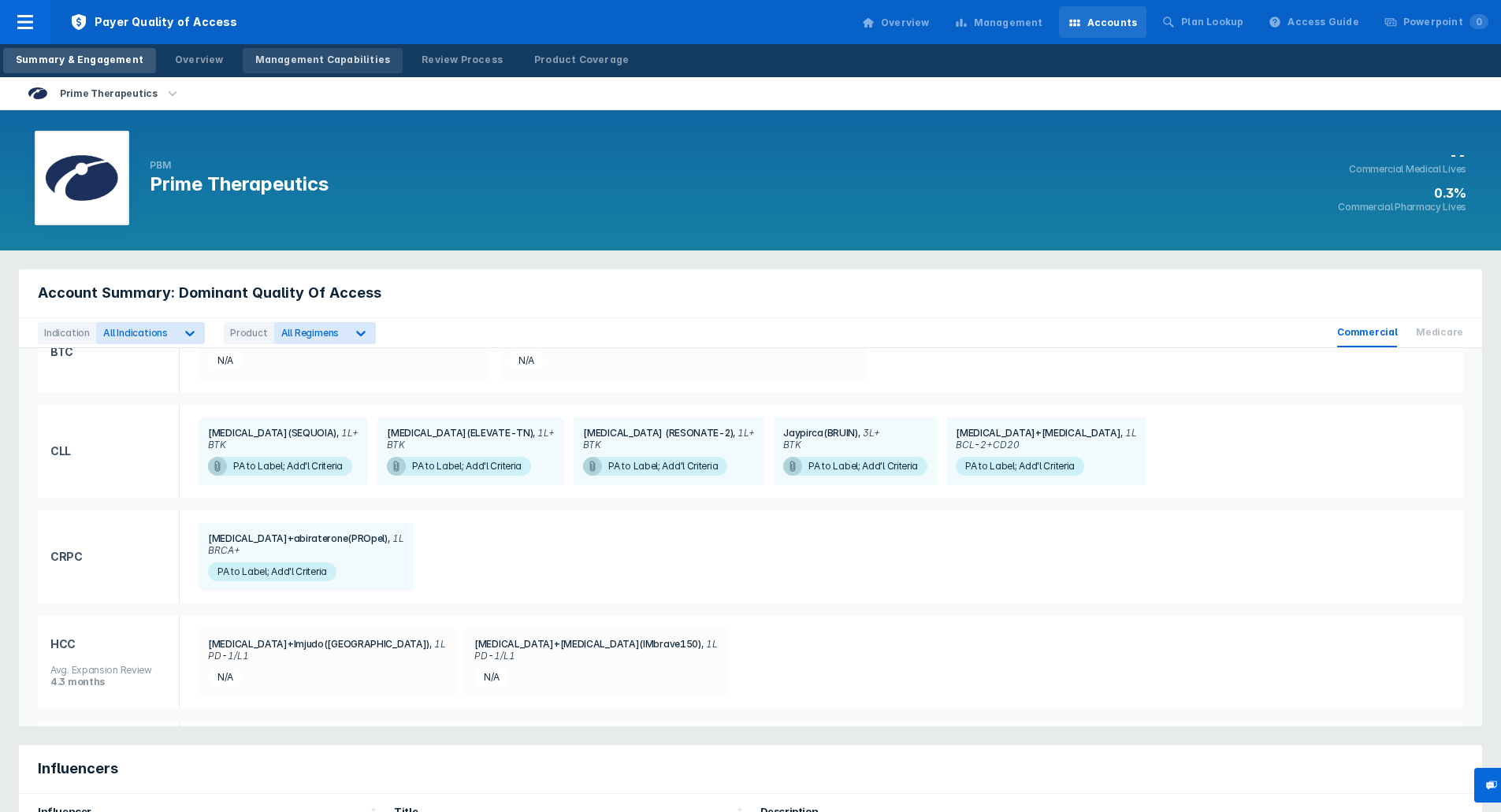 click on "Management Capabilities" at bounding box center [323, 60] 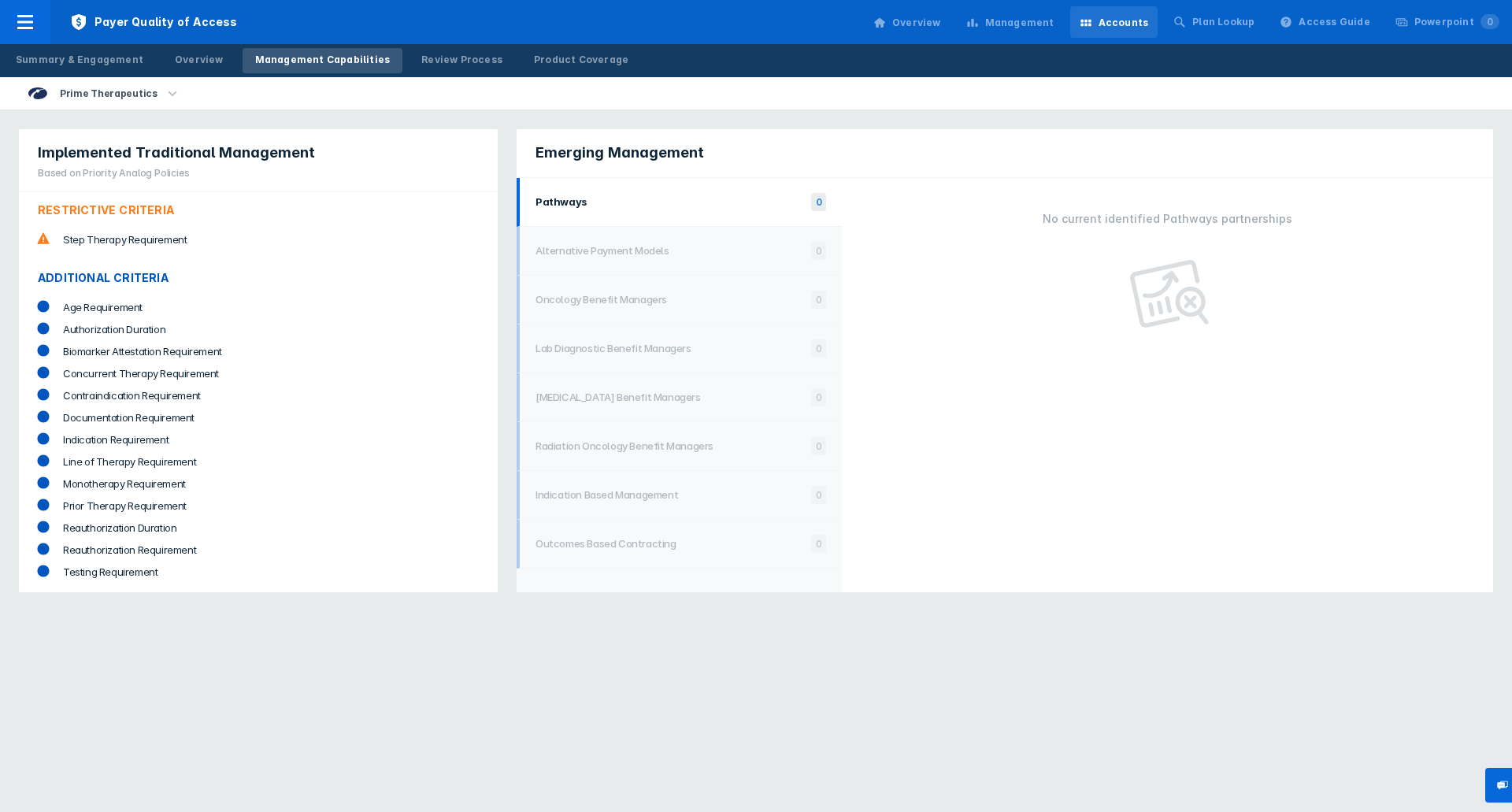 click on "Biomarker Attestation Requirement" at bounding box center [276, 351] 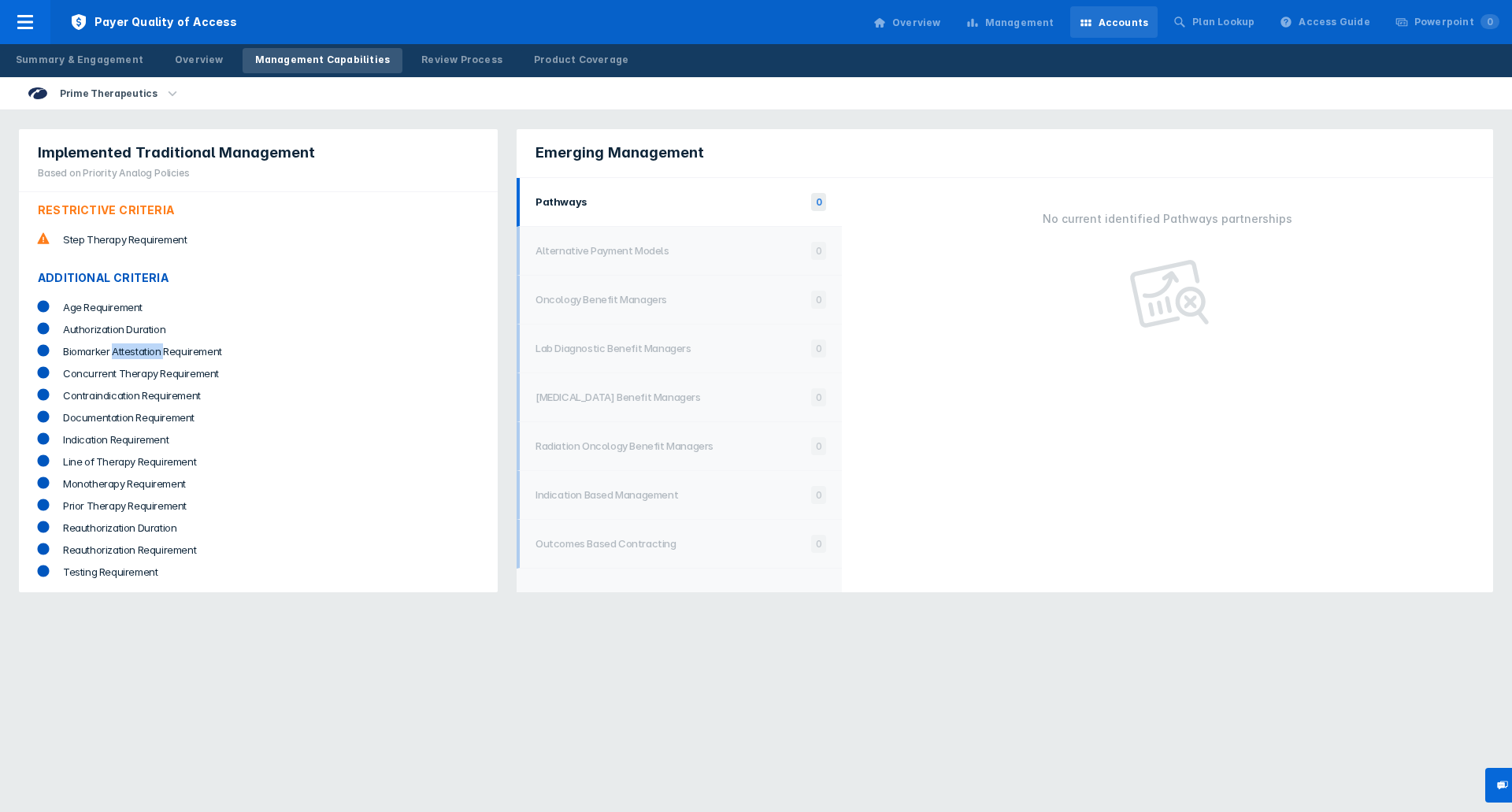 click on "Biomarker Attestation Requirement" at bounding box center [276, 351] 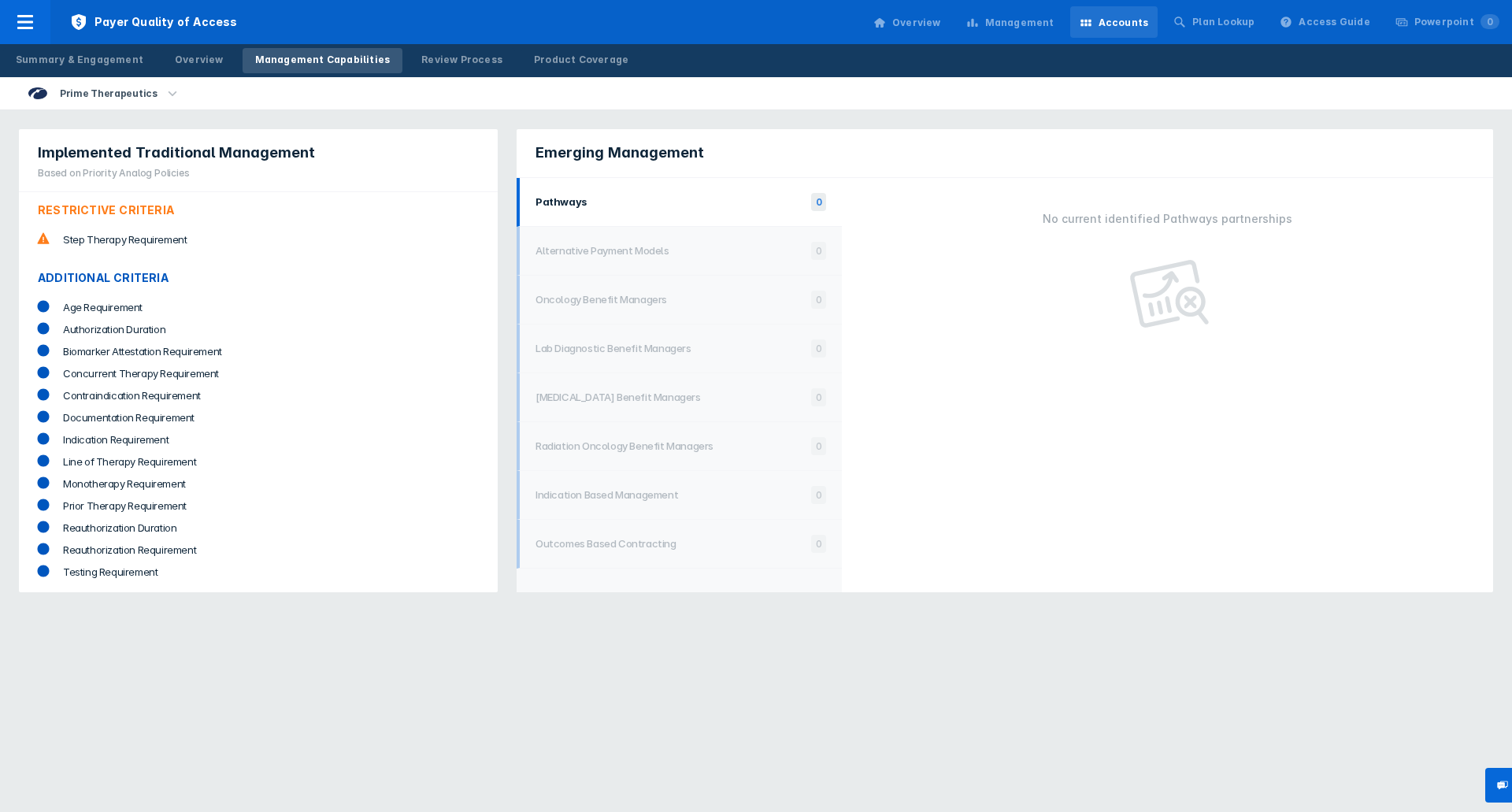 click on "Pathways" at bounding box center [669, 202] 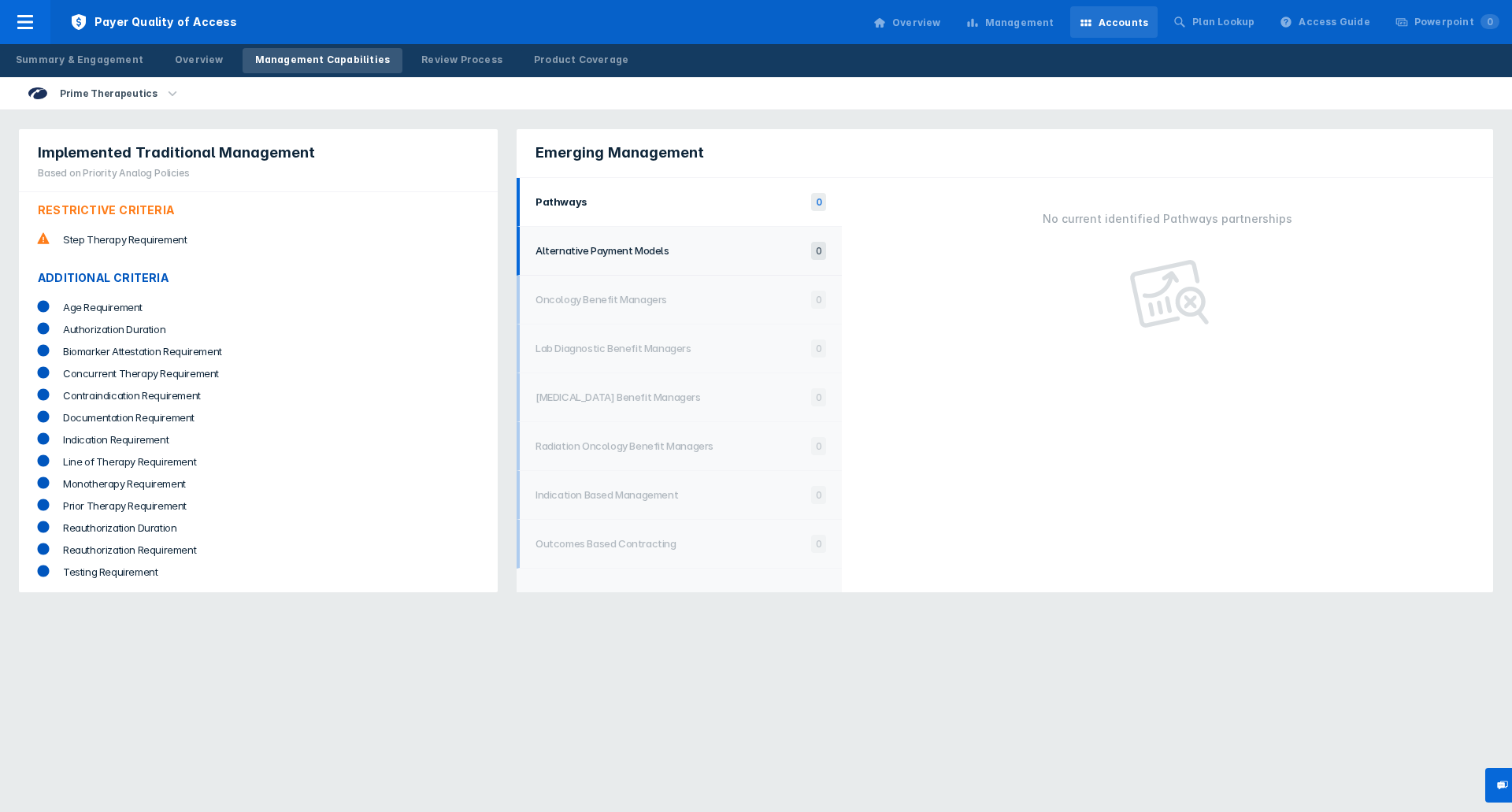 click on "Alternative Payment Models" at bounding box center (669, 251) 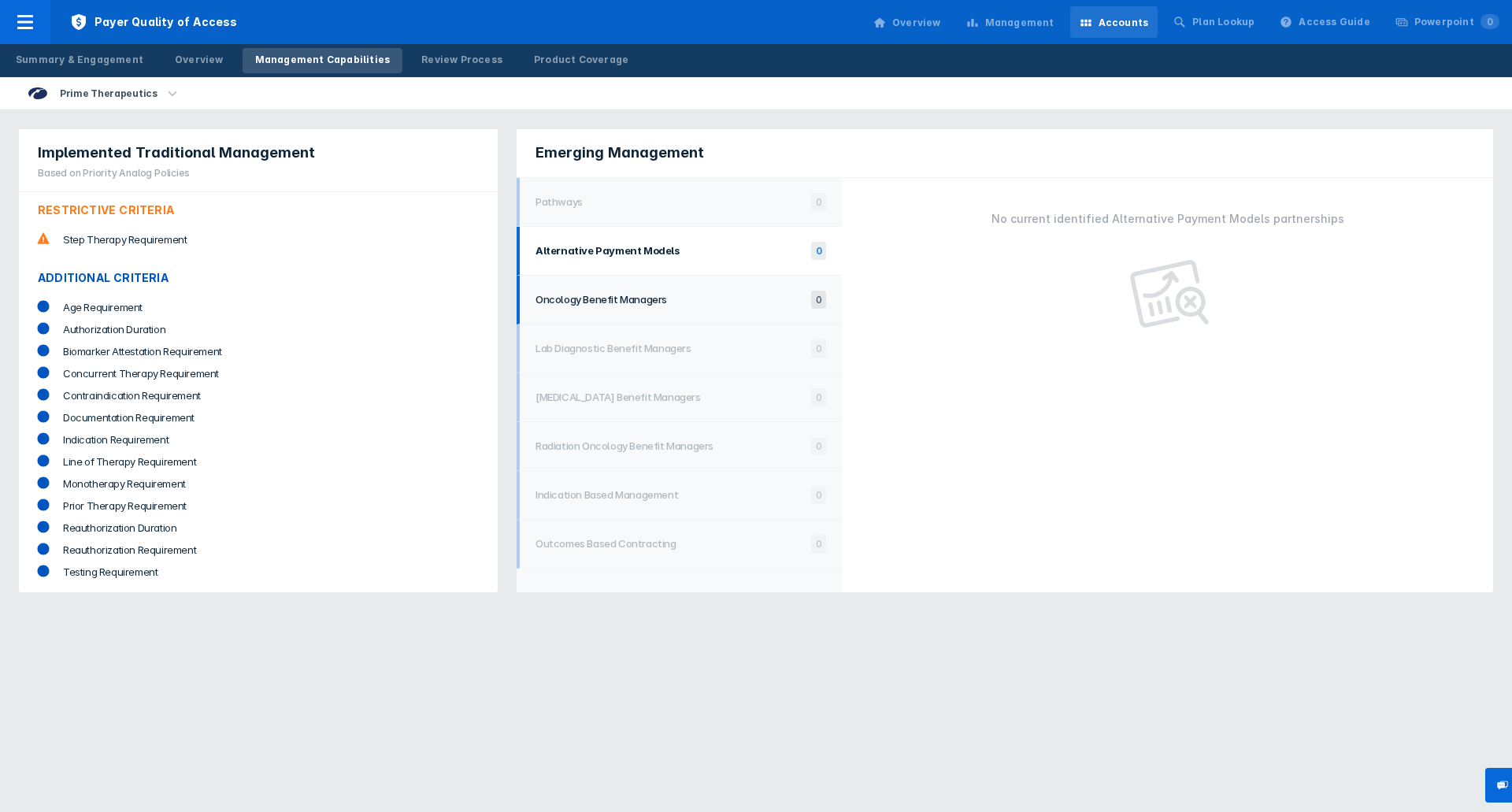 click on "Oncology Benefit Managers" at bounding box center [669, 299] 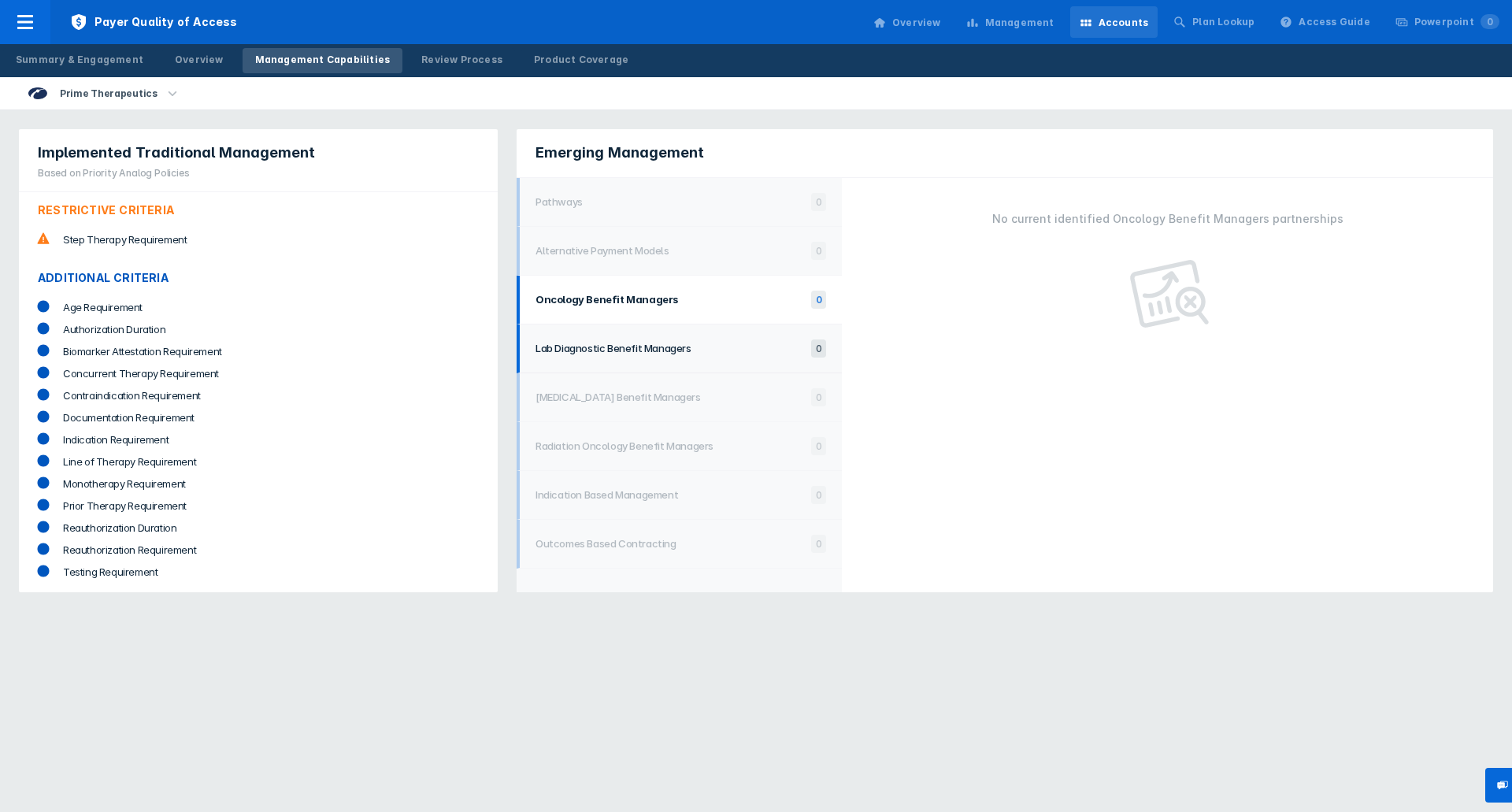 click on "Lab Diagnostic Benefit Managers" at bounding box center (669, 349) 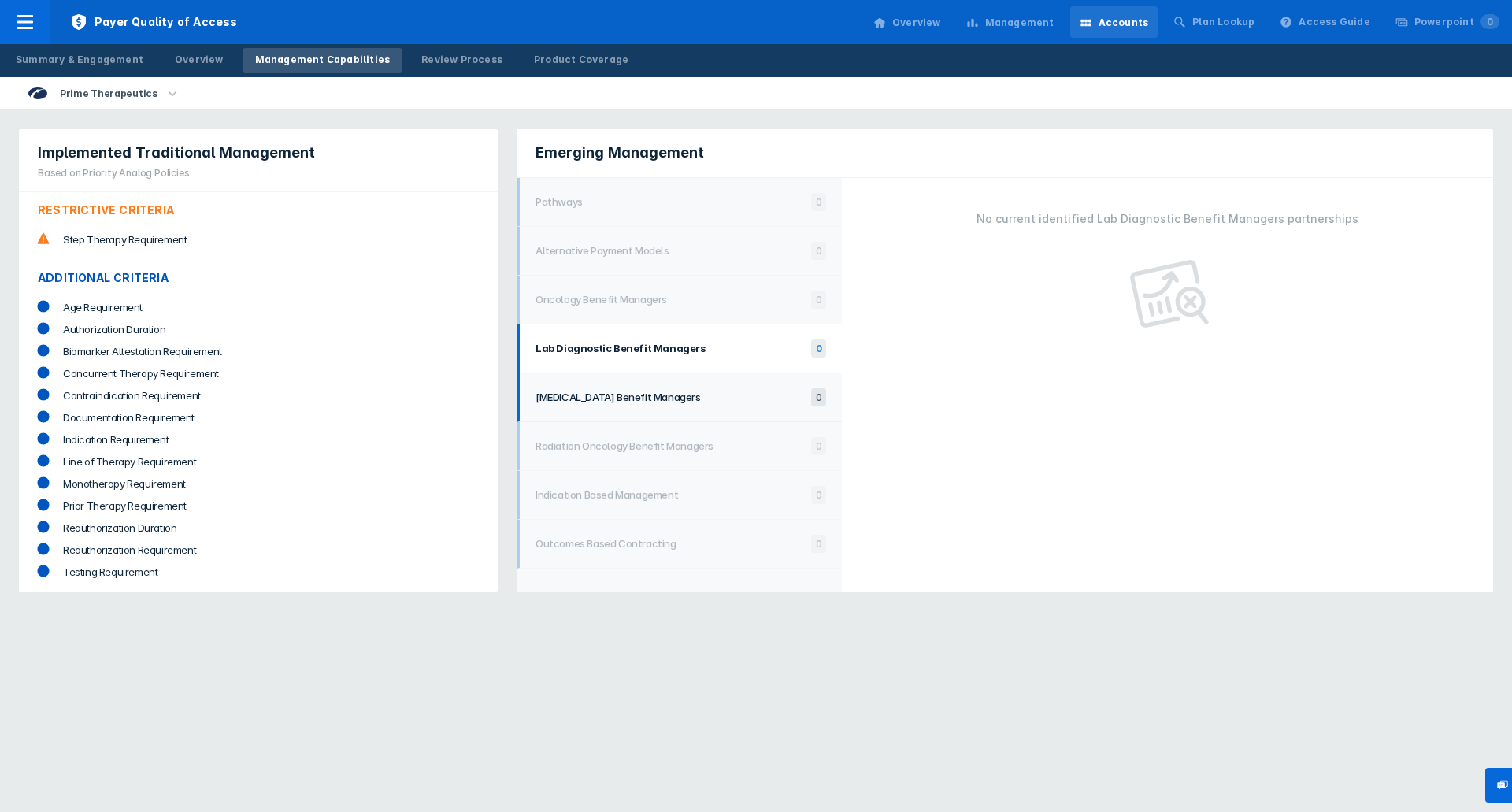 click on "[MEDICAL_DATA] Benefit Managers" at bounding box center (669, 397) 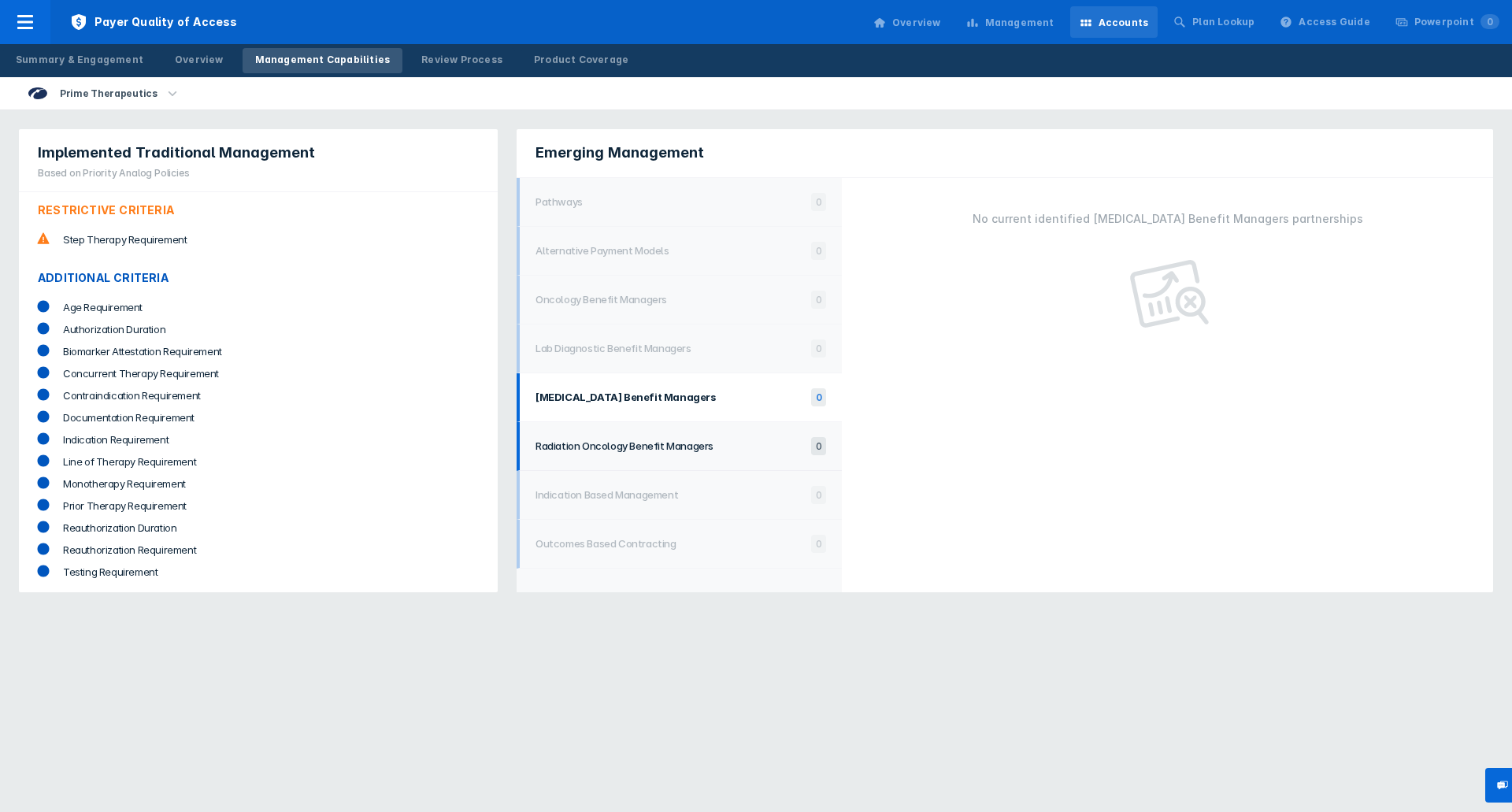 click on "Radiation Oncology Benefit Managers 0" at bounding box center [680, 446] 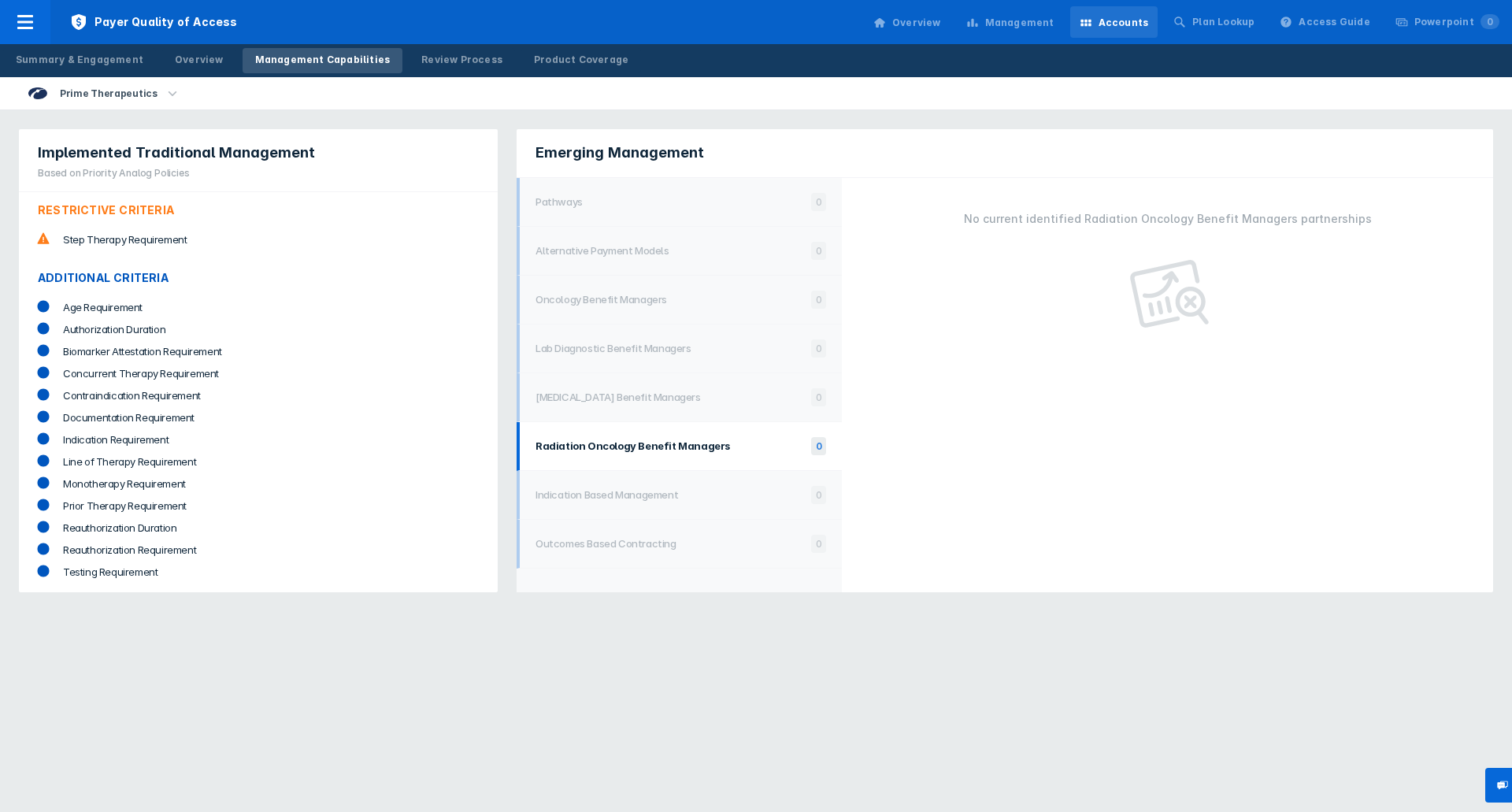 click on "Indication Requirement" at bounding box center [276, 439] 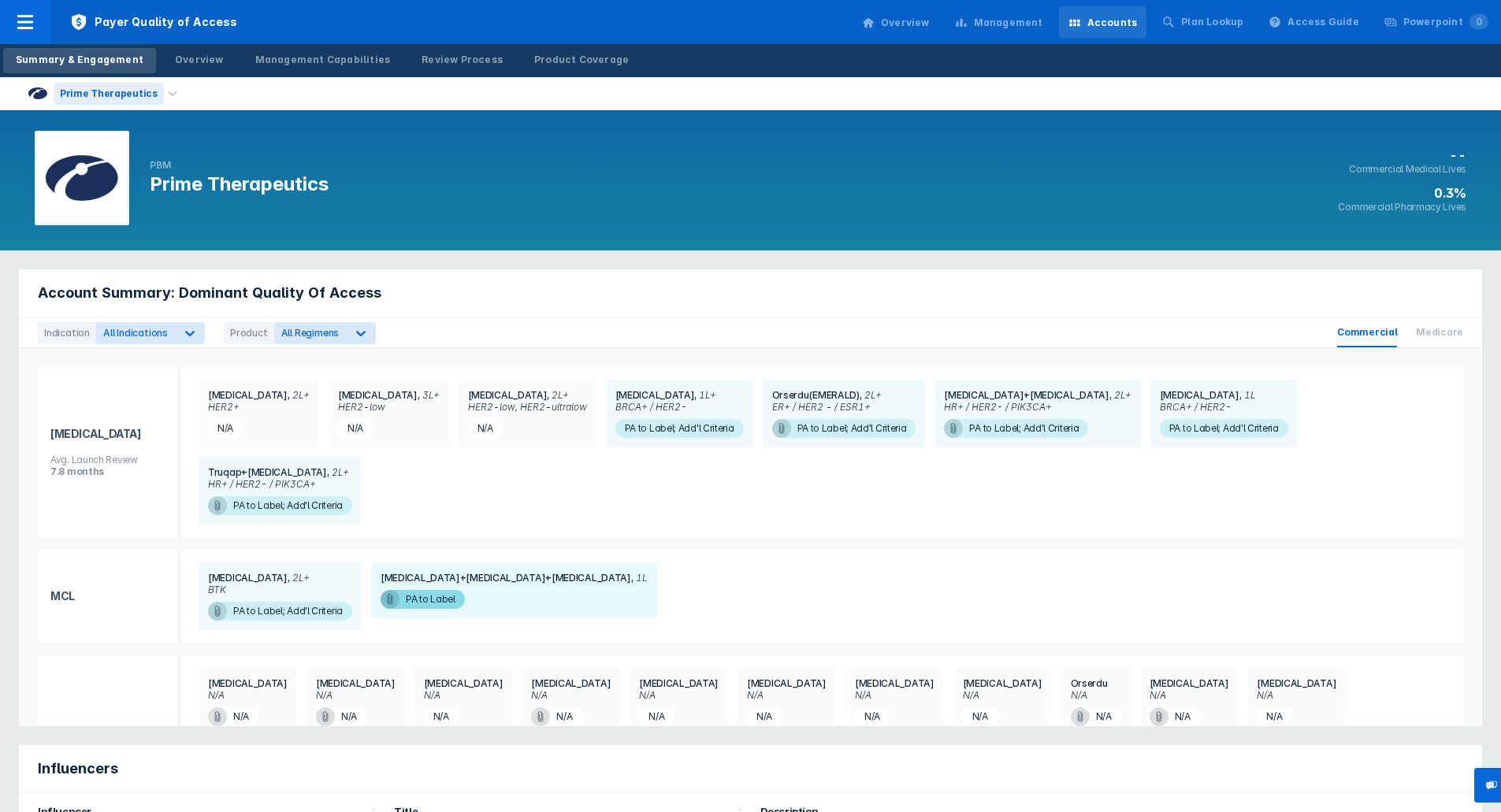 click on "Prime Therapeutics" at bounding box center (109, 94) 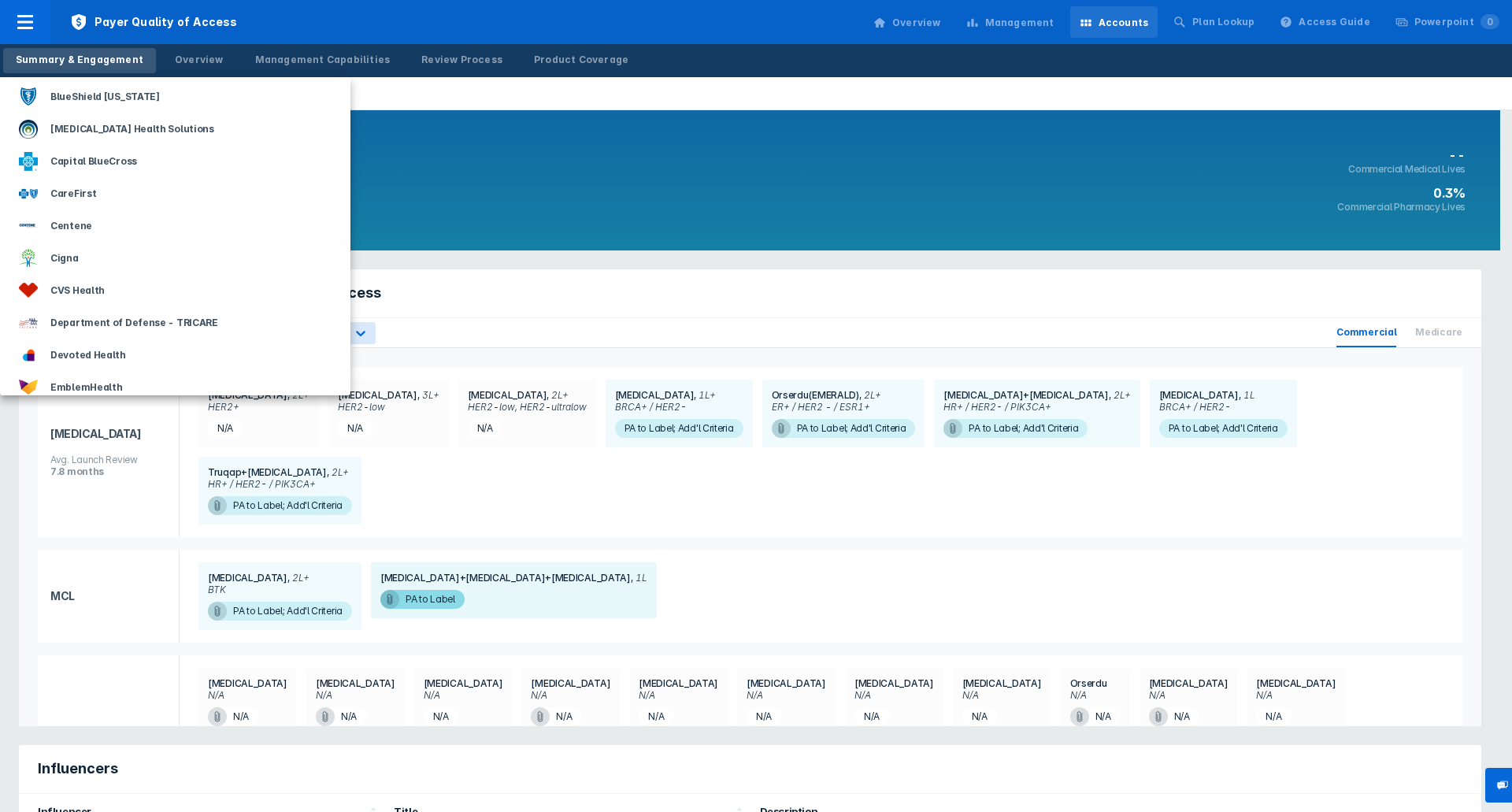 scroll, scrollTop: 446, scrollLeft: 0, axis: vertical 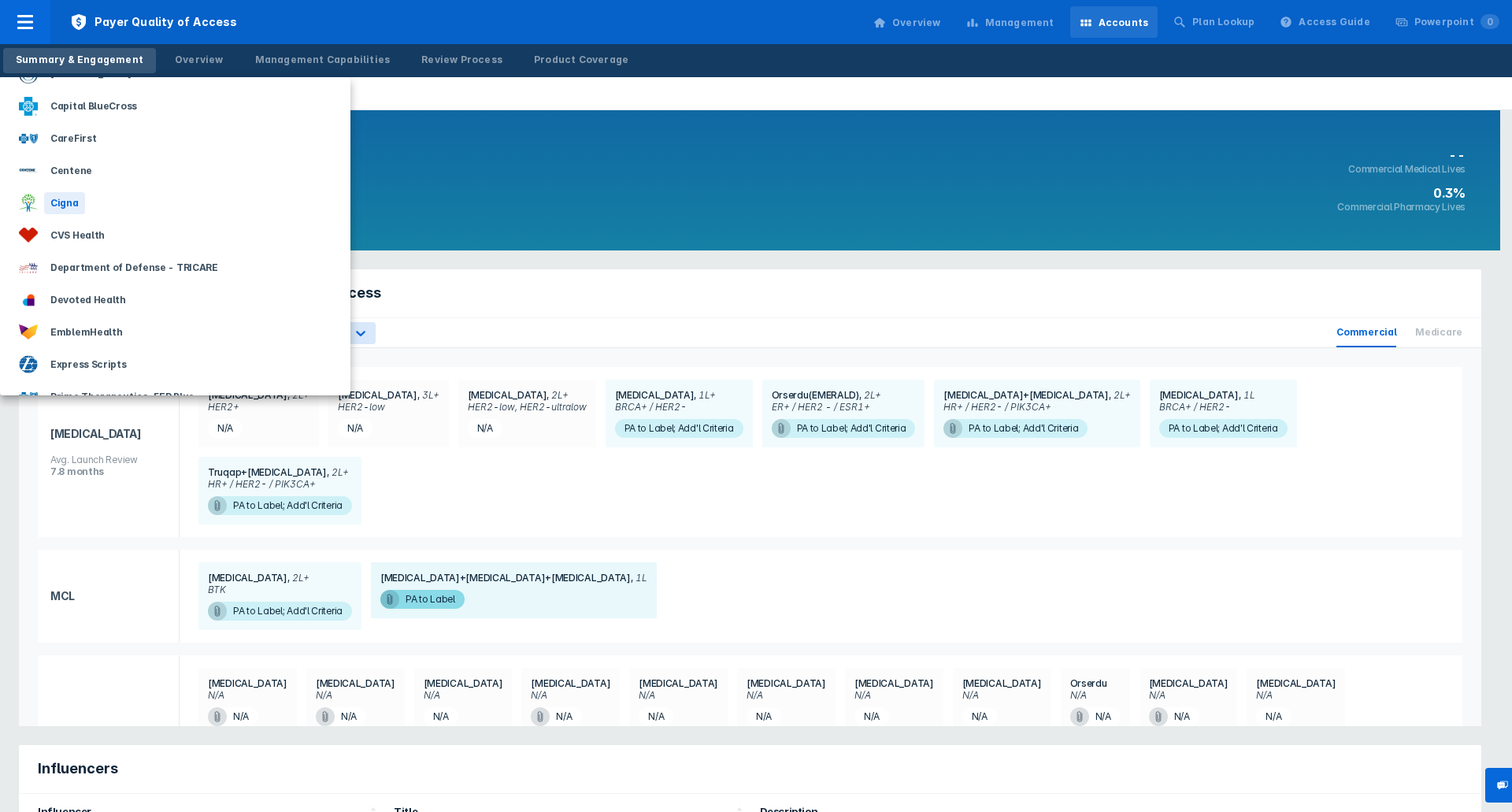 click on "Cigna" at bounding box center [65, 203] 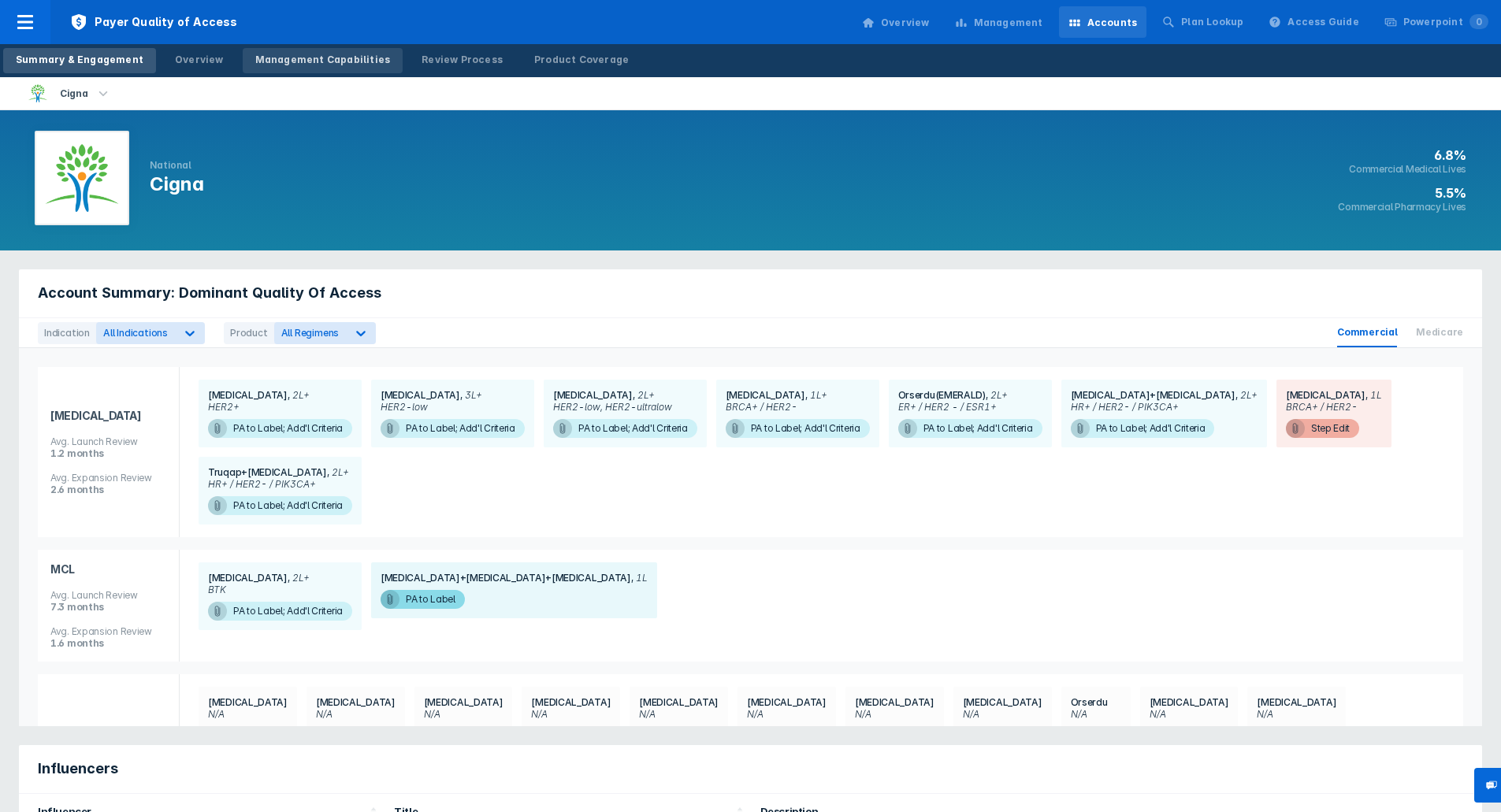 click on "Management Capabilities" at bounding box center (323, 60) 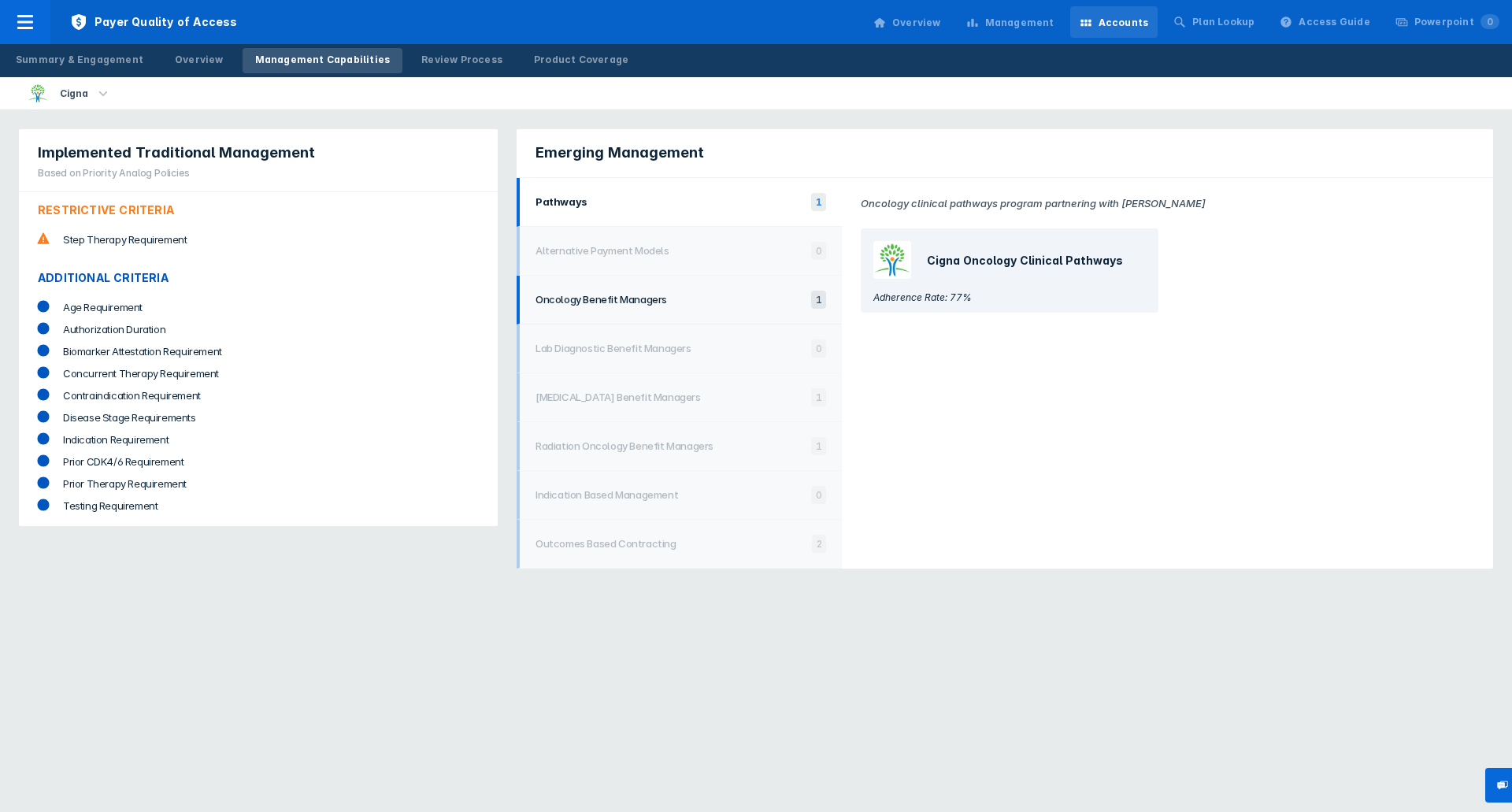 click on "Oncology Benefit Managers" at bounding box center (669, 299) 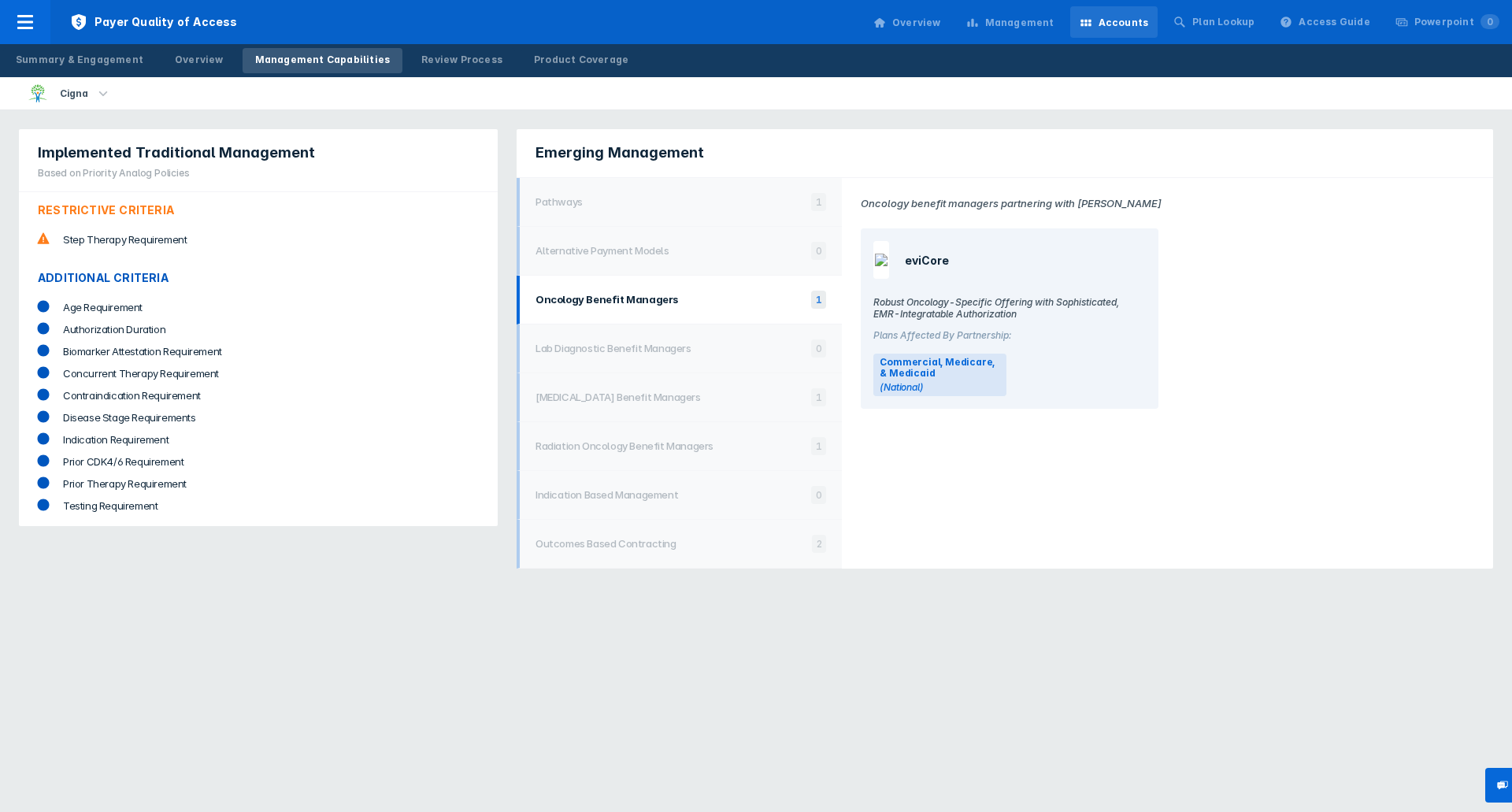 click on "(National)" at bounding box center [939, 387] 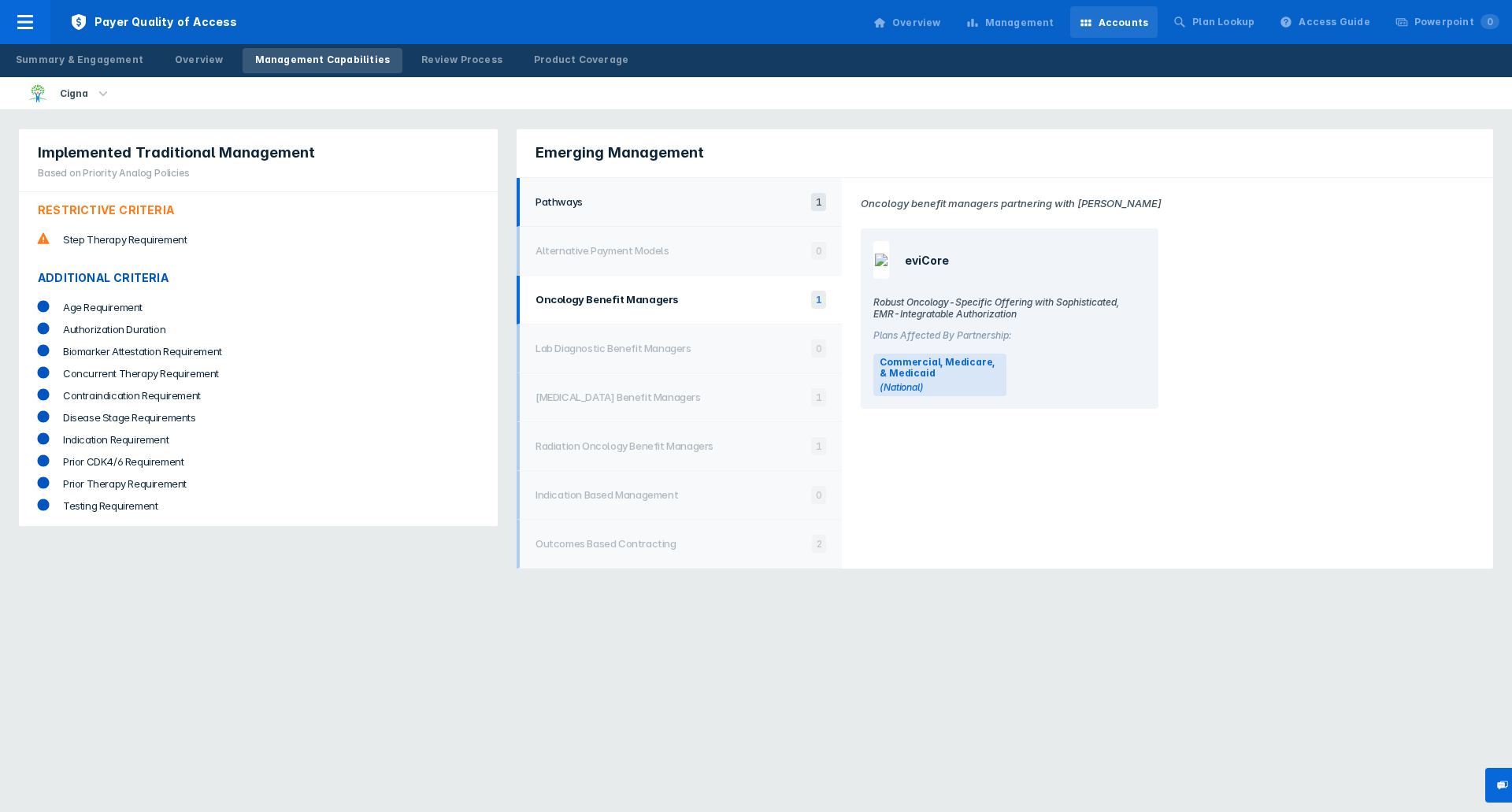click on "Pathways" at bounding box center (669, 202) 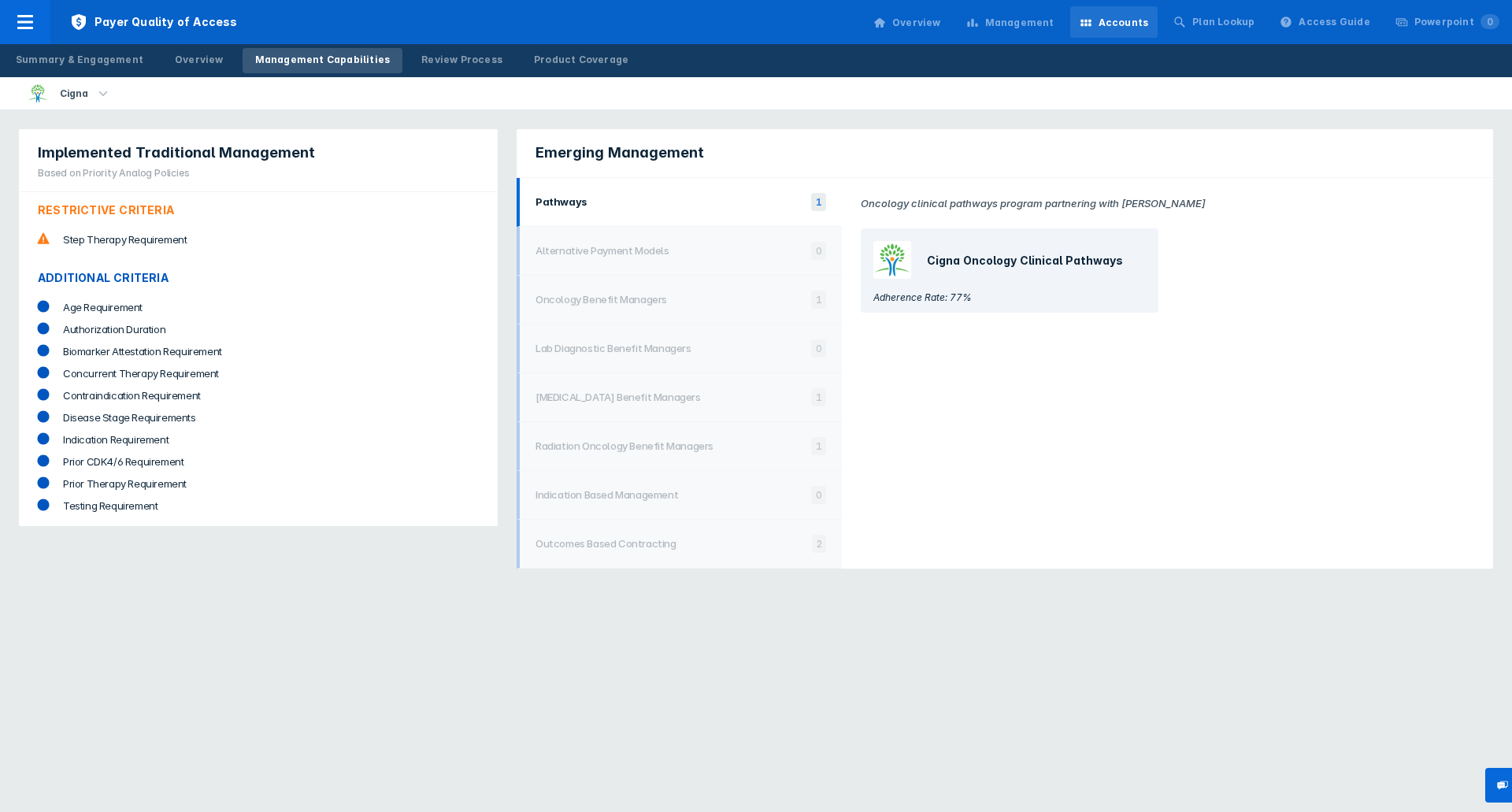 click on "Adherence Rate: 77%" at bounding box center (1009, 297) 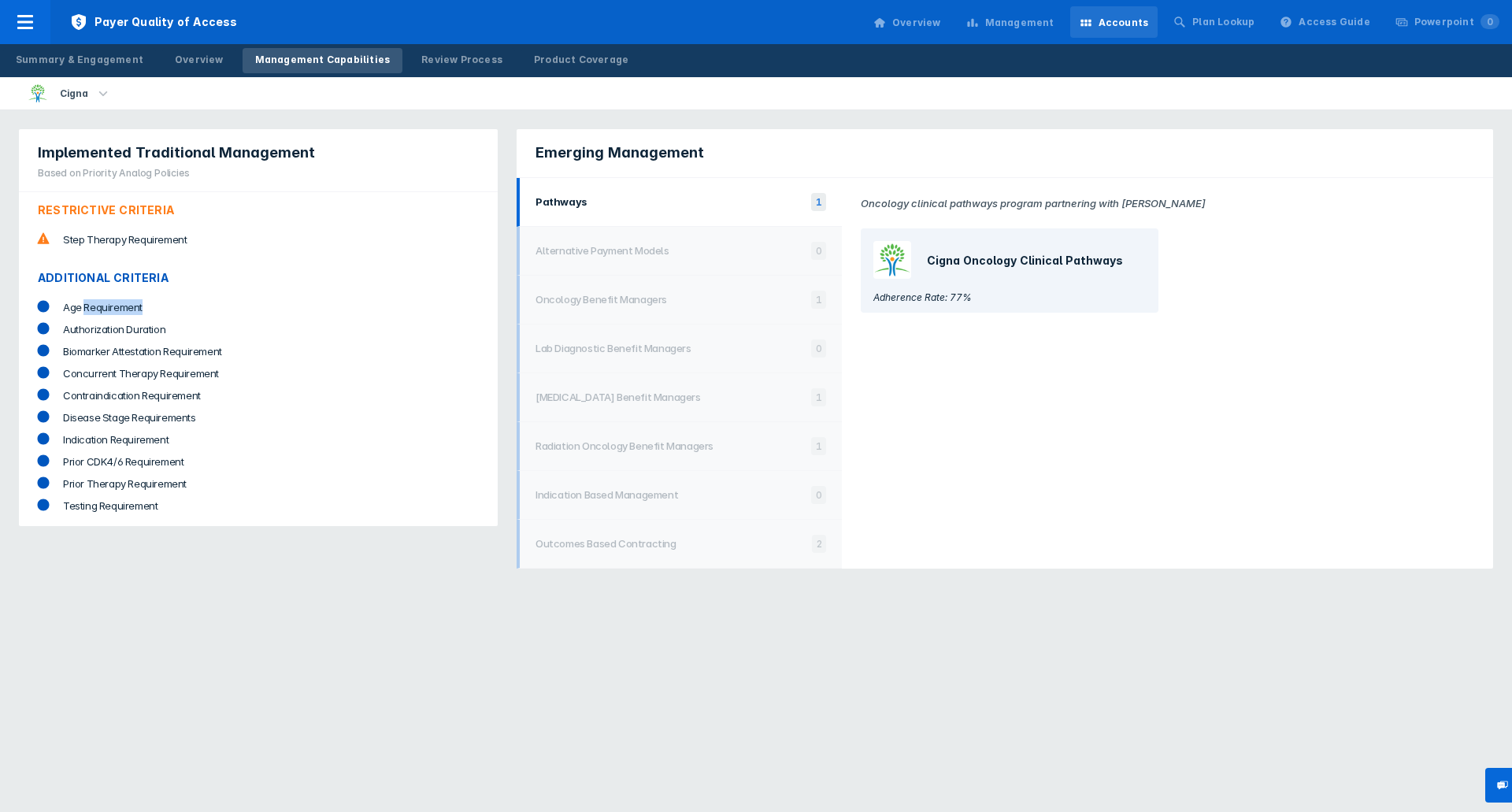 click on "Age Requirement" at bounding box center [276, 307] 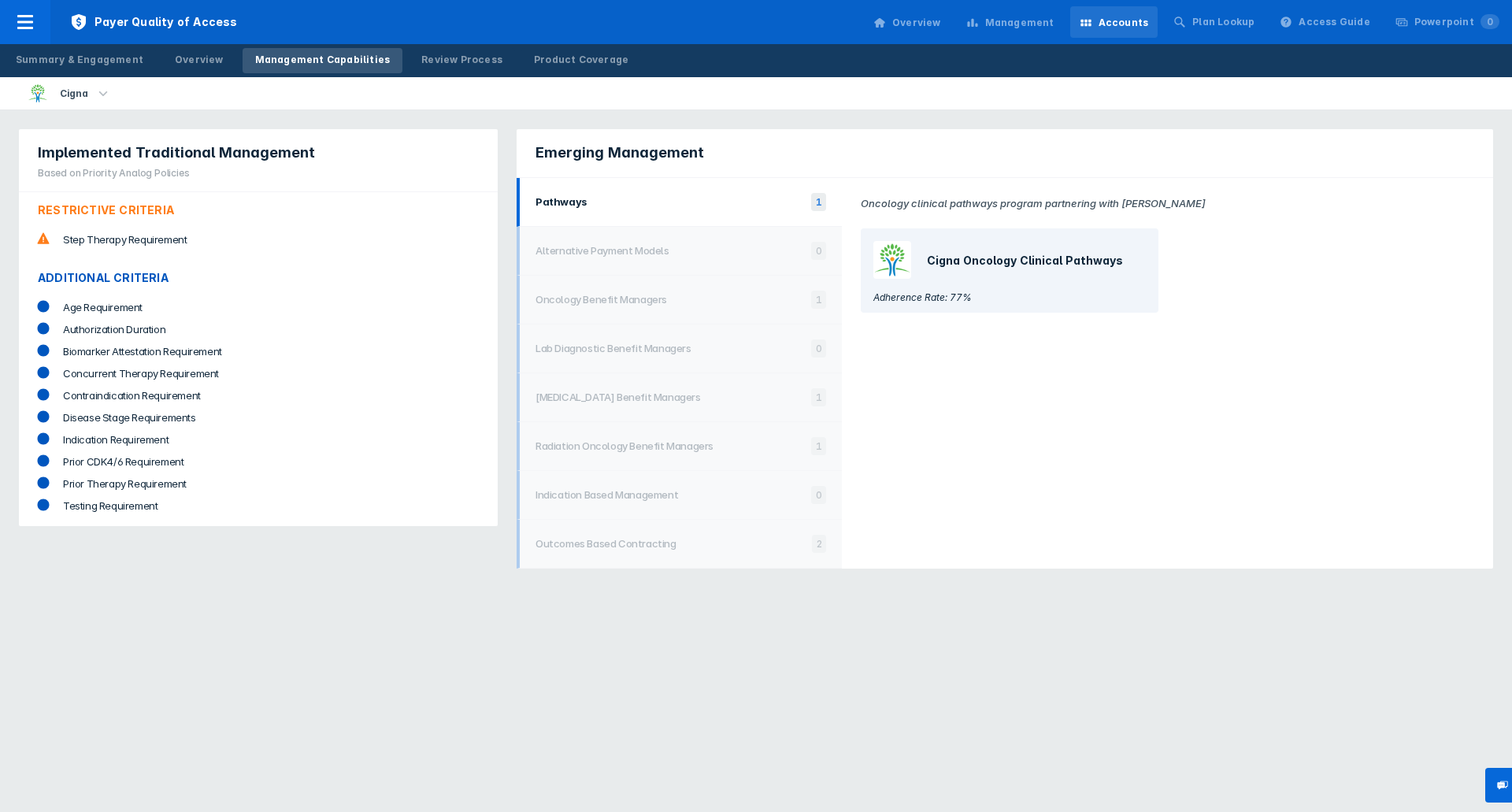 click on "ADDITIONAL CRITERIA" at bounding box center (263, 278) 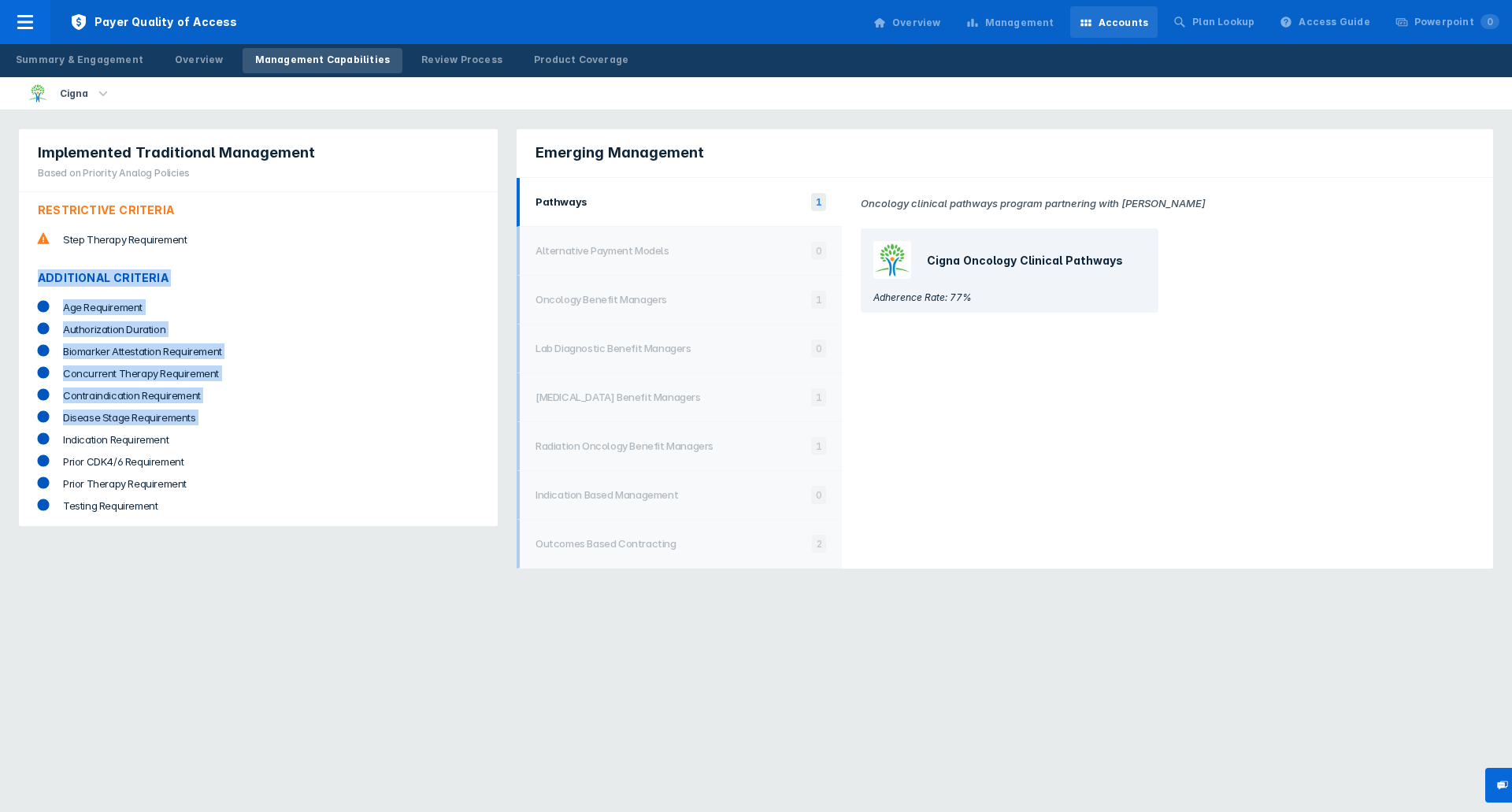 drag, startPoint x: 98, startPoint y: 274, endPoint x: 252, endPoint y: 416, distance: 209.47554 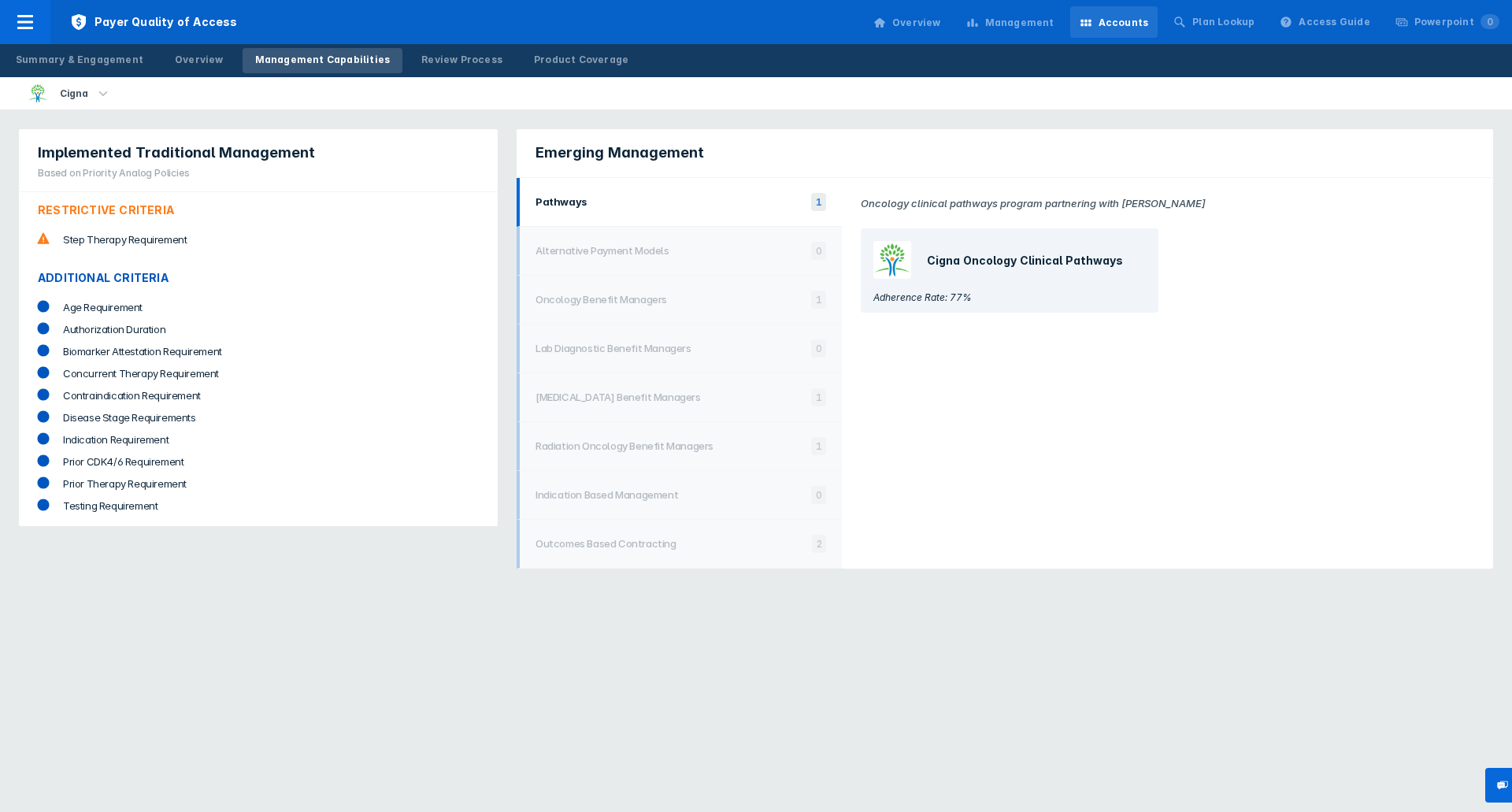 click on "Contraindication Requirement" at bounding box center (276, 395) 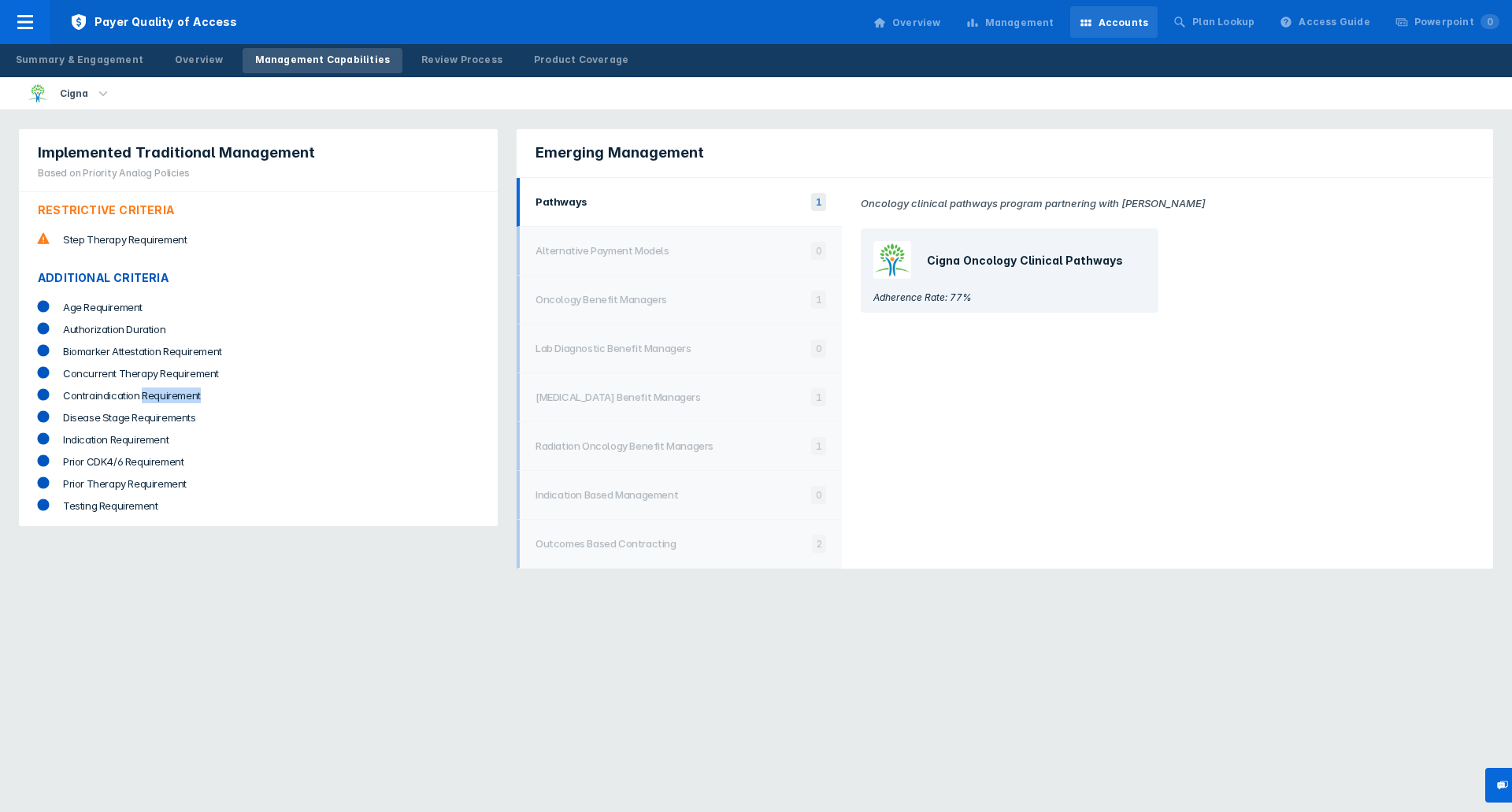 click on "Contraindication Requirement" at bounding box center (276, 395) 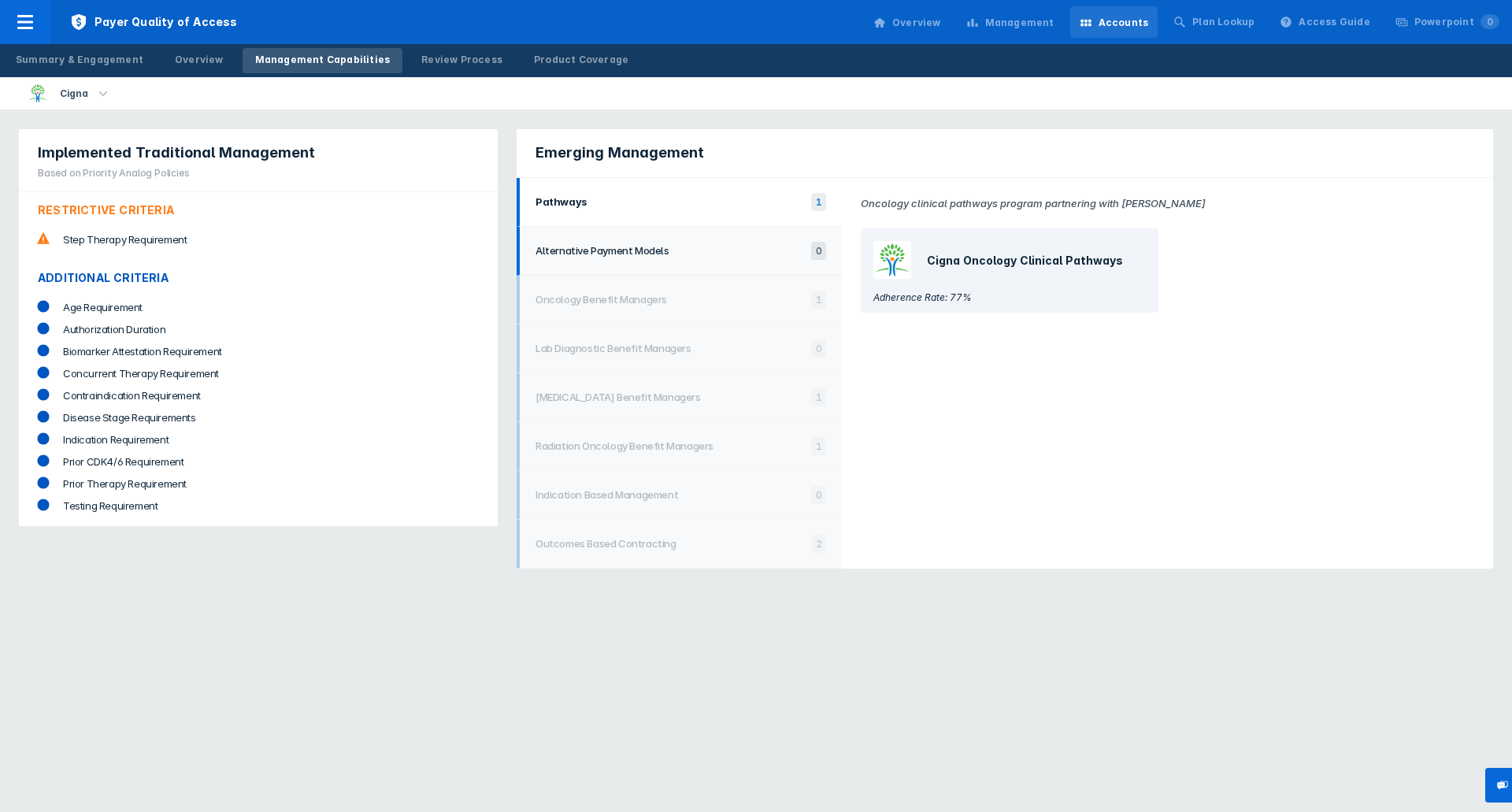 click on "Alternative Payment Models 0" at bounding box center [679, 251] 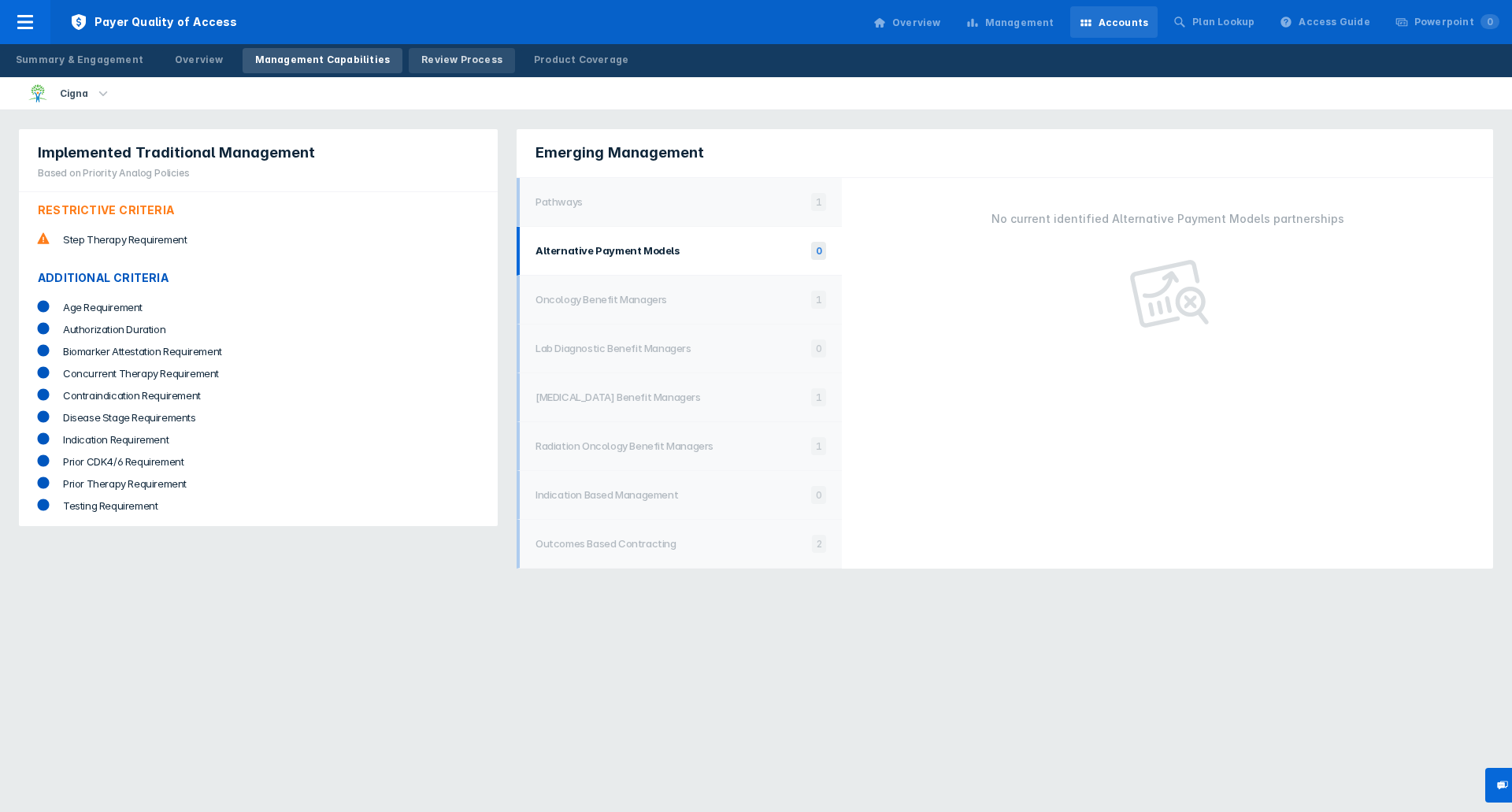 click on "Review Process" at bounding box center (461, 61) 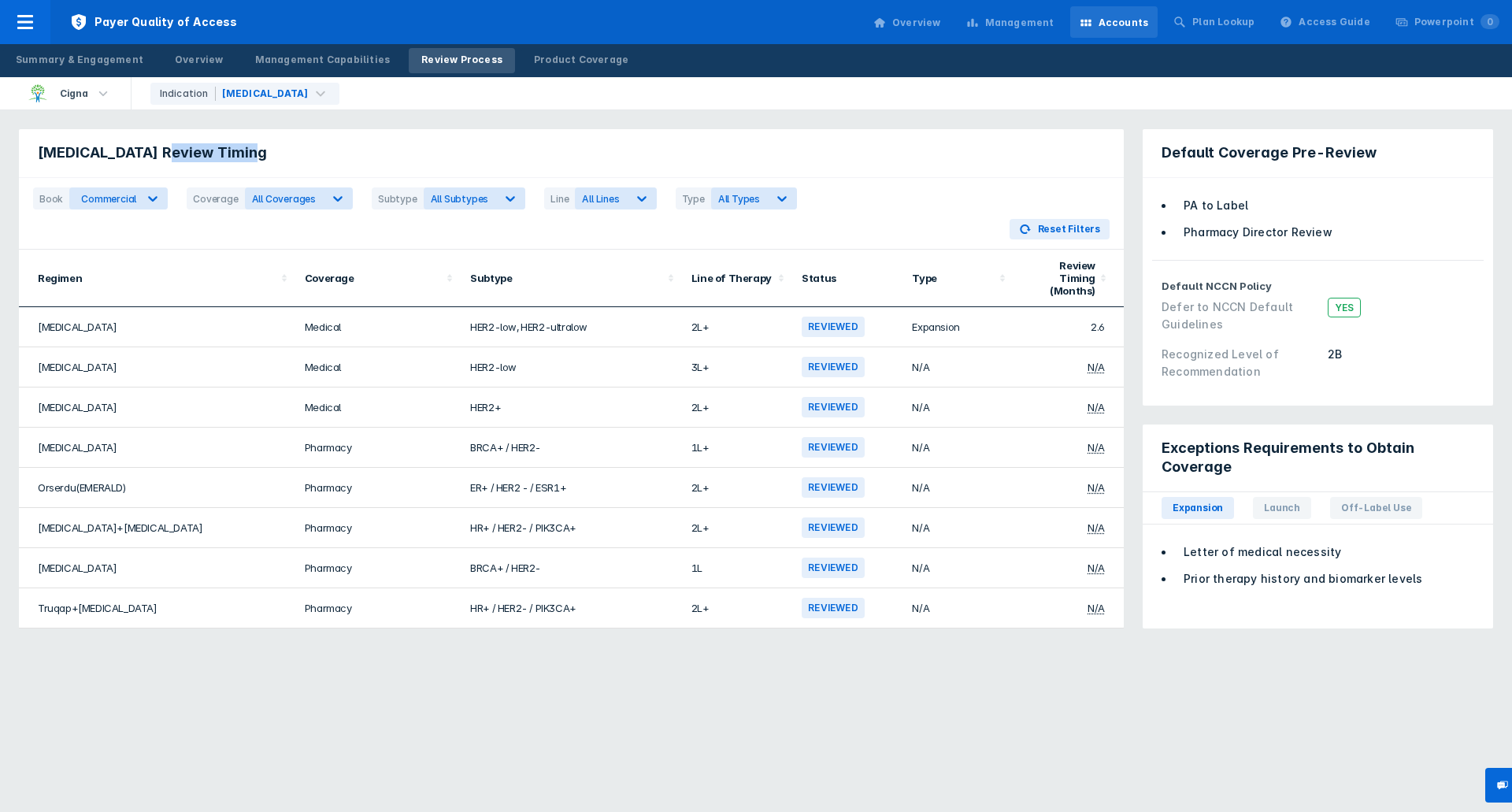 drag, startPoint x: 161, startPoint y: 144, endPoint x: 260, endPoint y: 147, distance: 99.04544 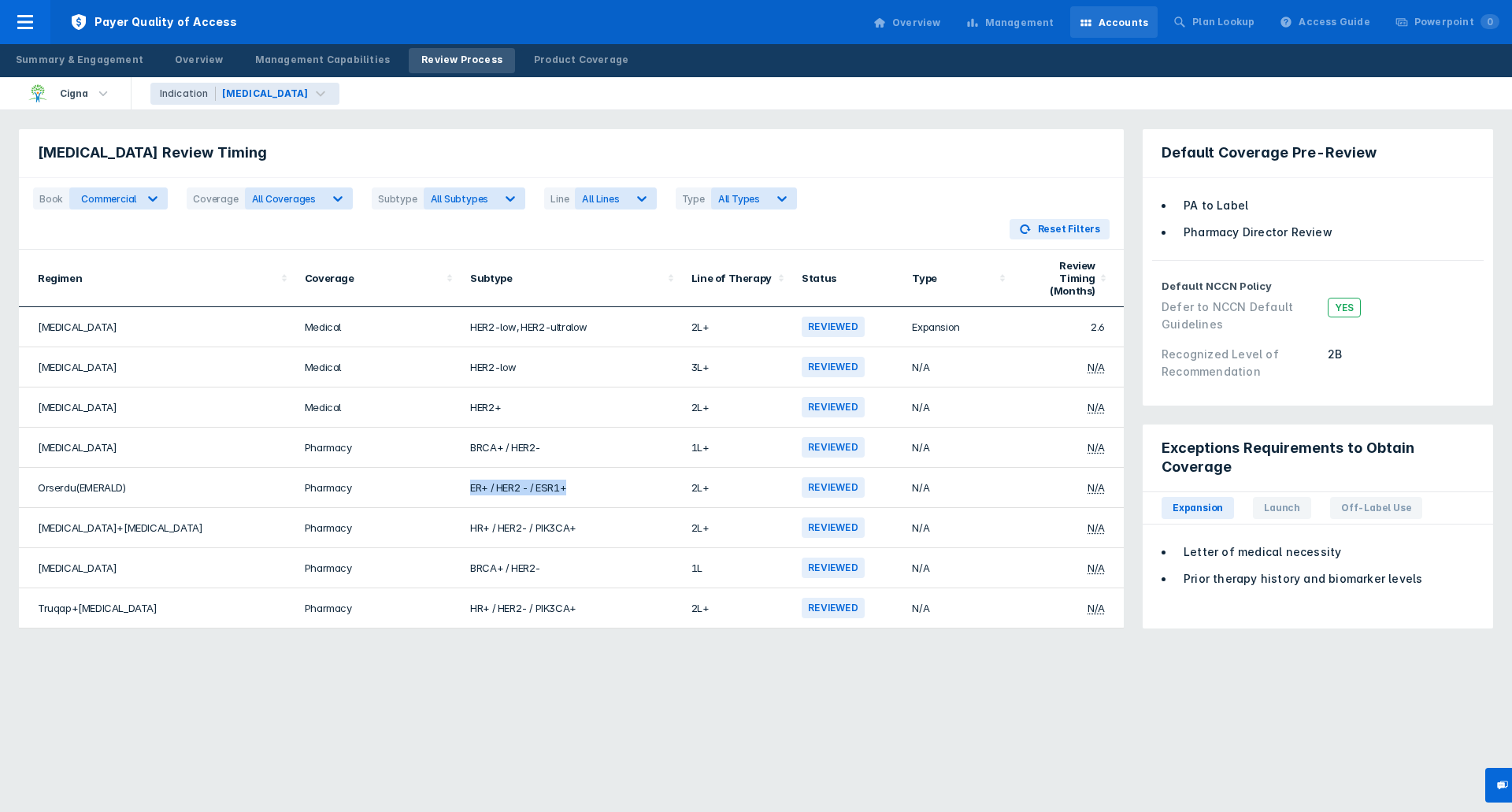 drag, startPoint x: 388, startPoint y: 473, endPoint x: 624, endPoint y: 475, distance: 236.00847 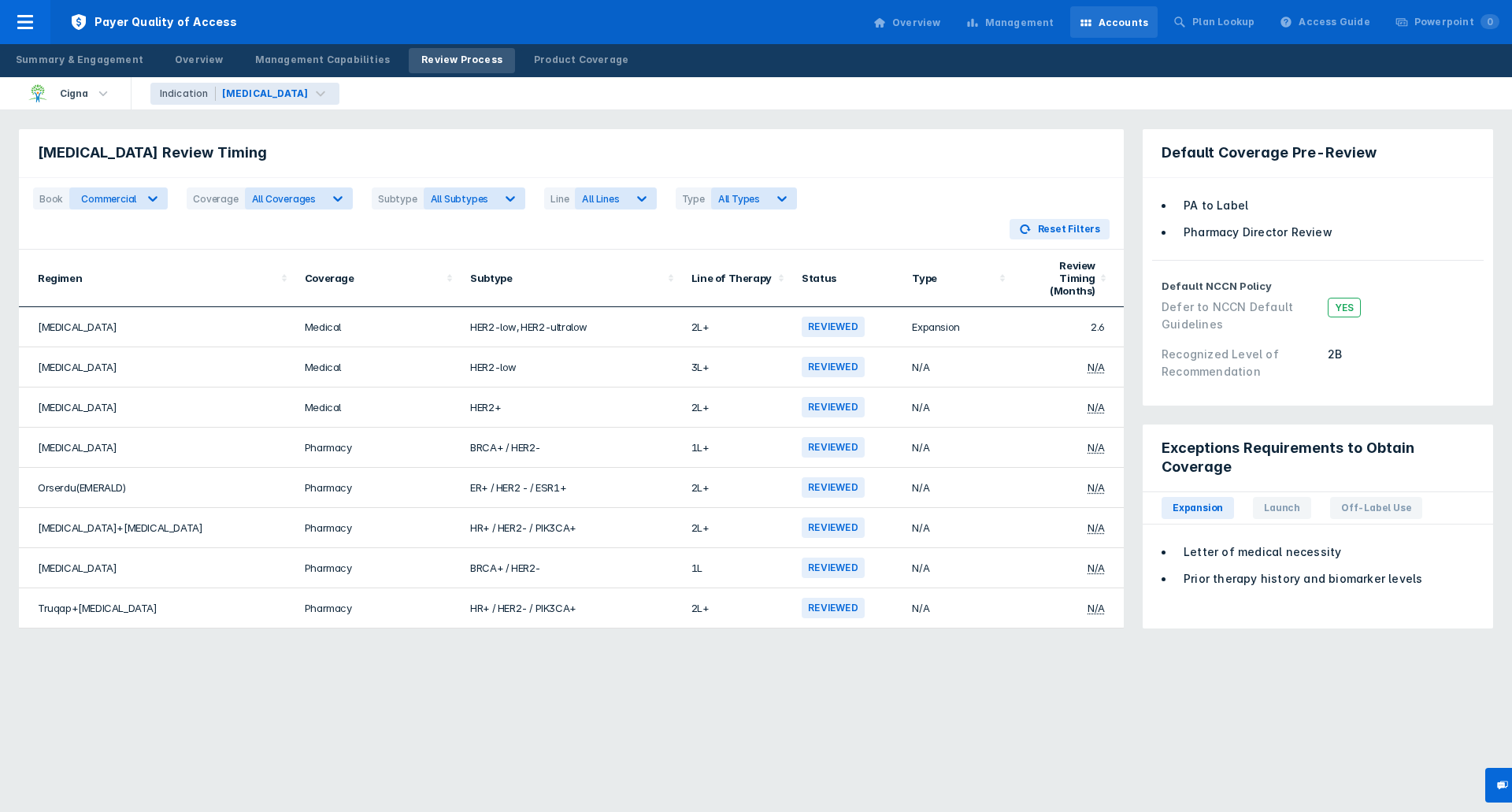 click on "Reviewed" at bounding box center (833, 488) 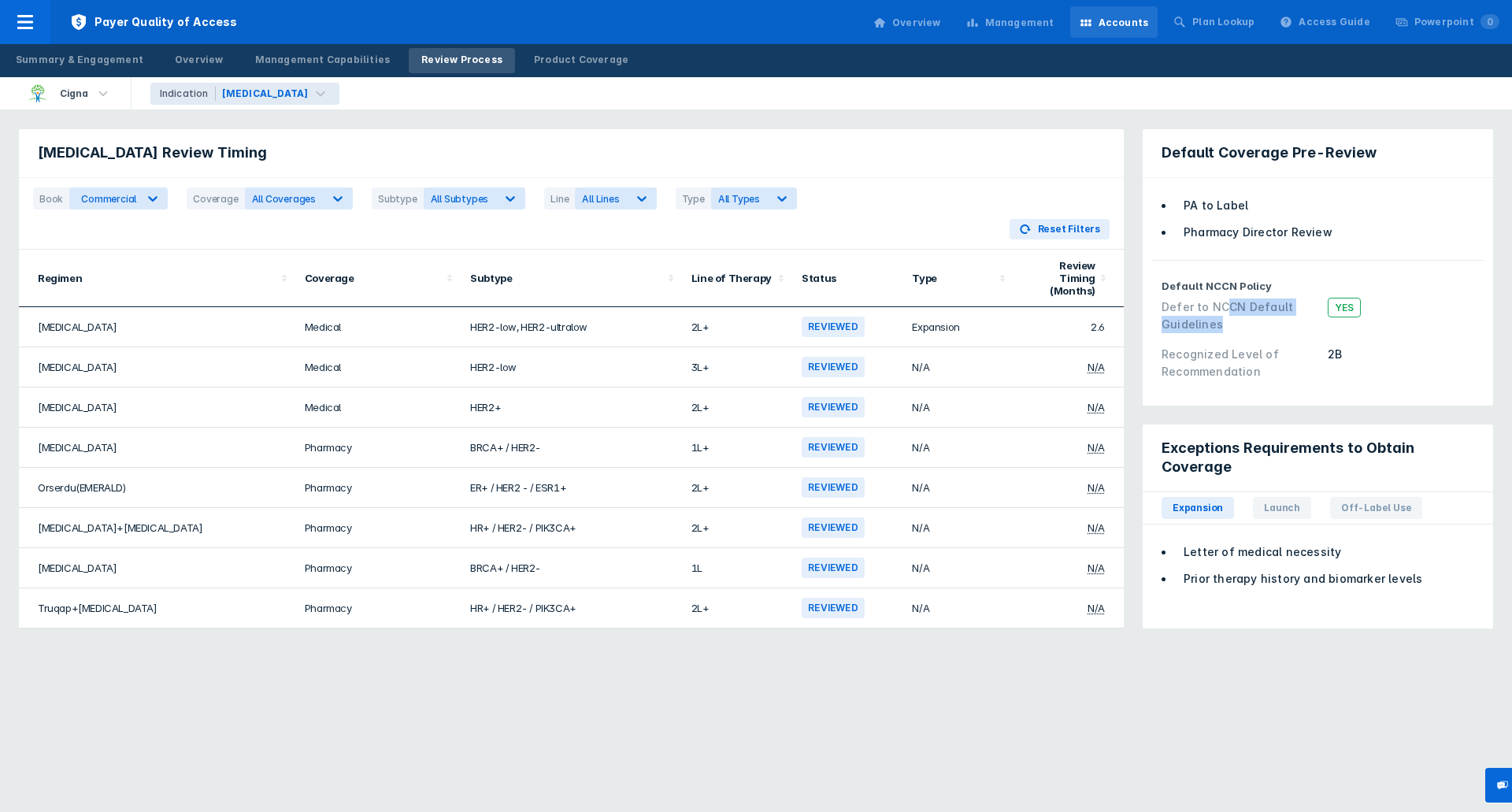 drag, startPoint x: 1236, startPoint y: 311, endPoint x: 1289, endPoint y: 319, distance: 53.60037 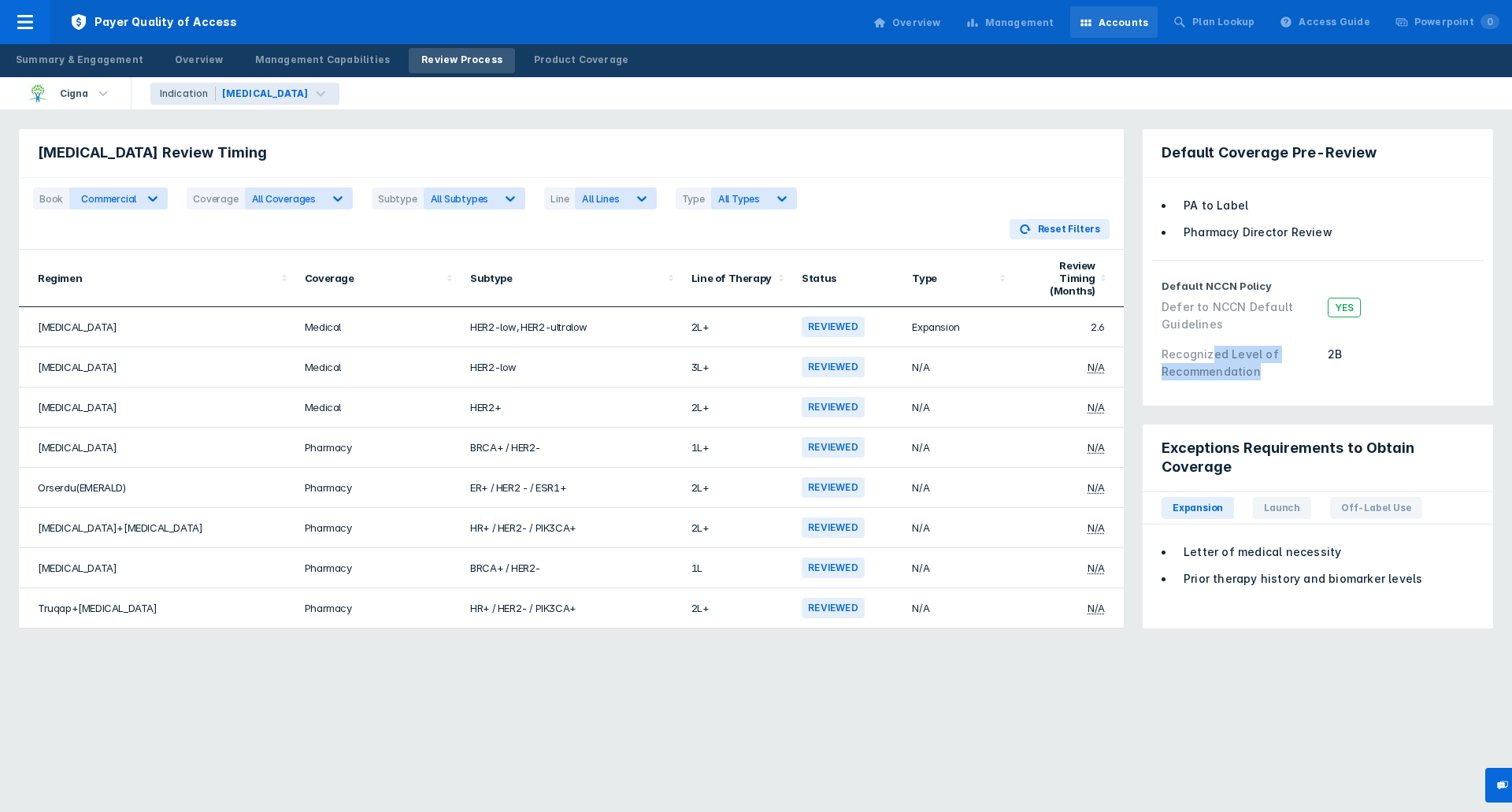 drag, startPoint x: 1219, startPoint y: 354, endPoint x: 1287, endPoint y: 372, distance: 70.34202 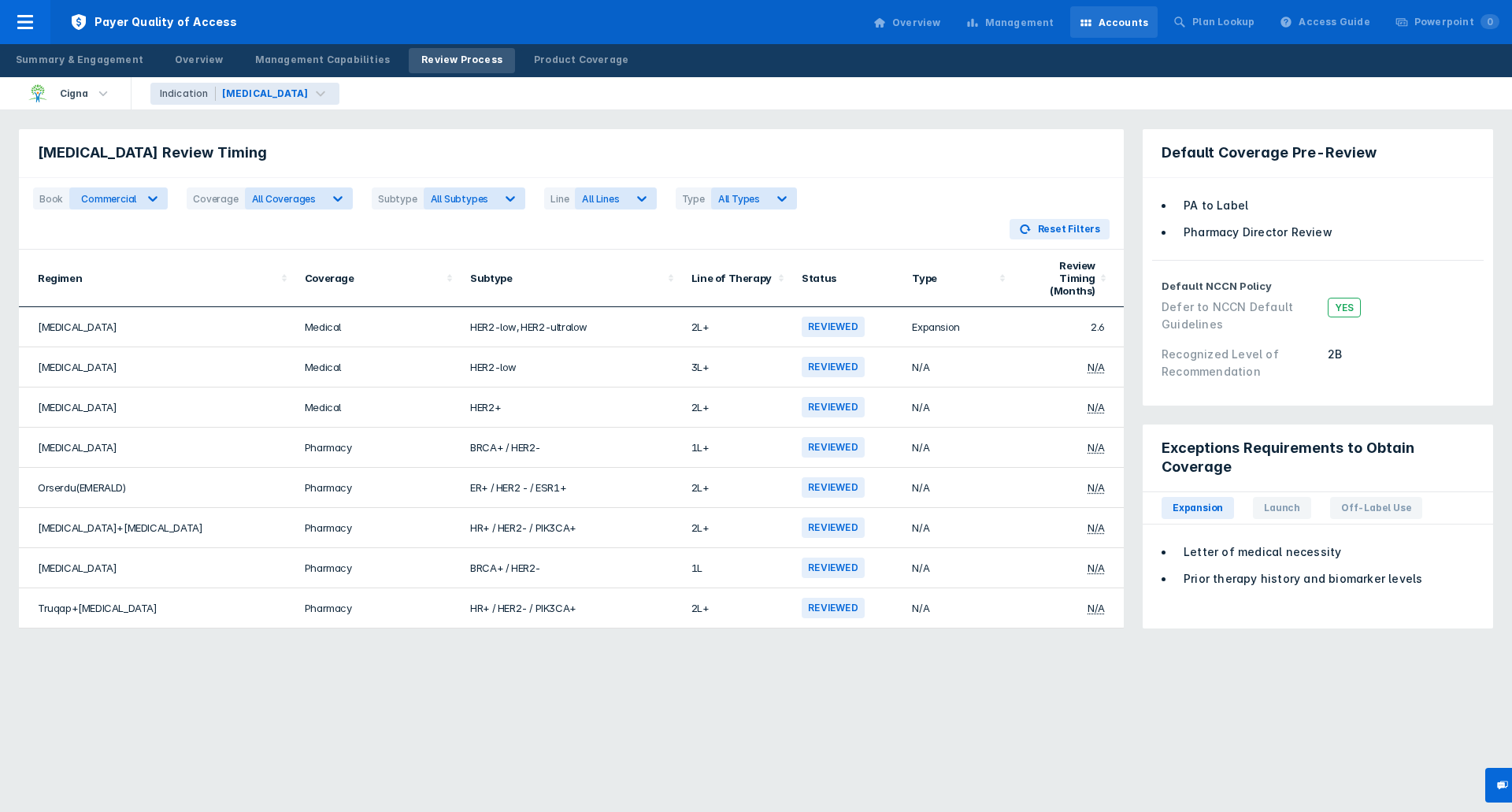 click on "Recognized Level of Recommendation" at bounding box center [1240, 363] 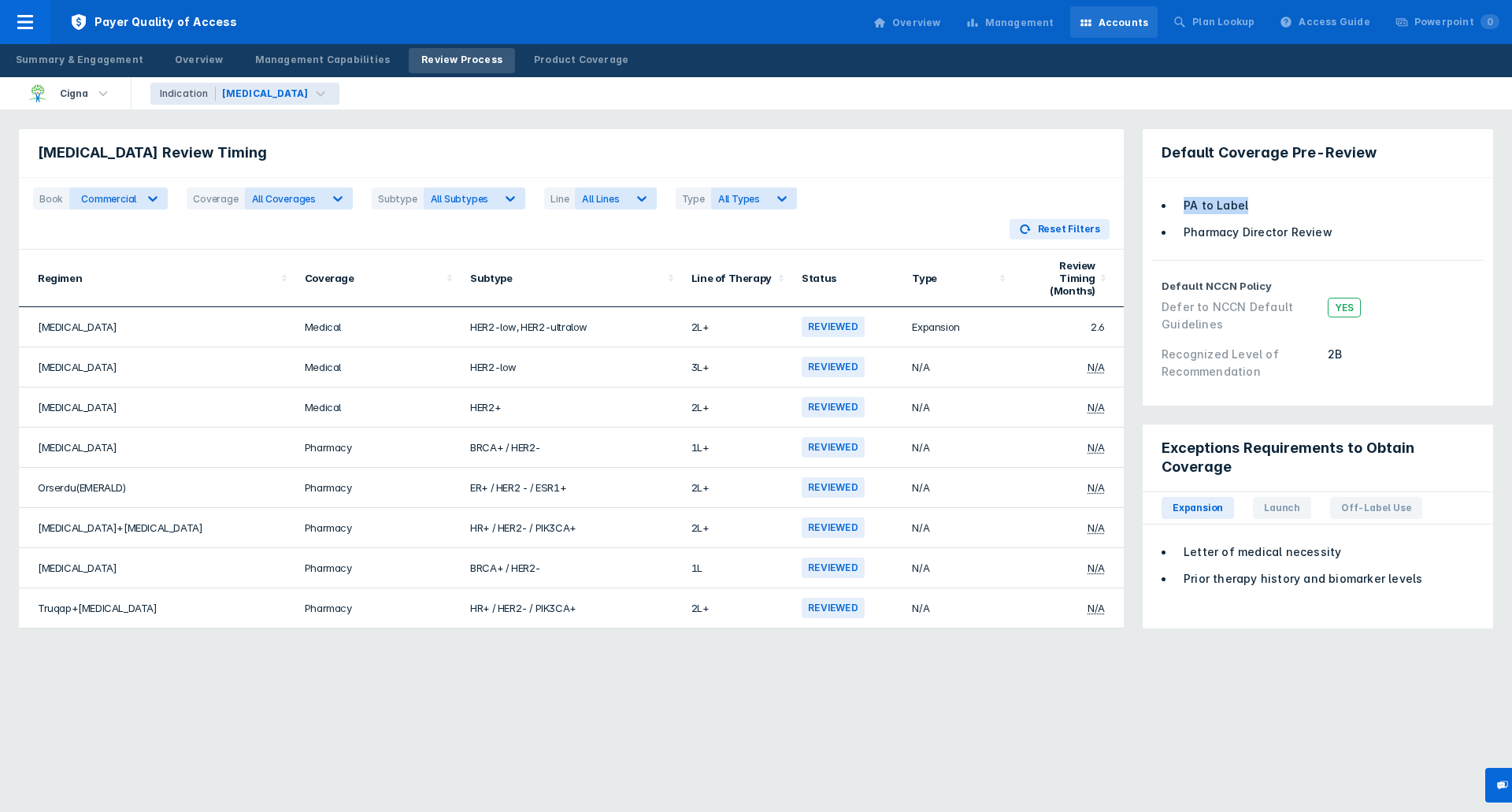 drag, startPoint x: 1181, startPoint y: 209, endPoint x: 1268, endPoint y: 213, distance: 87.09191 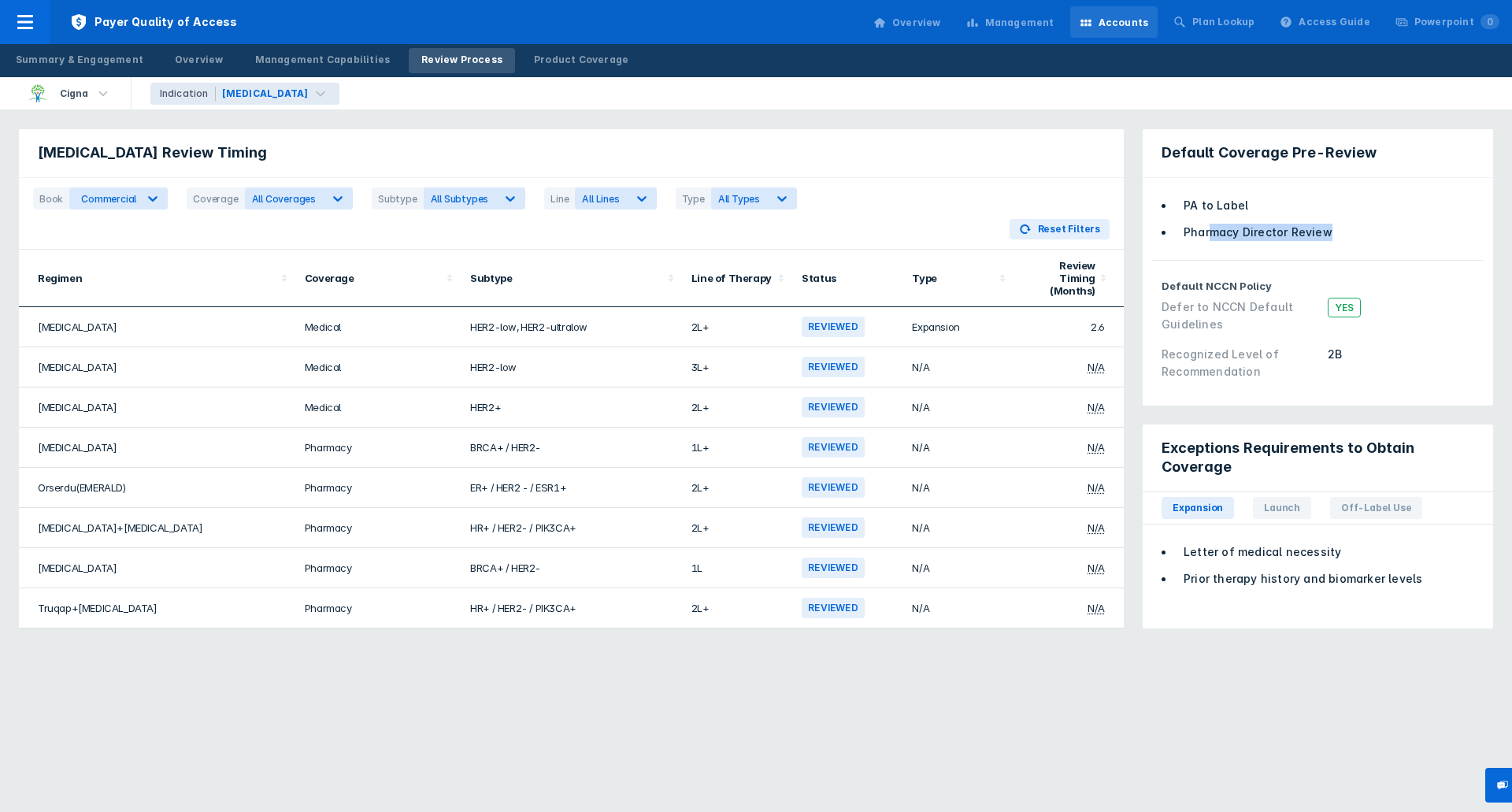 drag, startPoint x: 1222, startPoint y: 230, endPoint x: 1342, endPoint y: 237, distance: 120.20399 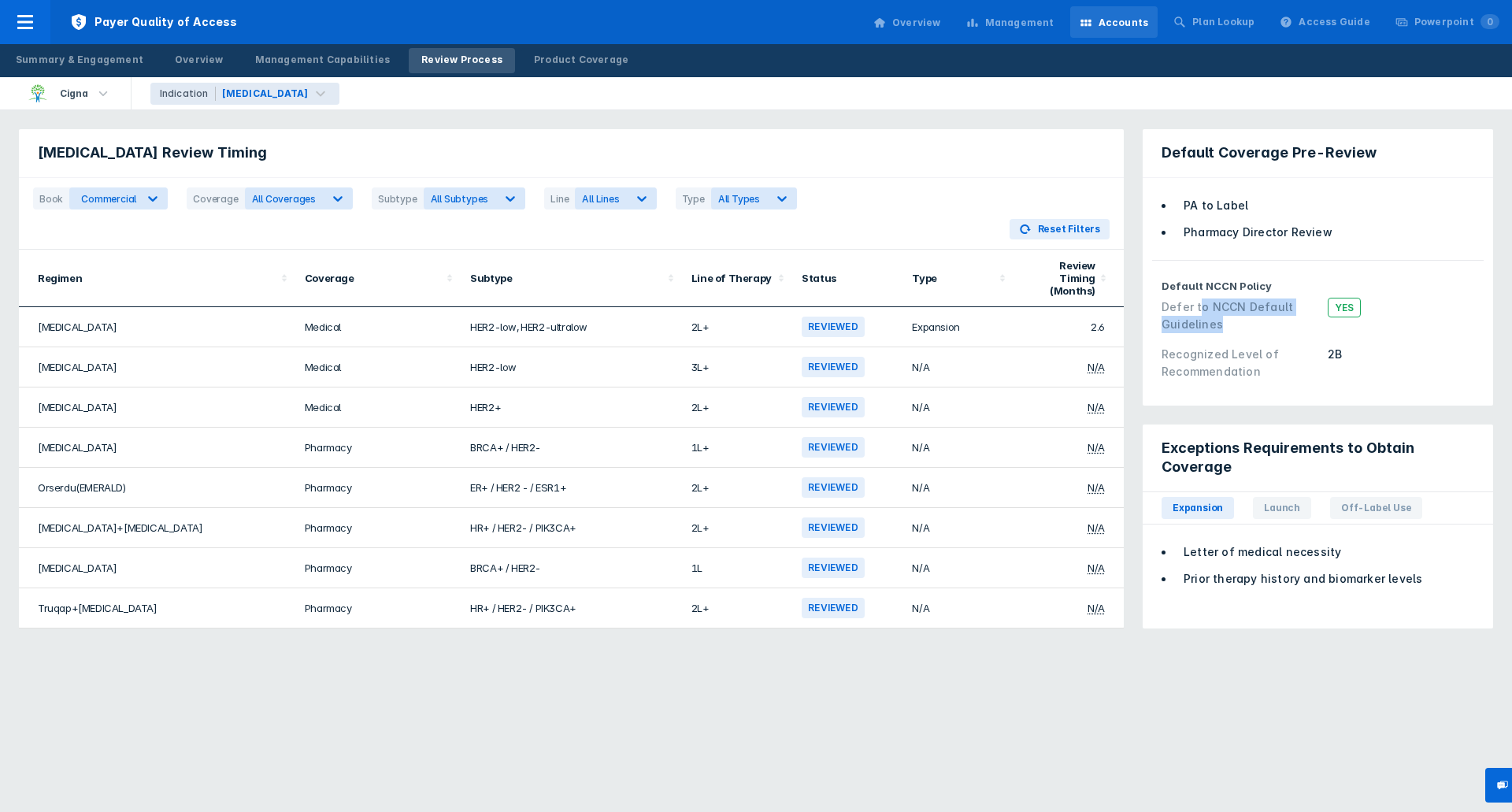 drag, startPoint x: 1219, startPoint y: 318, endPoint x: 1257, endPoint y: 330, distance: 39.849718 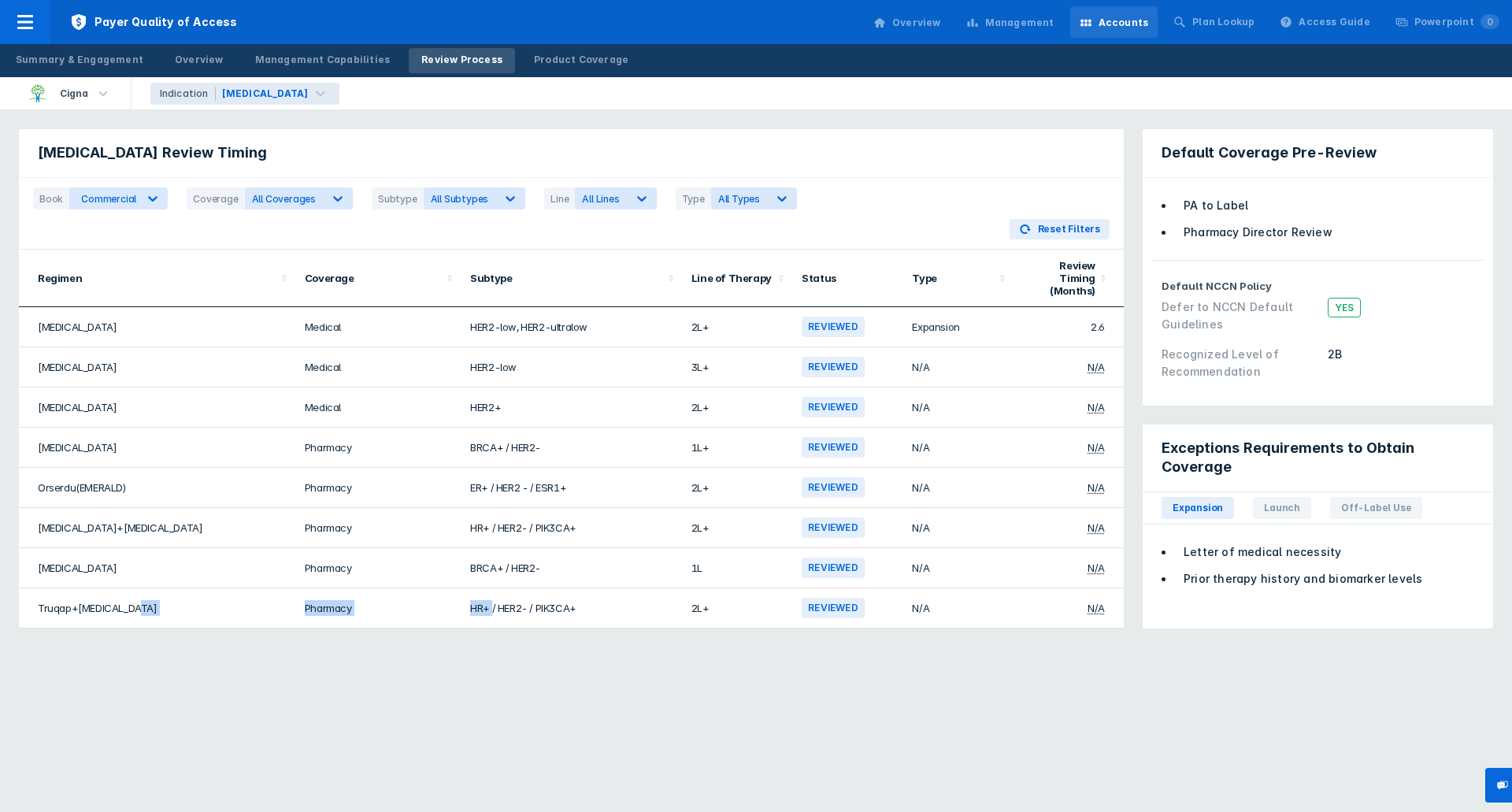 drag, startPoint x: 151, startPoint y: 606, endPoint x: 498, endPoint y: 614, distance: 347.09221 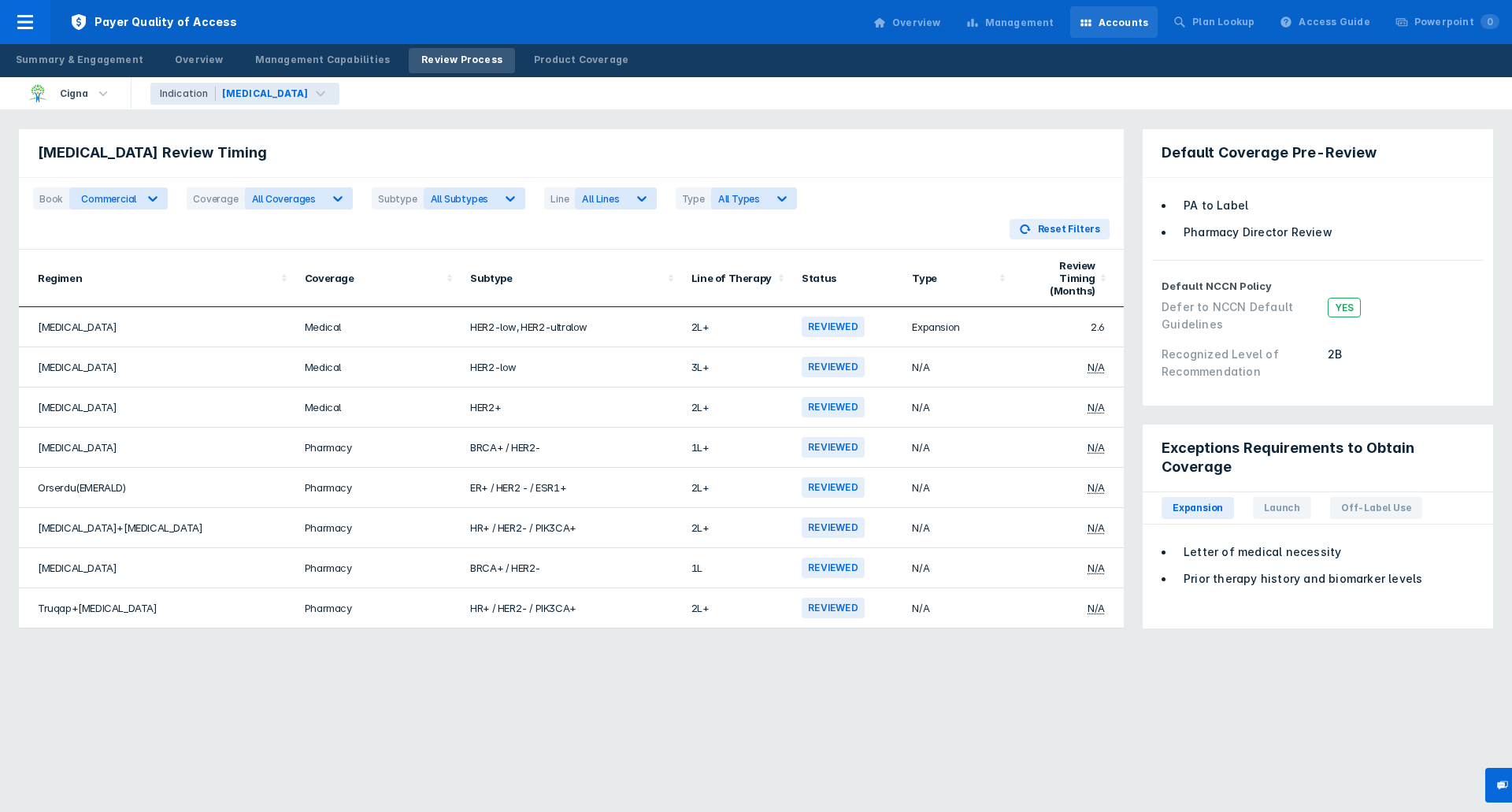click on "Reviewed" at bounding box center (833, 608) 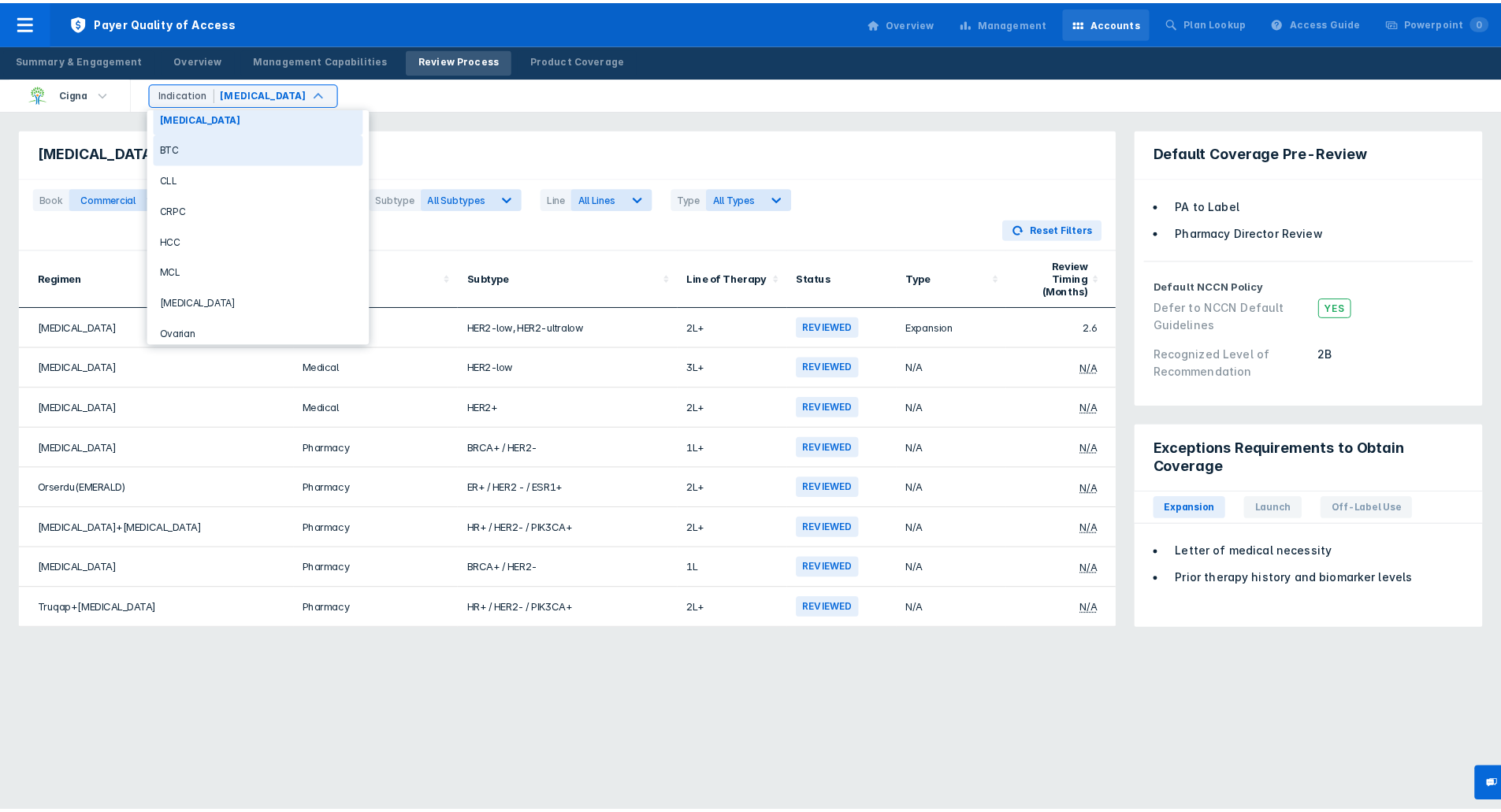 scroll, scrollTop: 37, scrollLeft: 0, axis: vertical 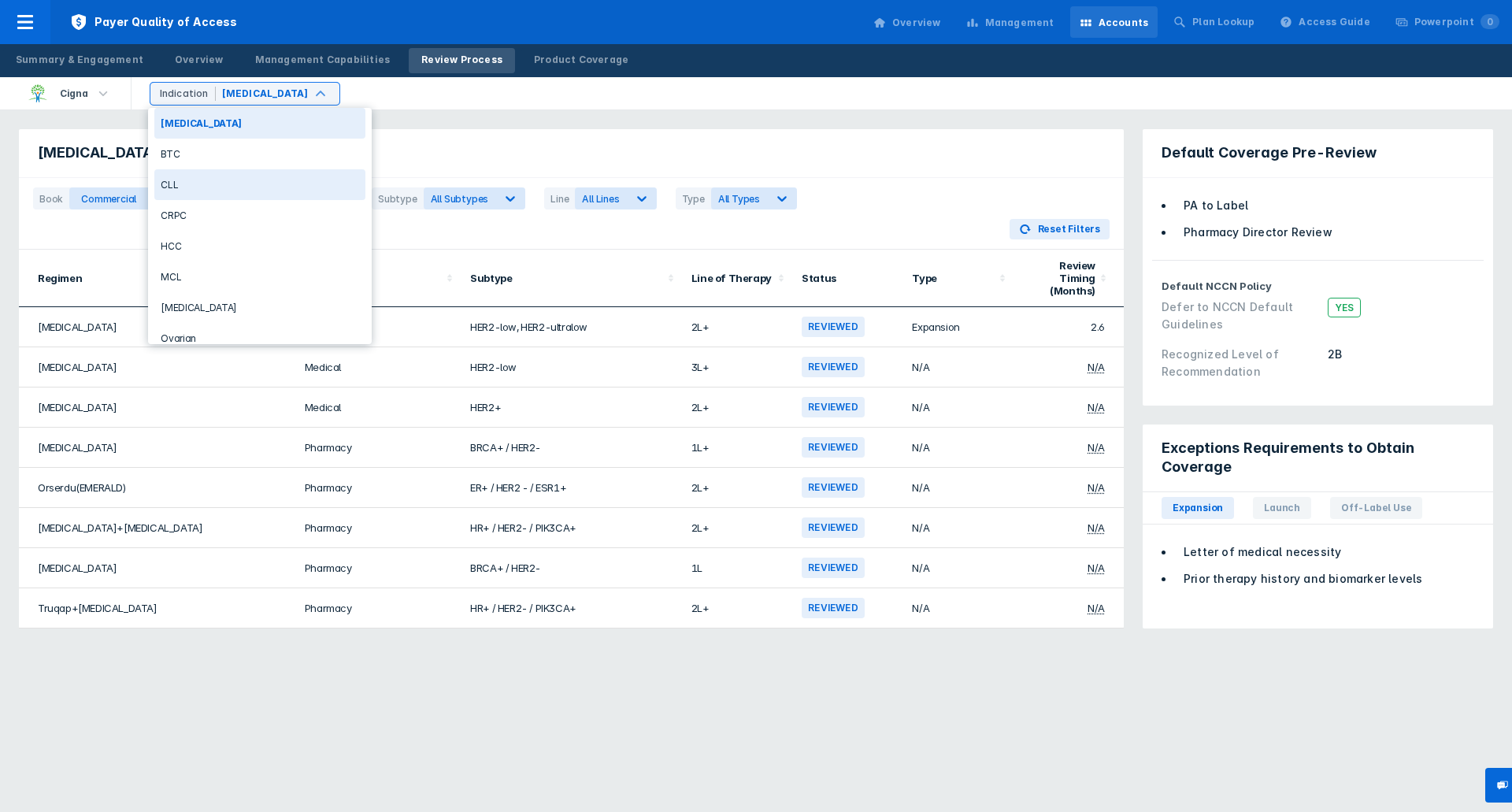 click on "CLL" at bounding box center (260, 184) 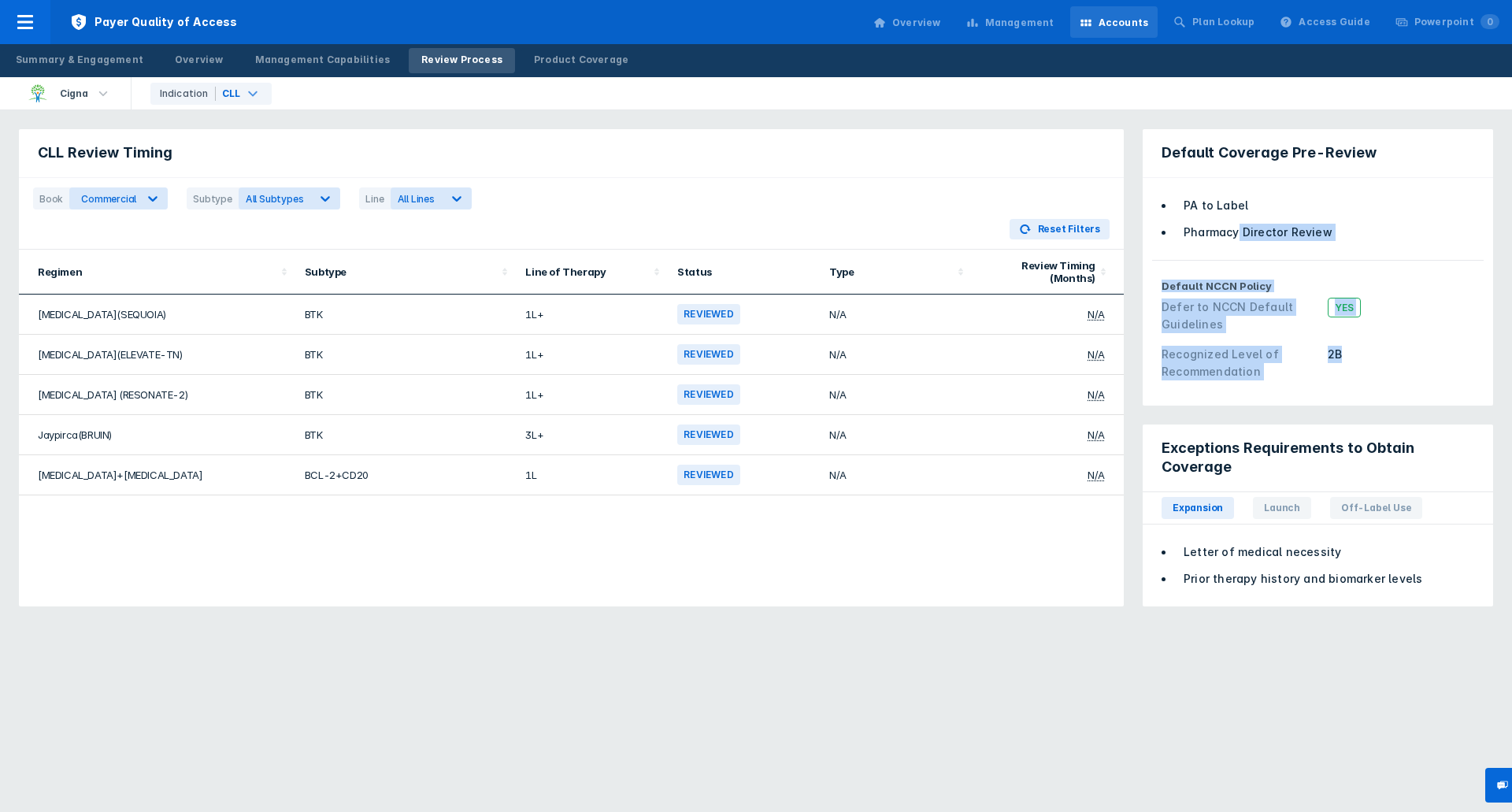drag, startPoint x: 1261, startPoint y: 225, endPoint x: 1459, endPoint y: 369, distance: 244.82647 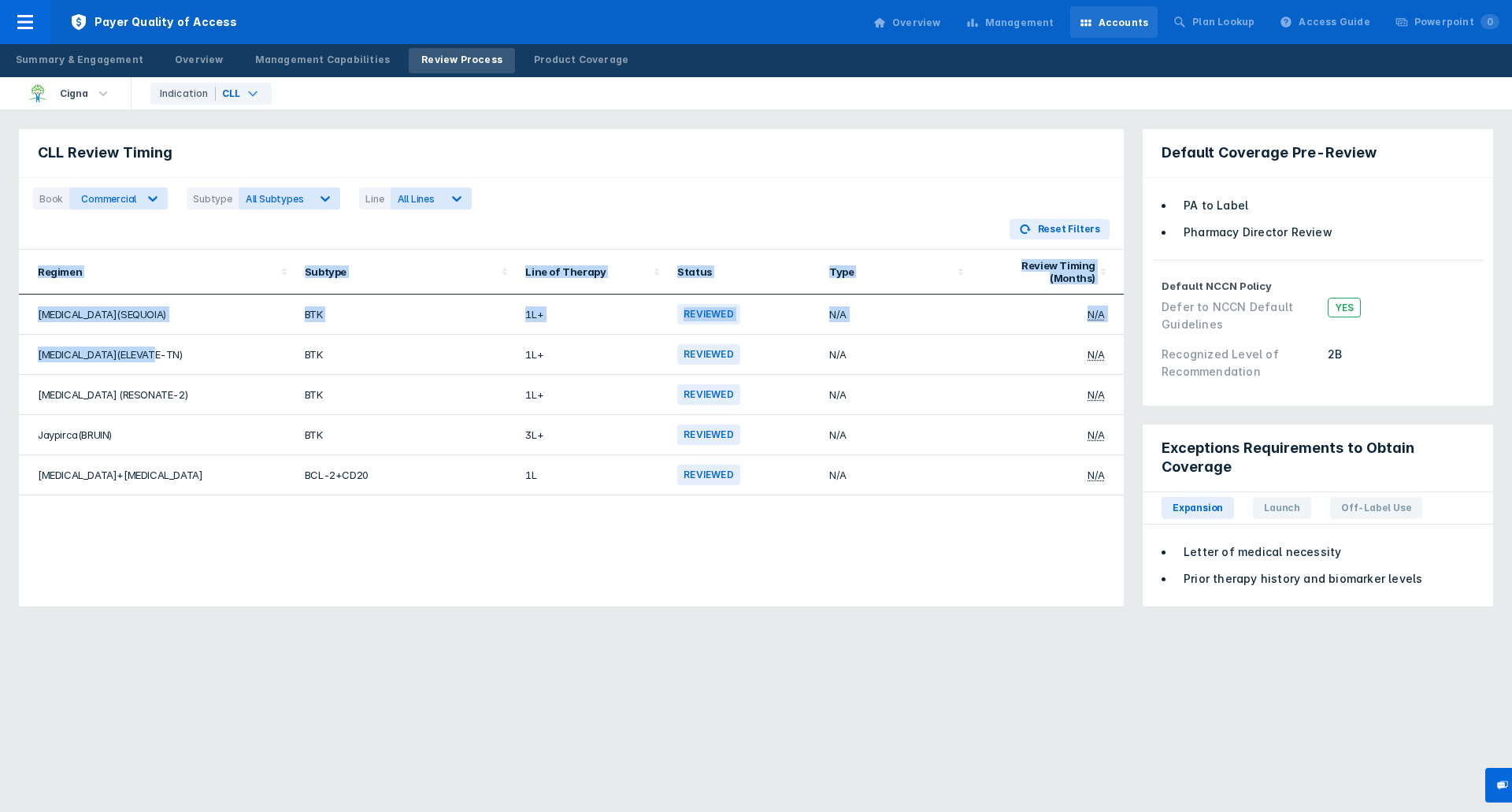 drag, startPoint x: 168, startPoint y: 339, endPoint x: 202, endPoint y: 501, distance: 165.52945 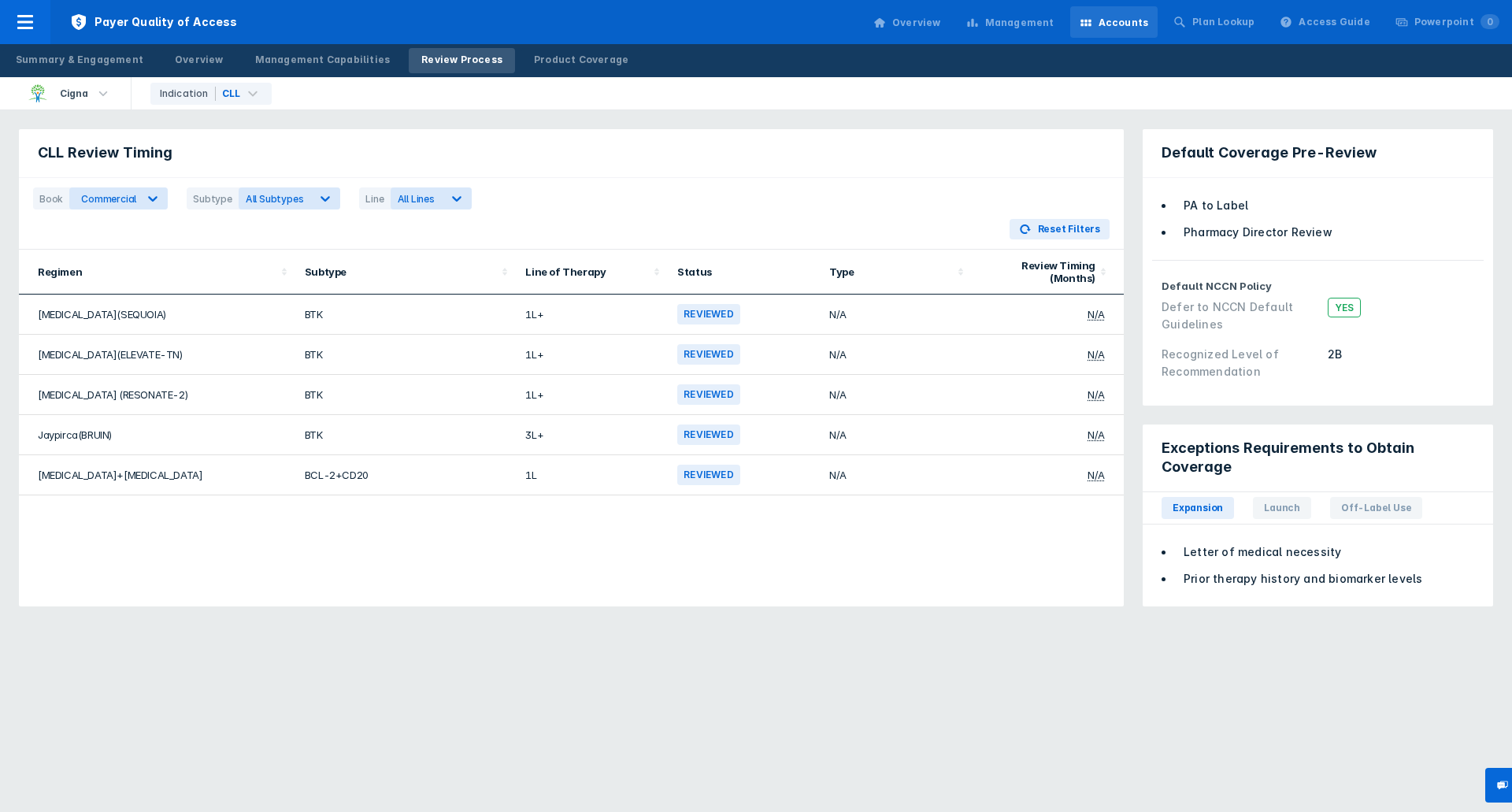 click on "CLL Review Timing" at bounding box center (571, 154) 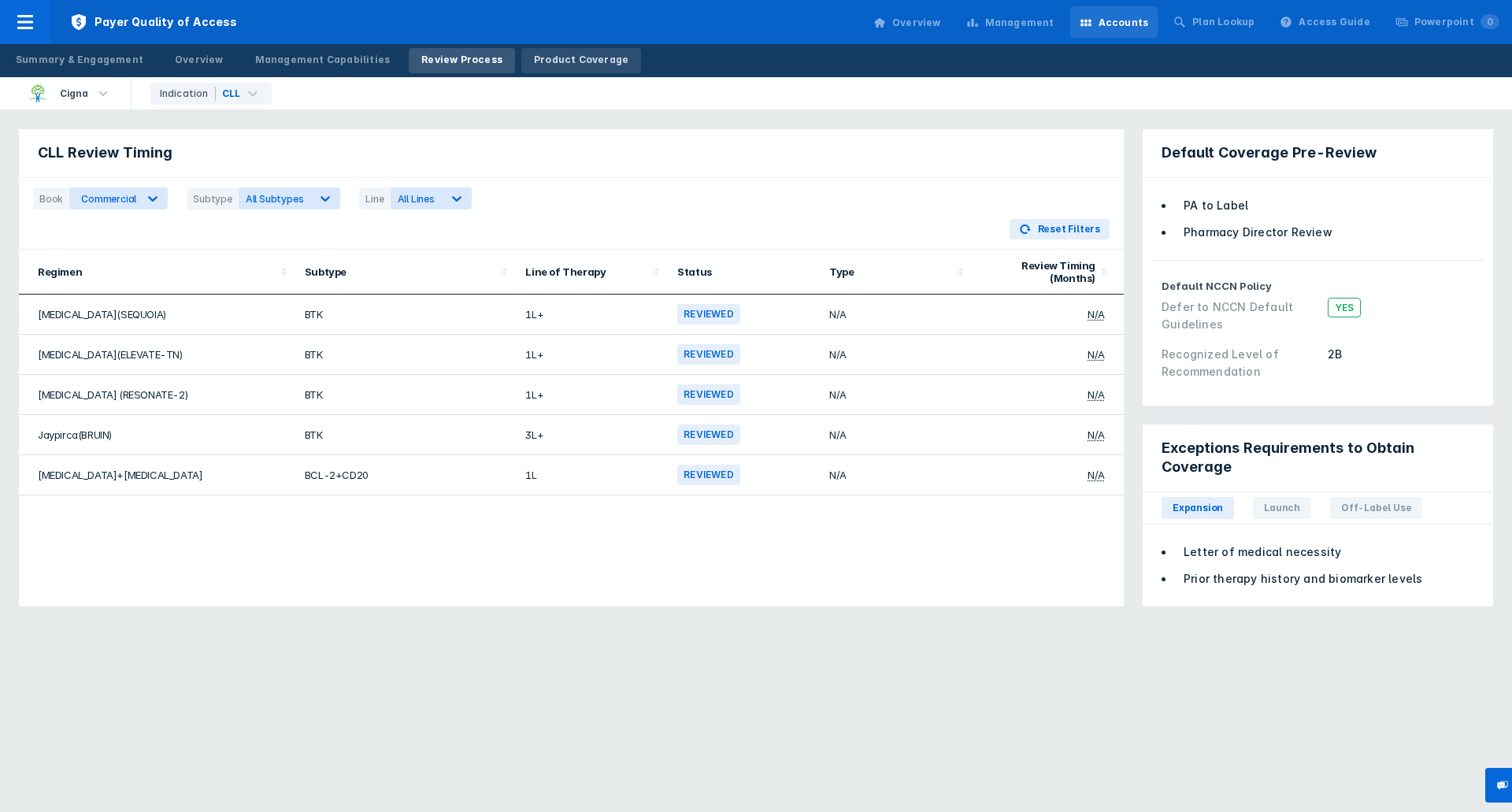 click on "Product Coverage" at bounding box center [581, 61] 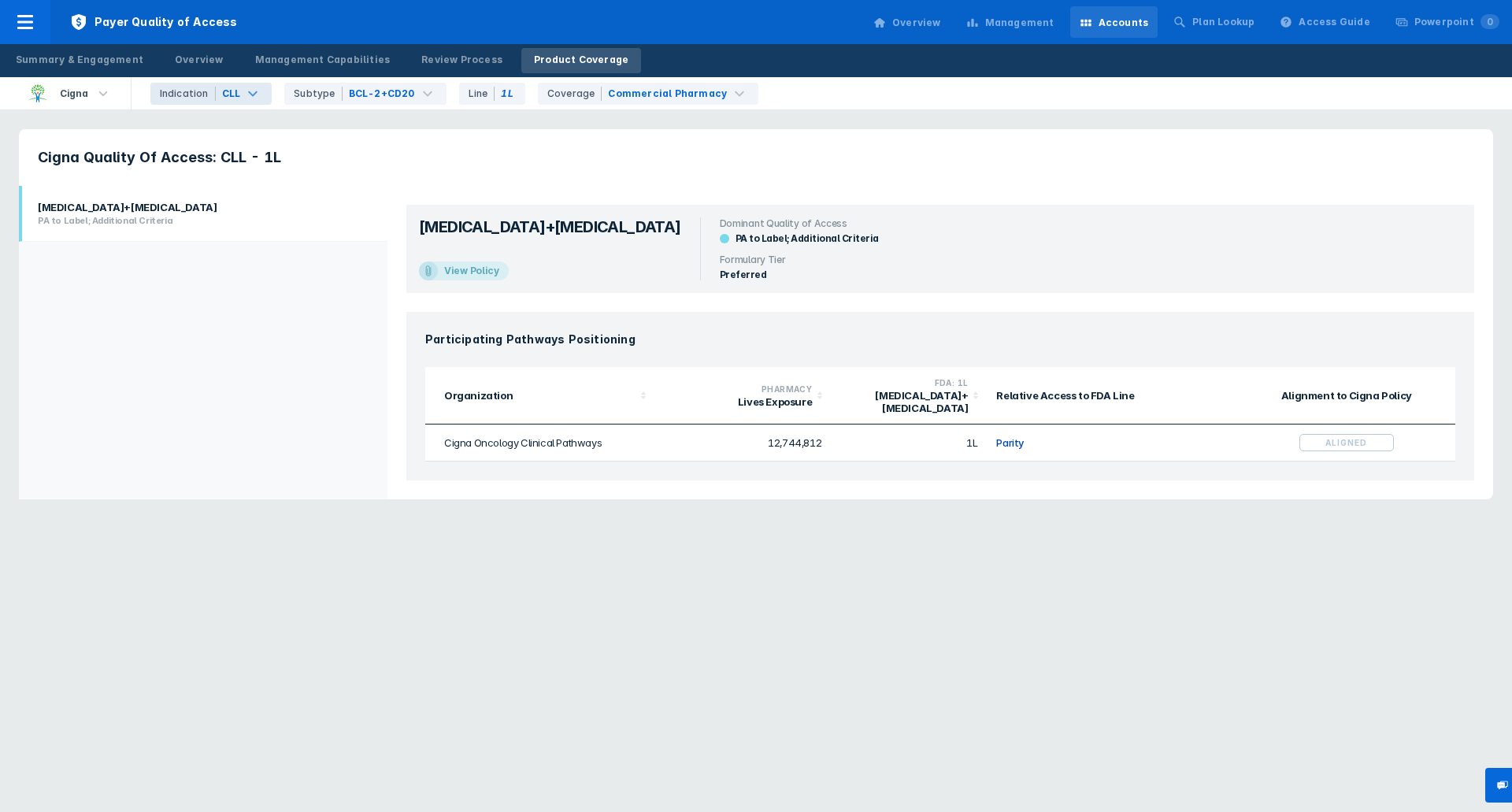 click on "Indication CLL" at bounding box center (211, 94) 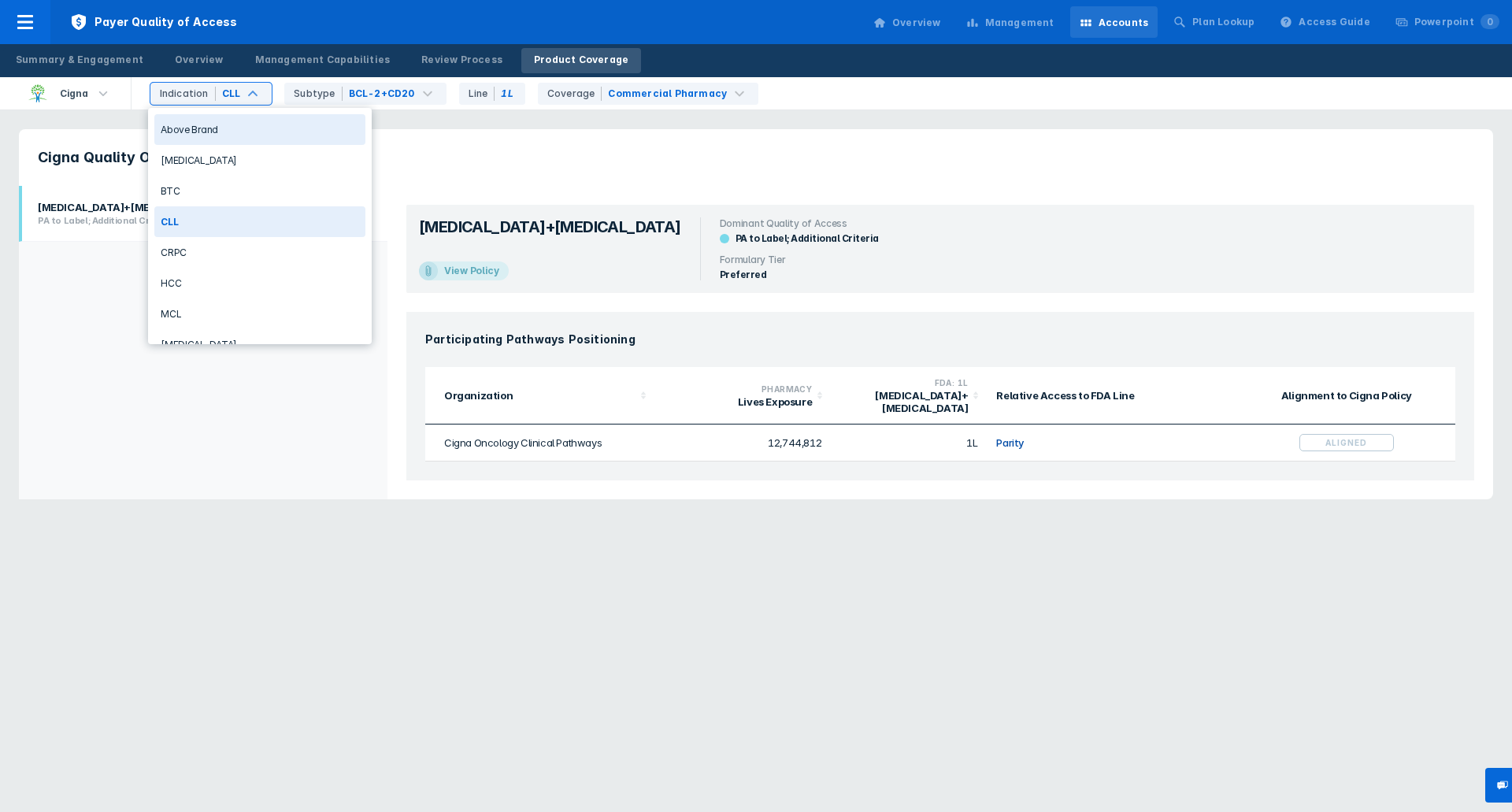 click on "Above Brand" at bounding box center [260, 129] 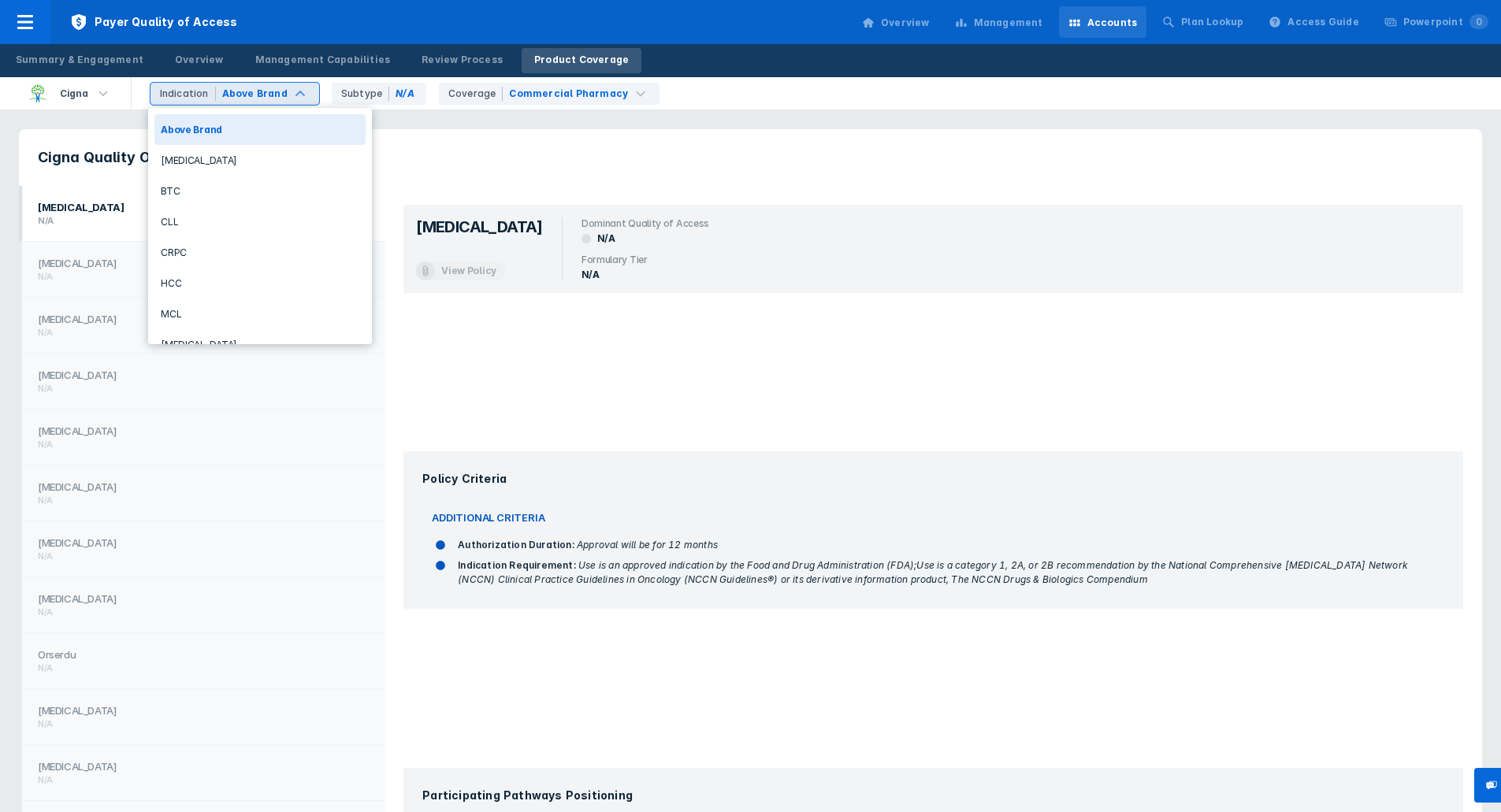 click on "Above Brand" at bounding box center (255, 94) 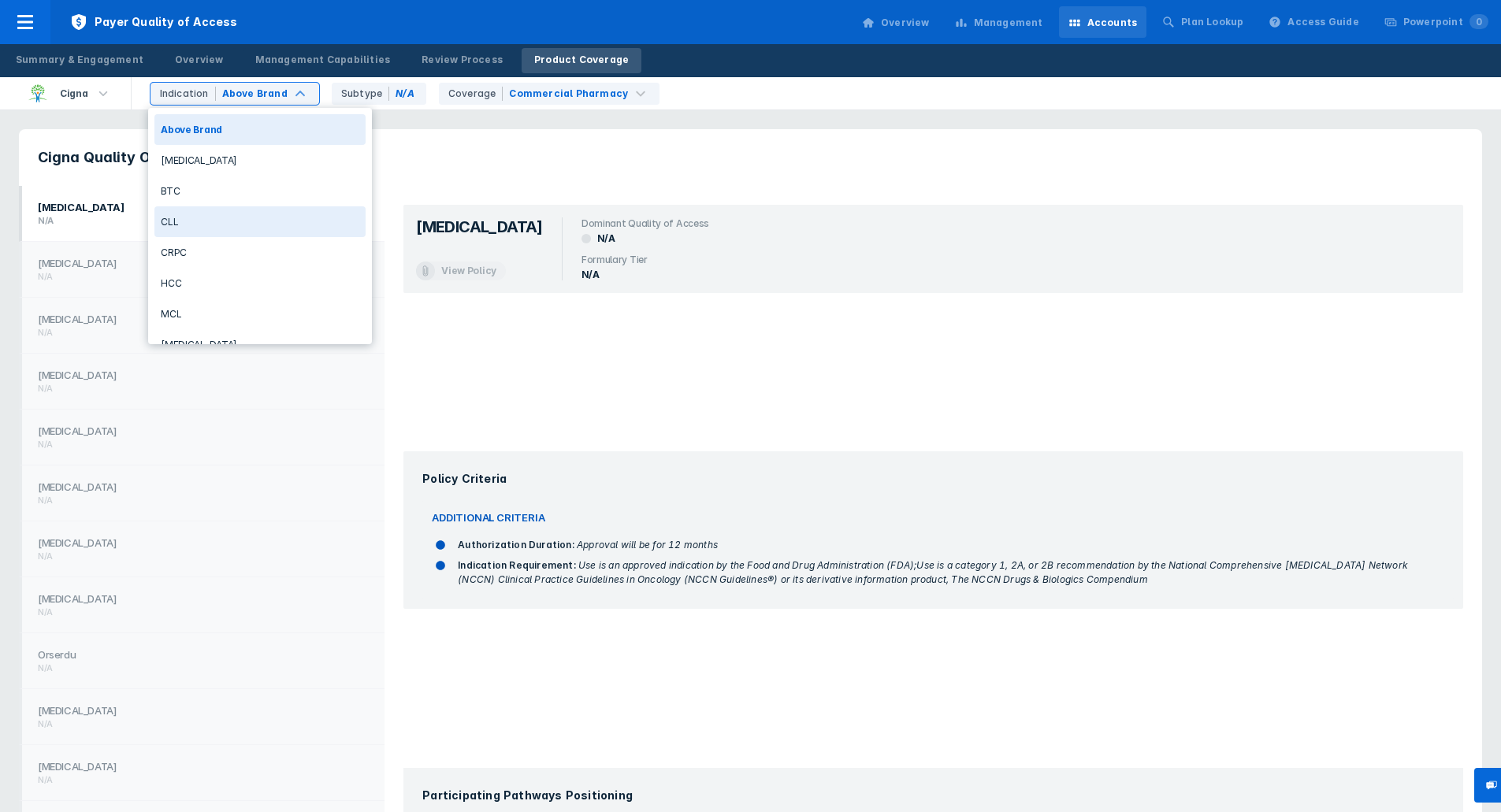 click on "CLL" at bounding box center [260, 221] 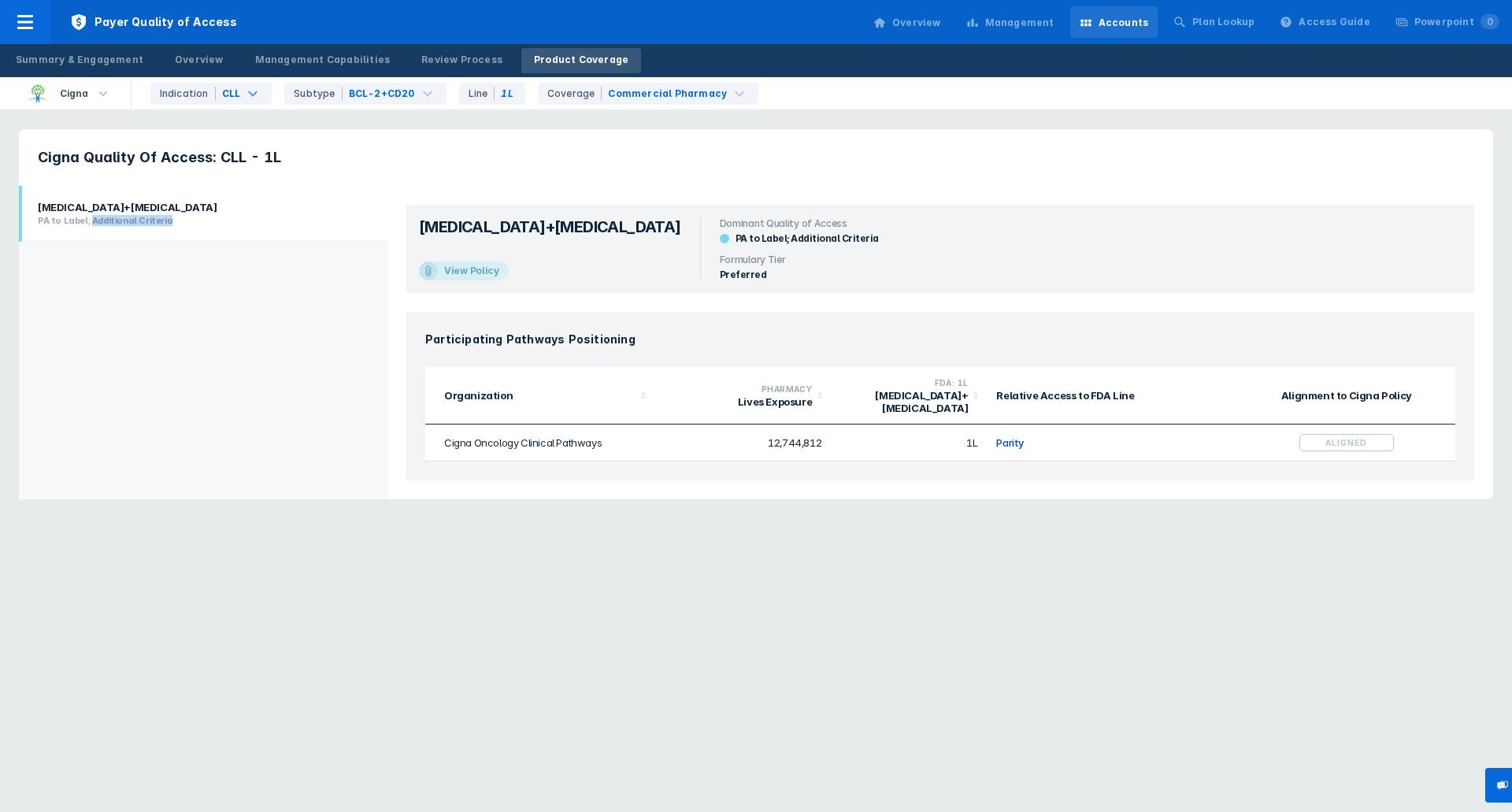 drag, startPoint x: 94, startPoint y: 220, endPoint x: 171, endPoint y: 222, distance: 77.02597 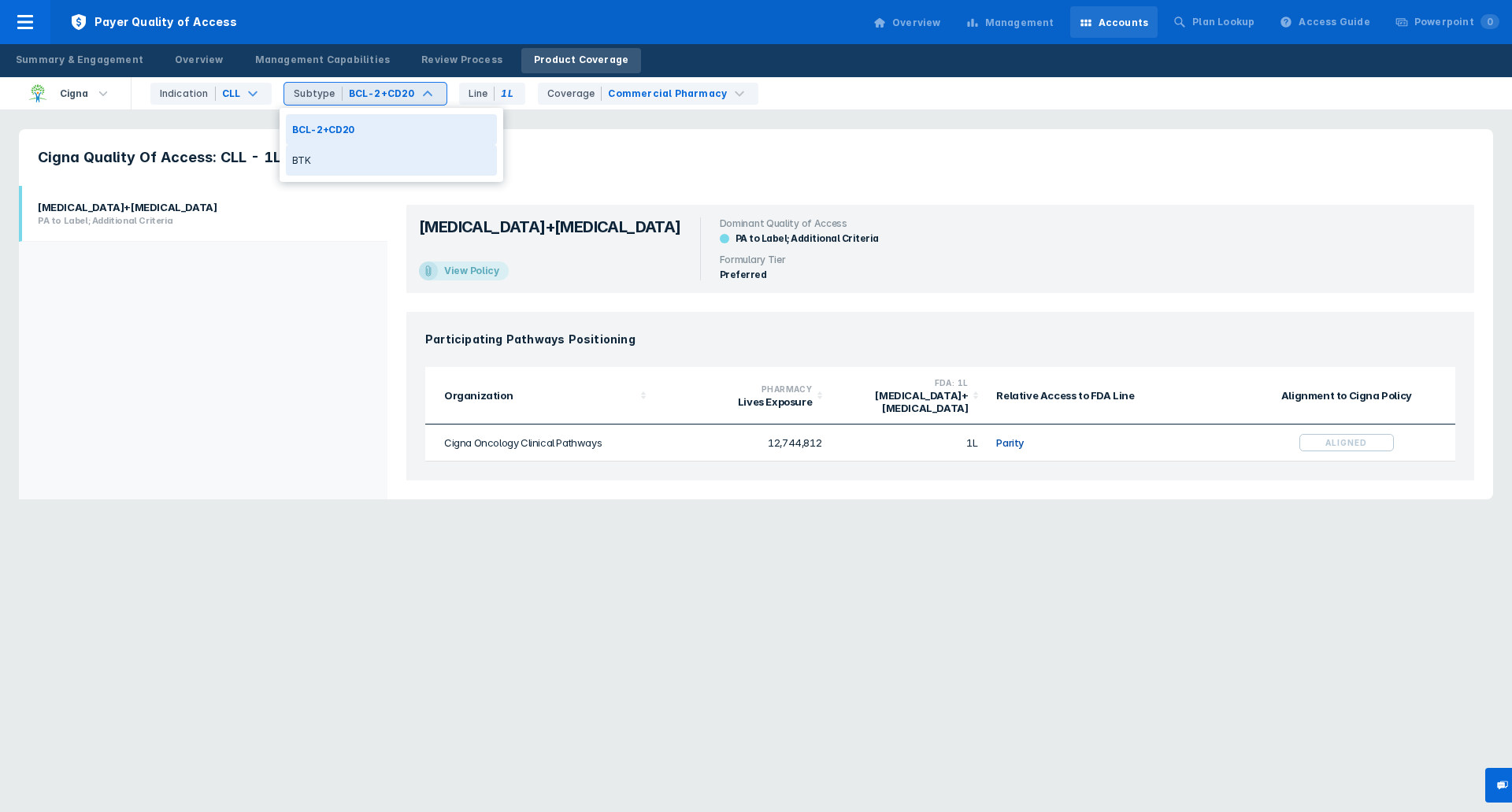 click on "BTK" at bounding box center [391, 160] 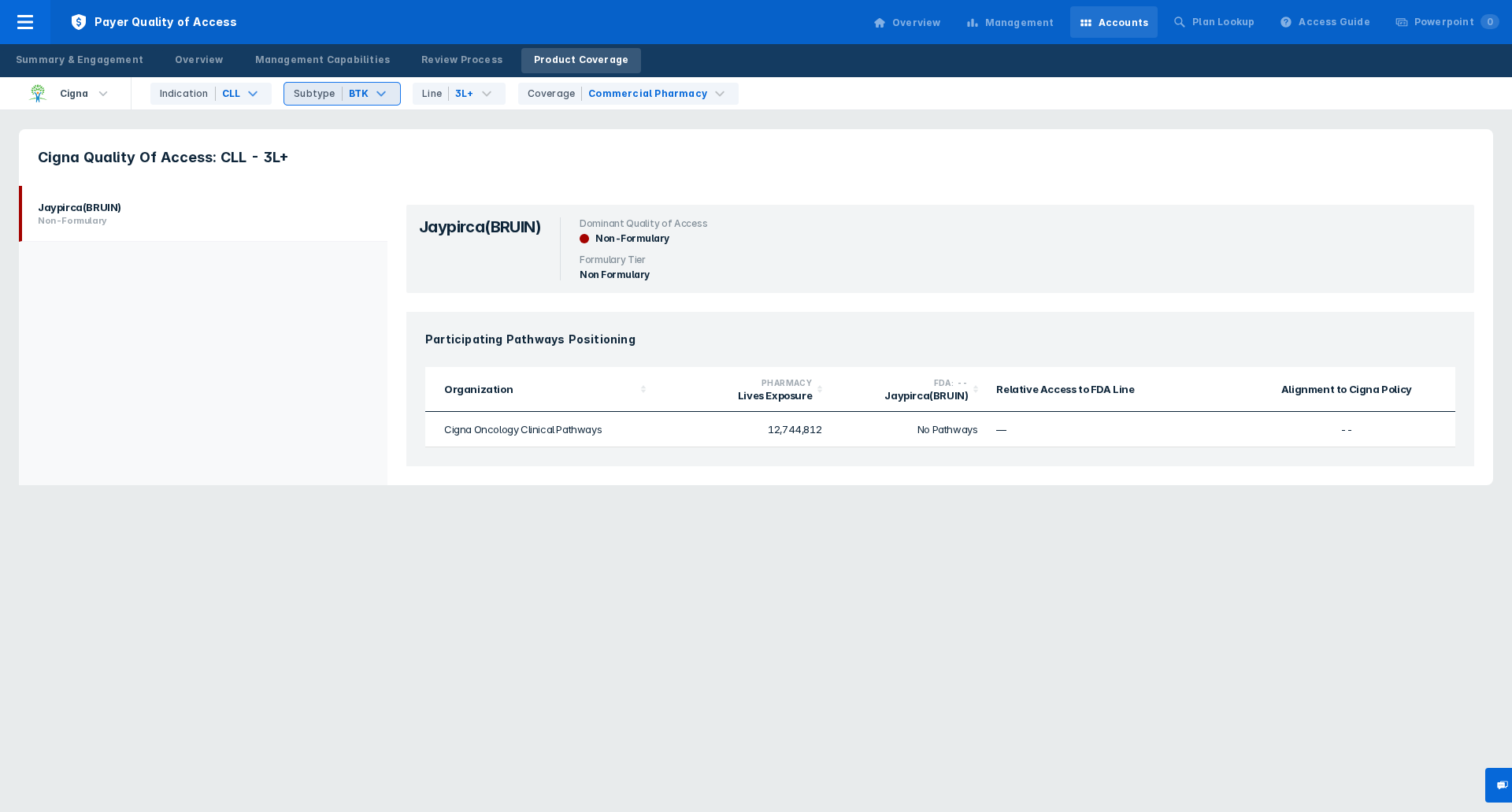 click on "Jaypirca(BRUIN) Non-Formulary" at bounding box center (203, 213) 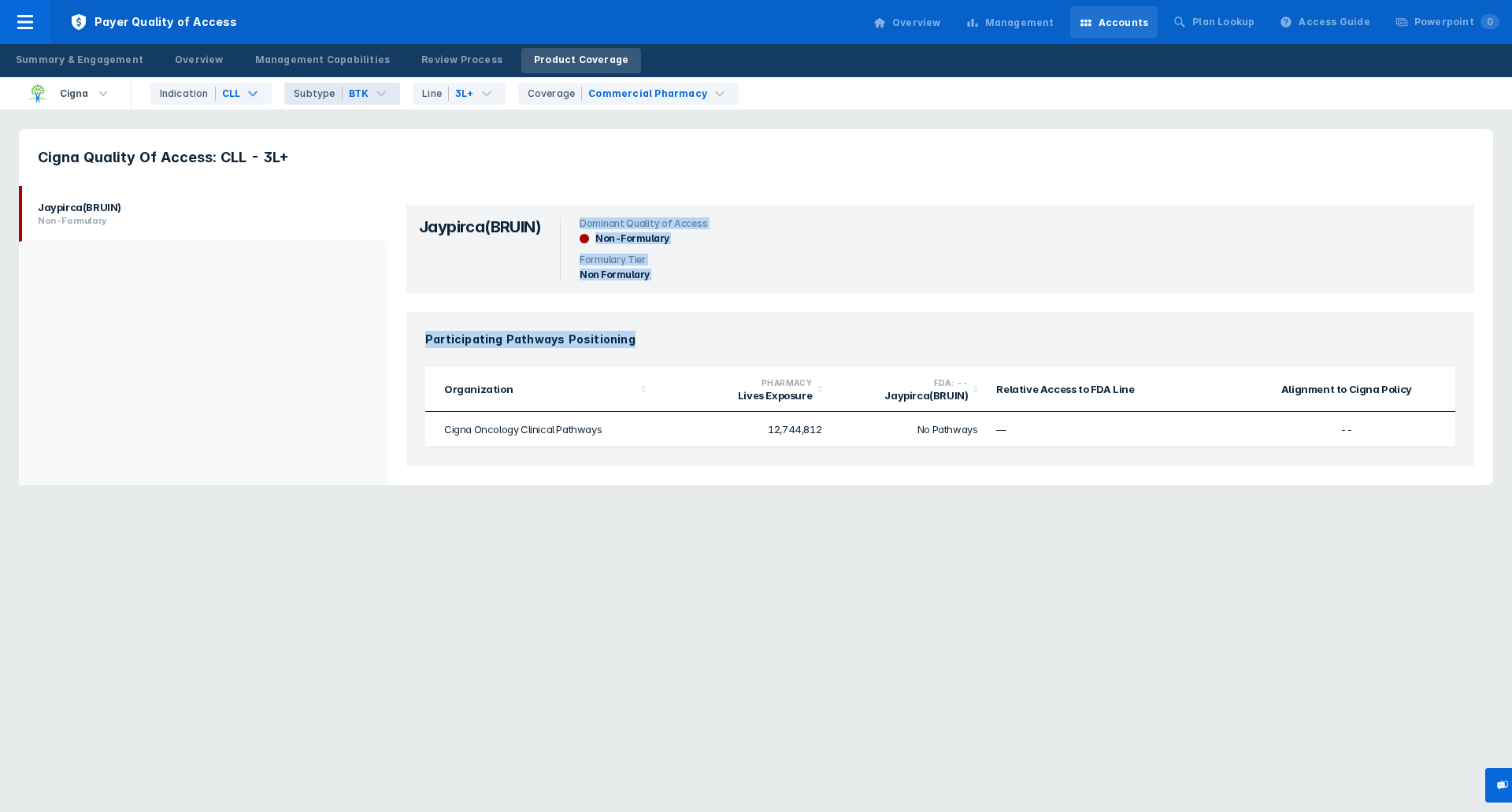 drag, startPoint x: 552, startPoint y: 248, endPoint x: 641, endPoint y: 360, distance: 143.05593 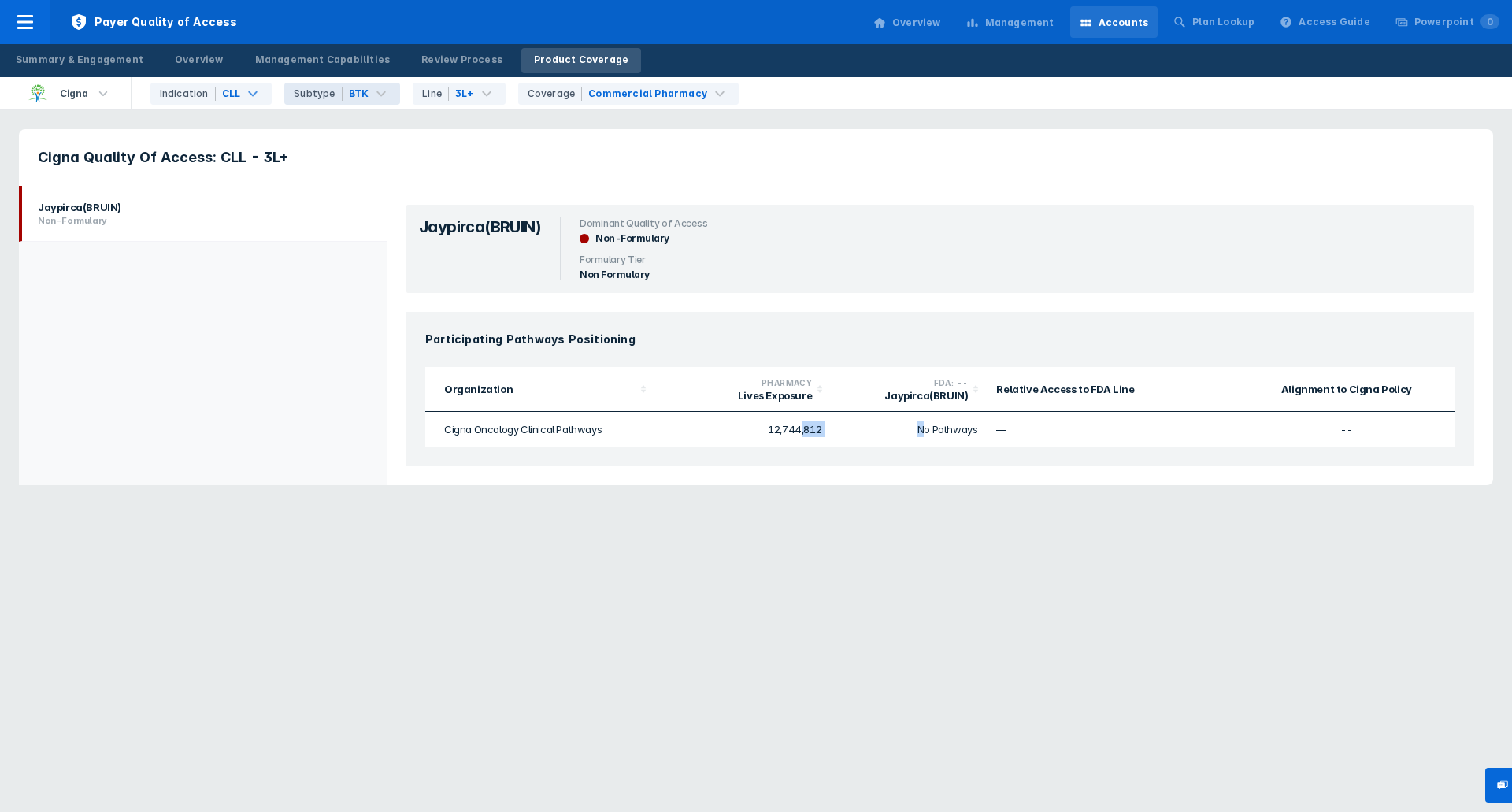 drag, startPoint x: 822, startPoint y: 433, endPoint x: 921, endPoint y: 439, distance: 99.18165 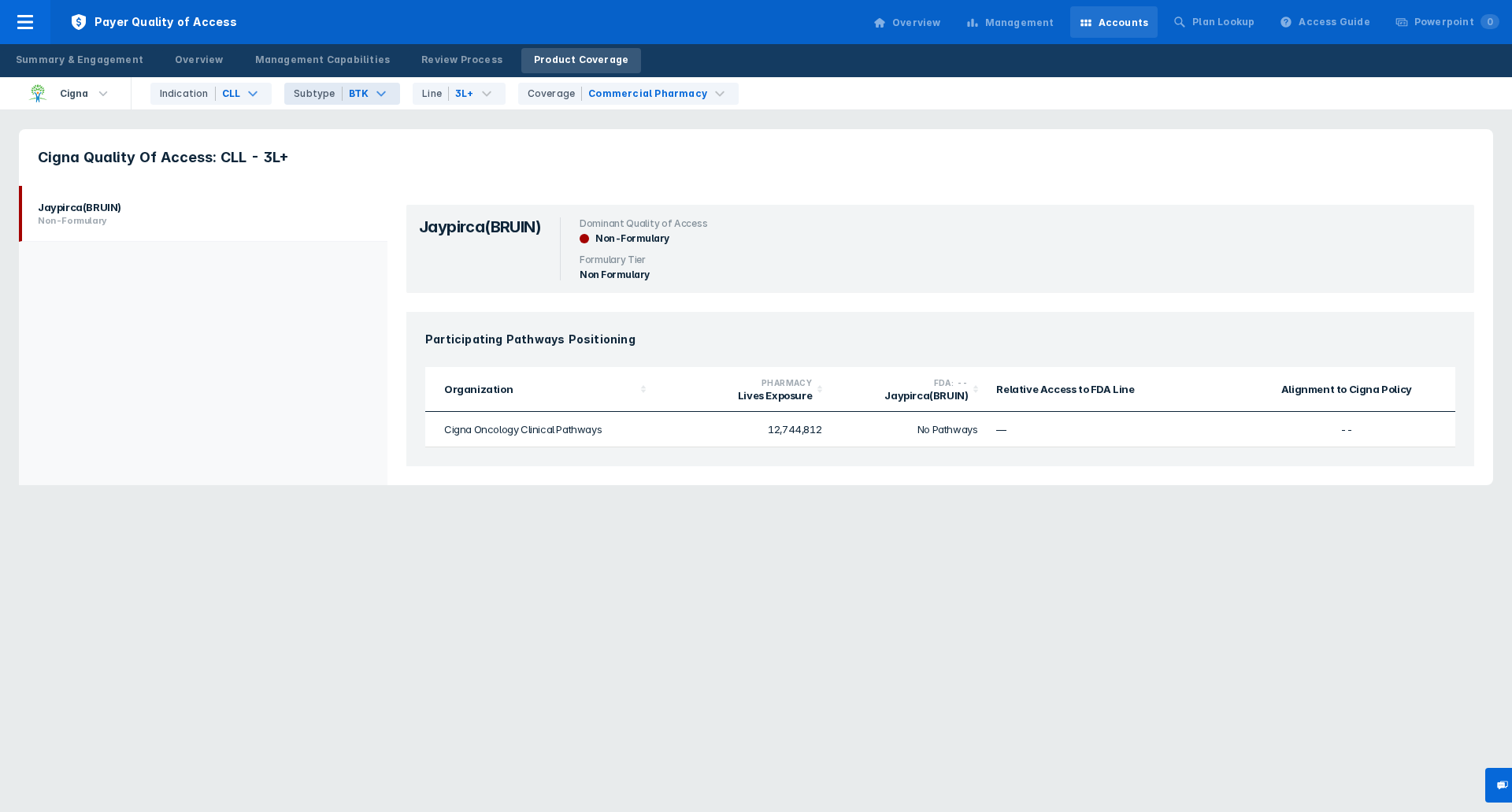 click on "BTK" at bounding box center (359, 94) 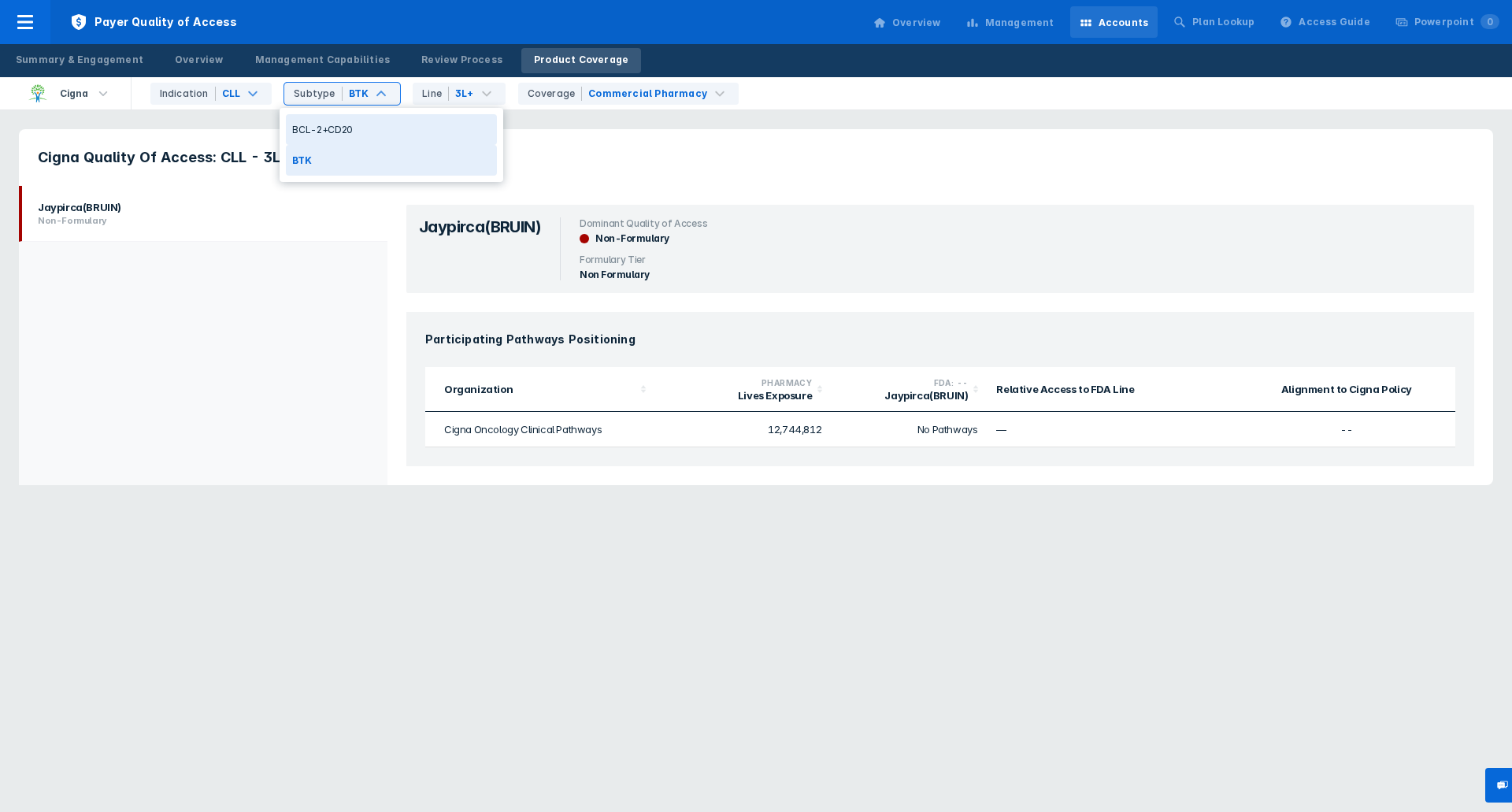 click on "BCL-2+CD20" at bounding box center (391, 129) 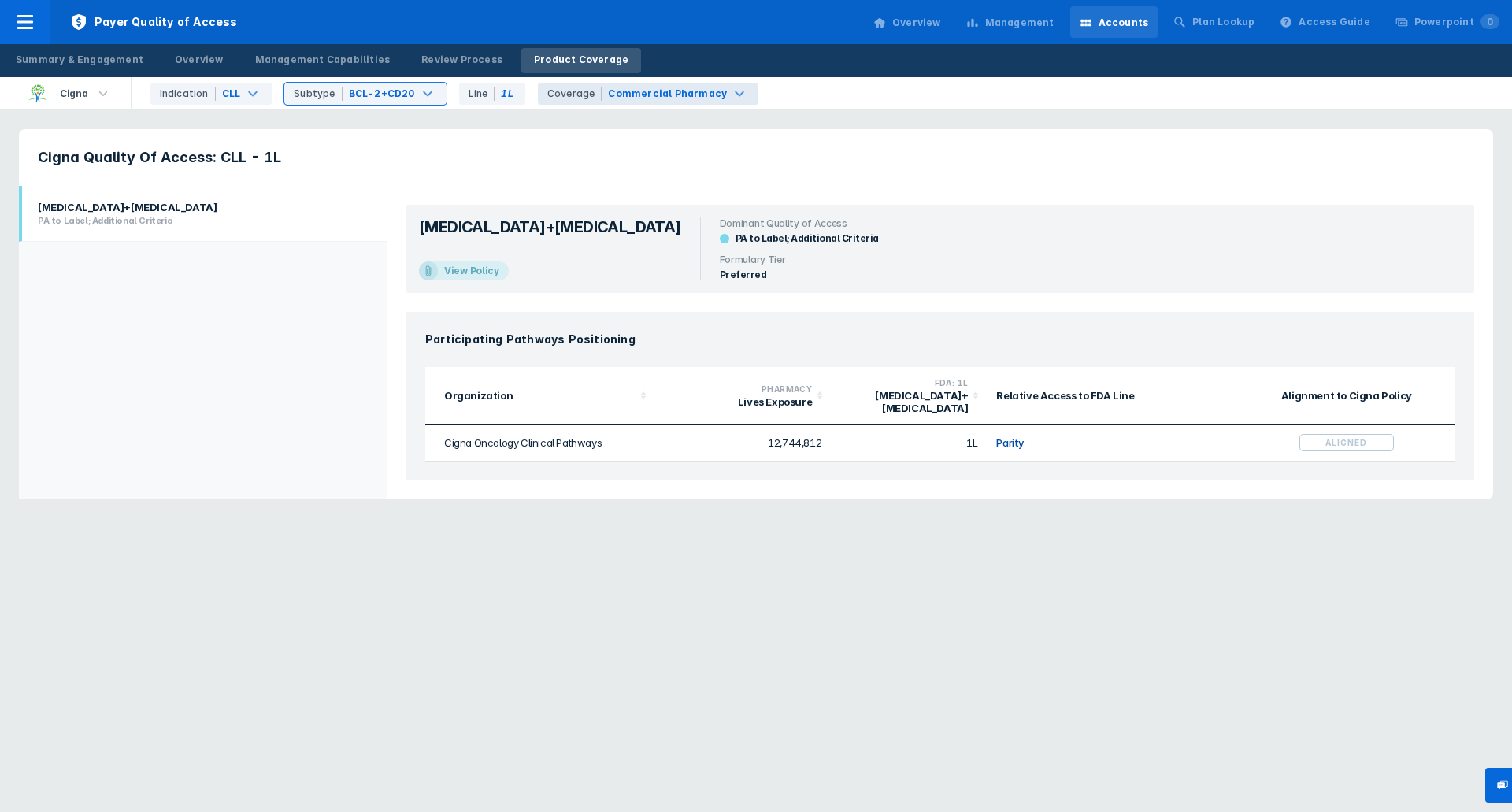 click on "Commercial Pharmacy" at bounding box center [667, 94] 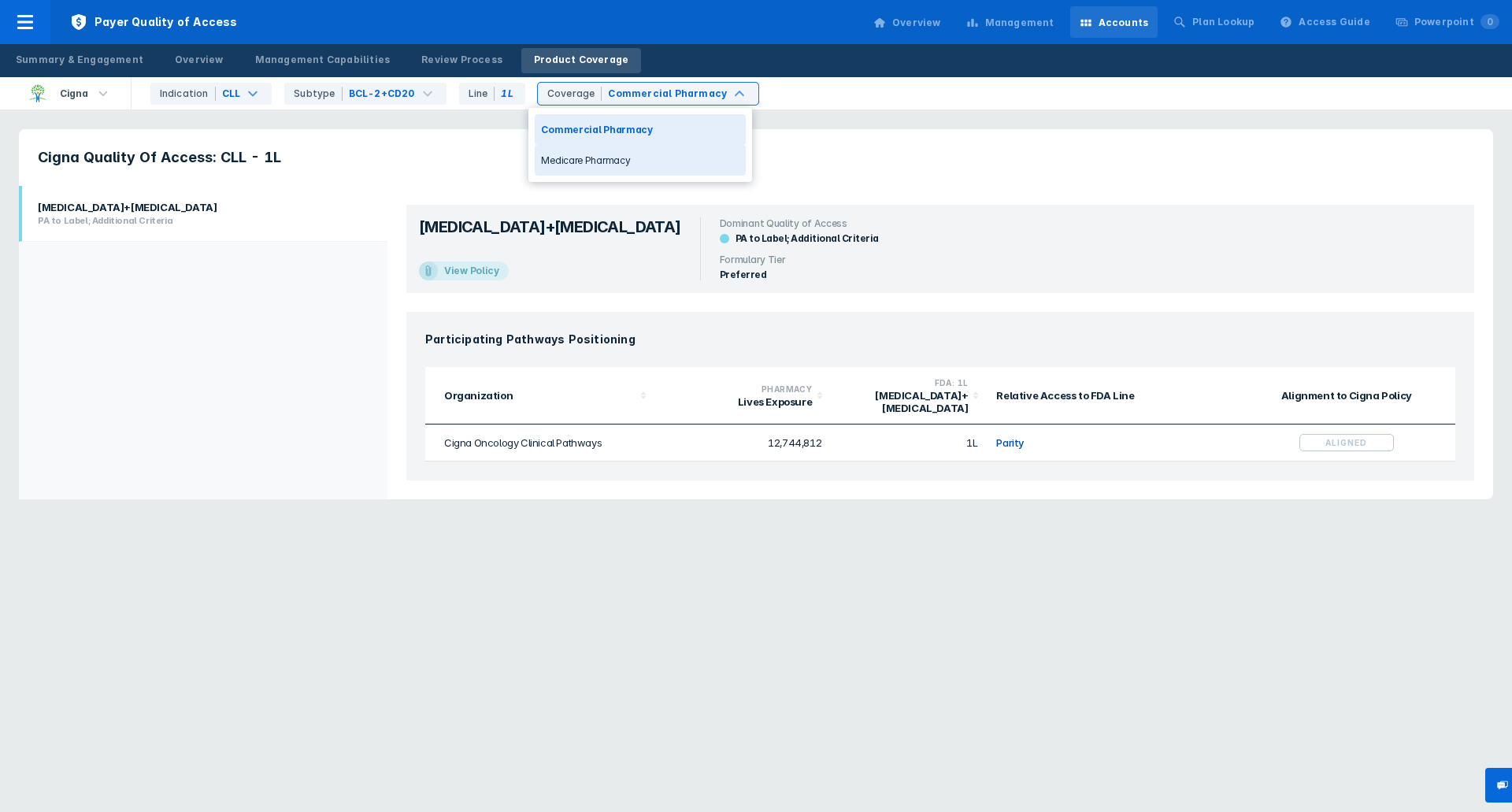 click on "Medicare Pharmacy" at bounding box center (640, 160) 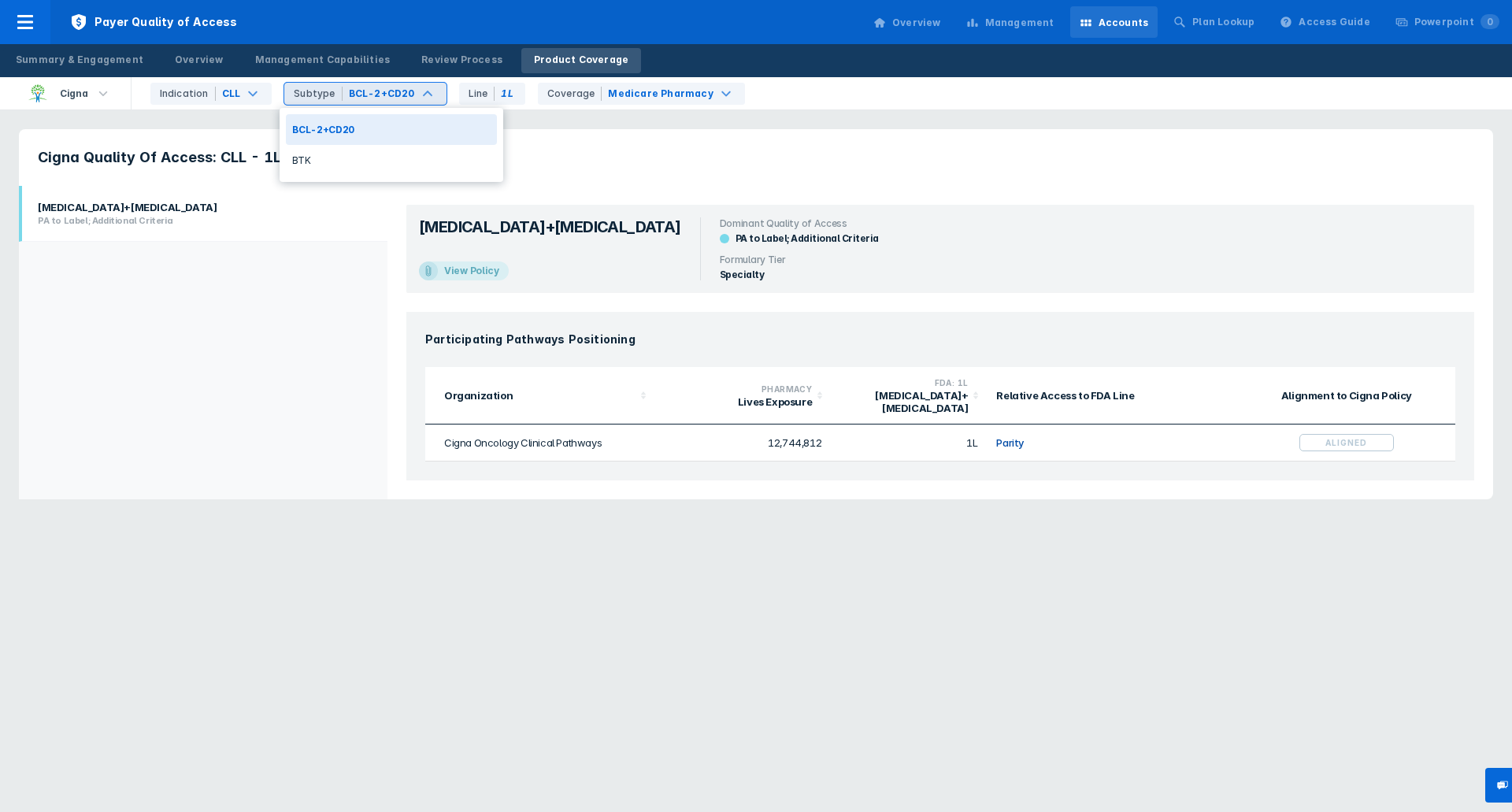 click on "Subtype BCL-2+CD20" at bounding box center [365, 94] 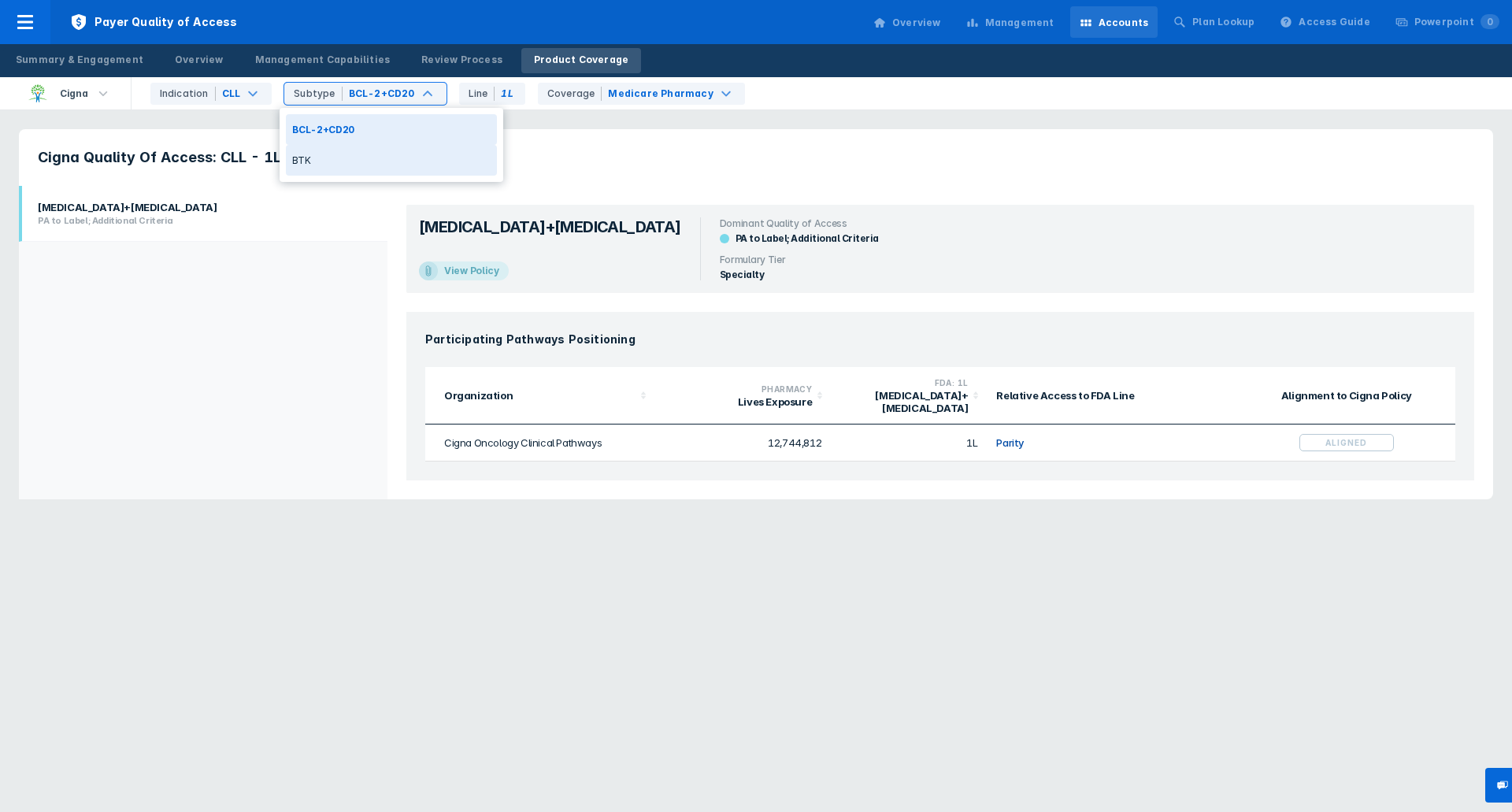 click on "BTK" at bounding box center (391, 160) 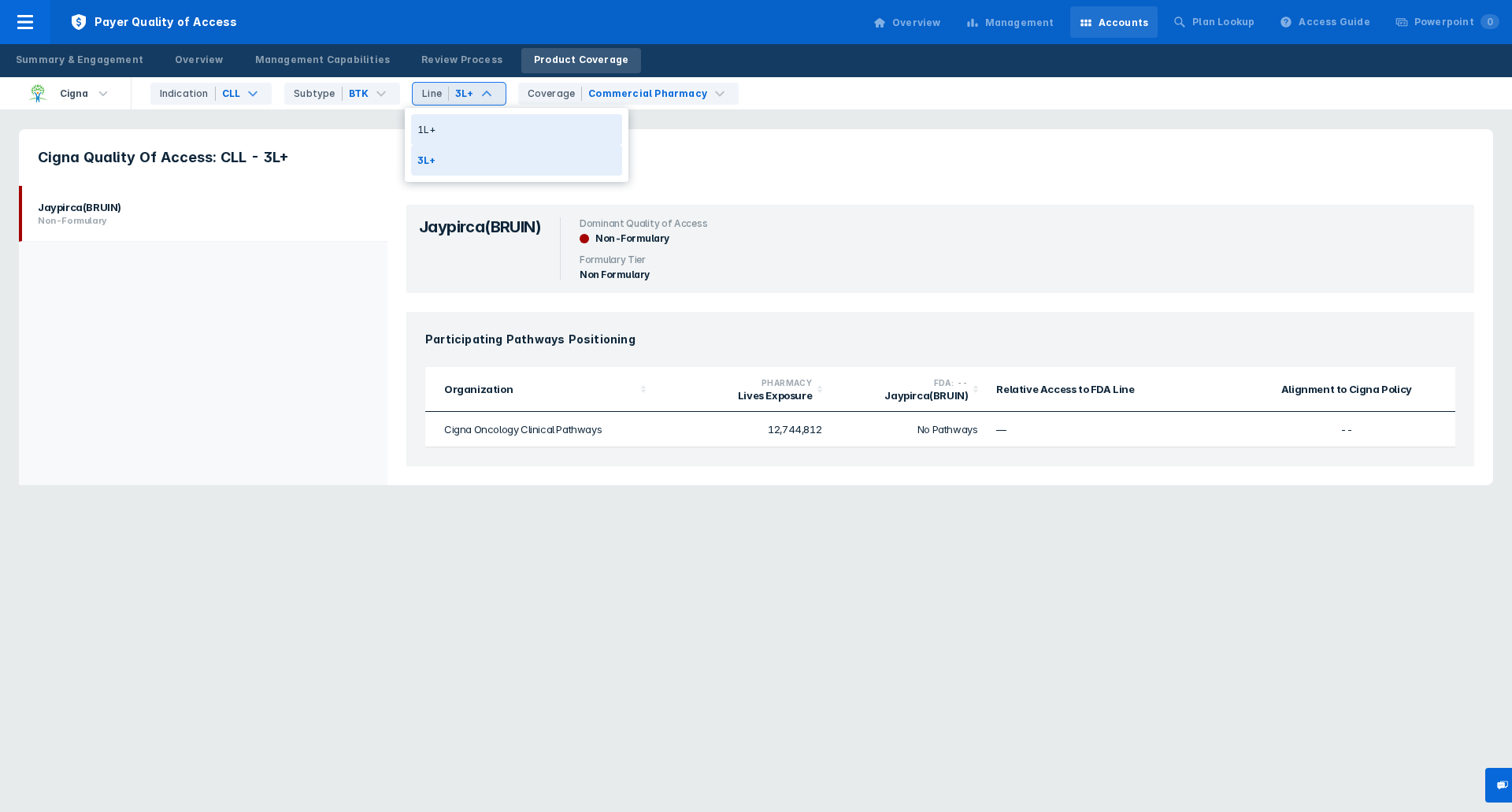 click on "1L+ 3L+" at bounding box center (517, 145) 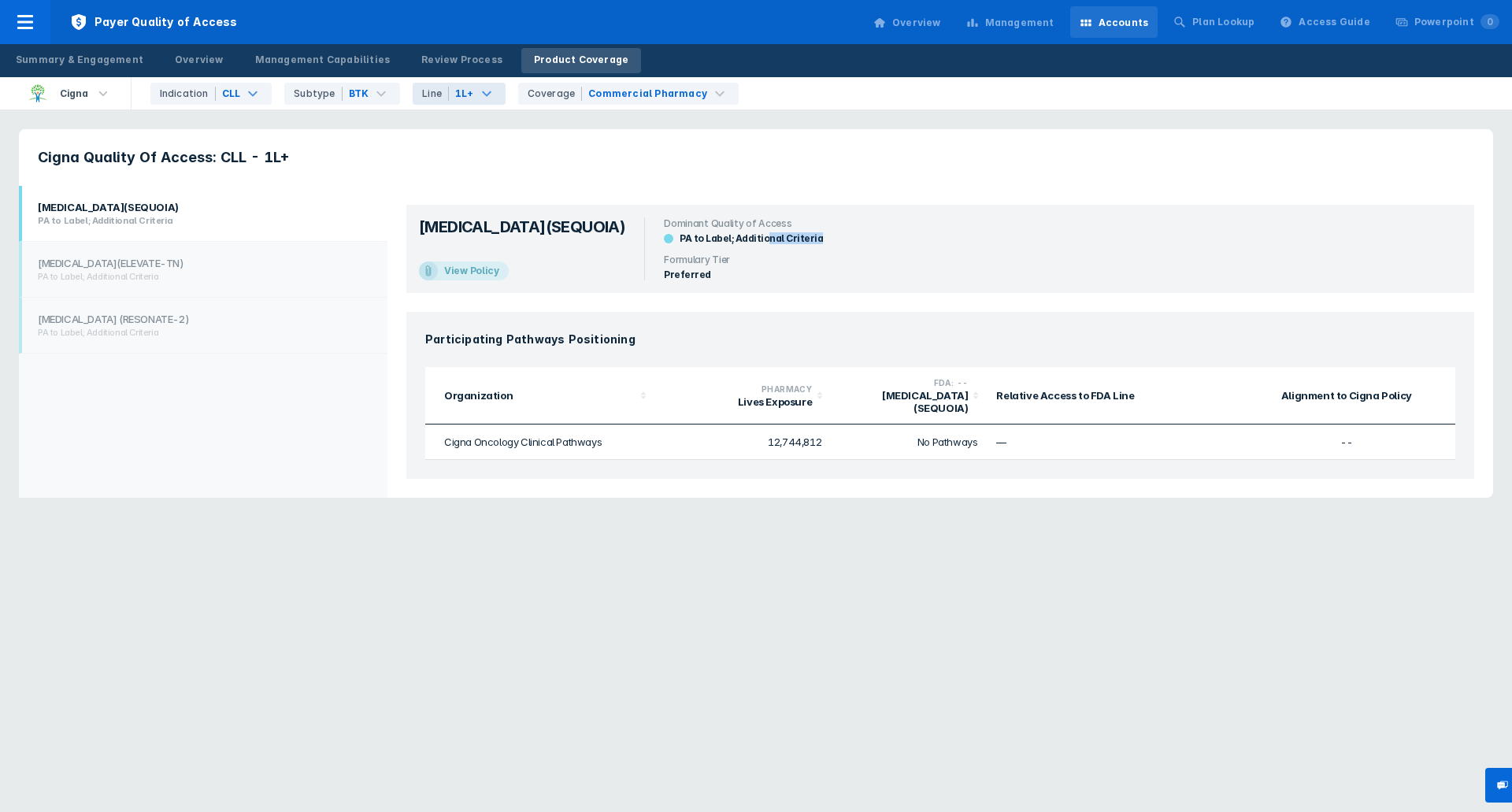 drag, startPoint x: 702, startPoint y: 243, endPoint x: 755, endPoint y: 239, distance: 53.15073 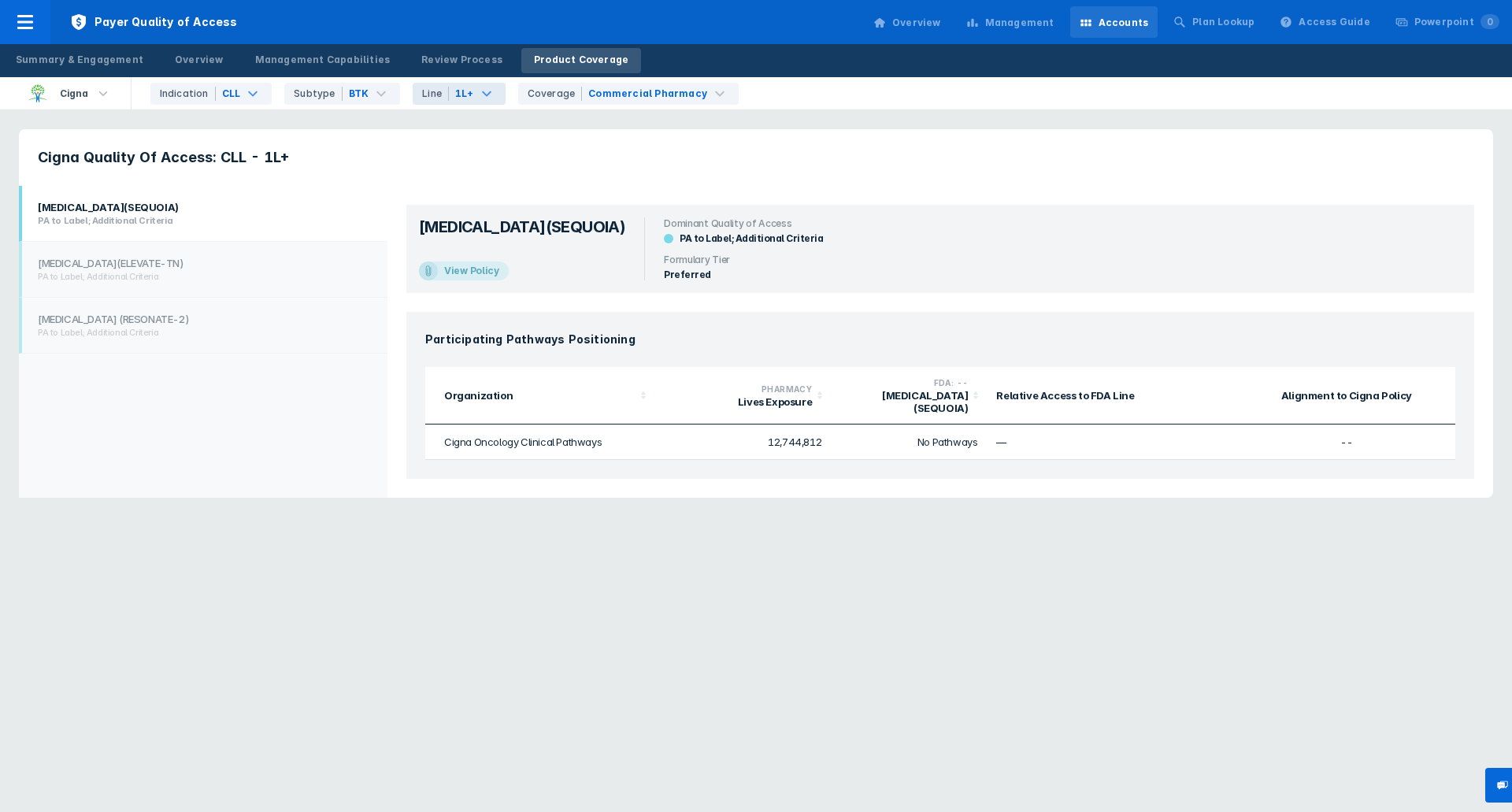 click on "PA to Label; Additional Criteria" at bounding box center [743, 238] 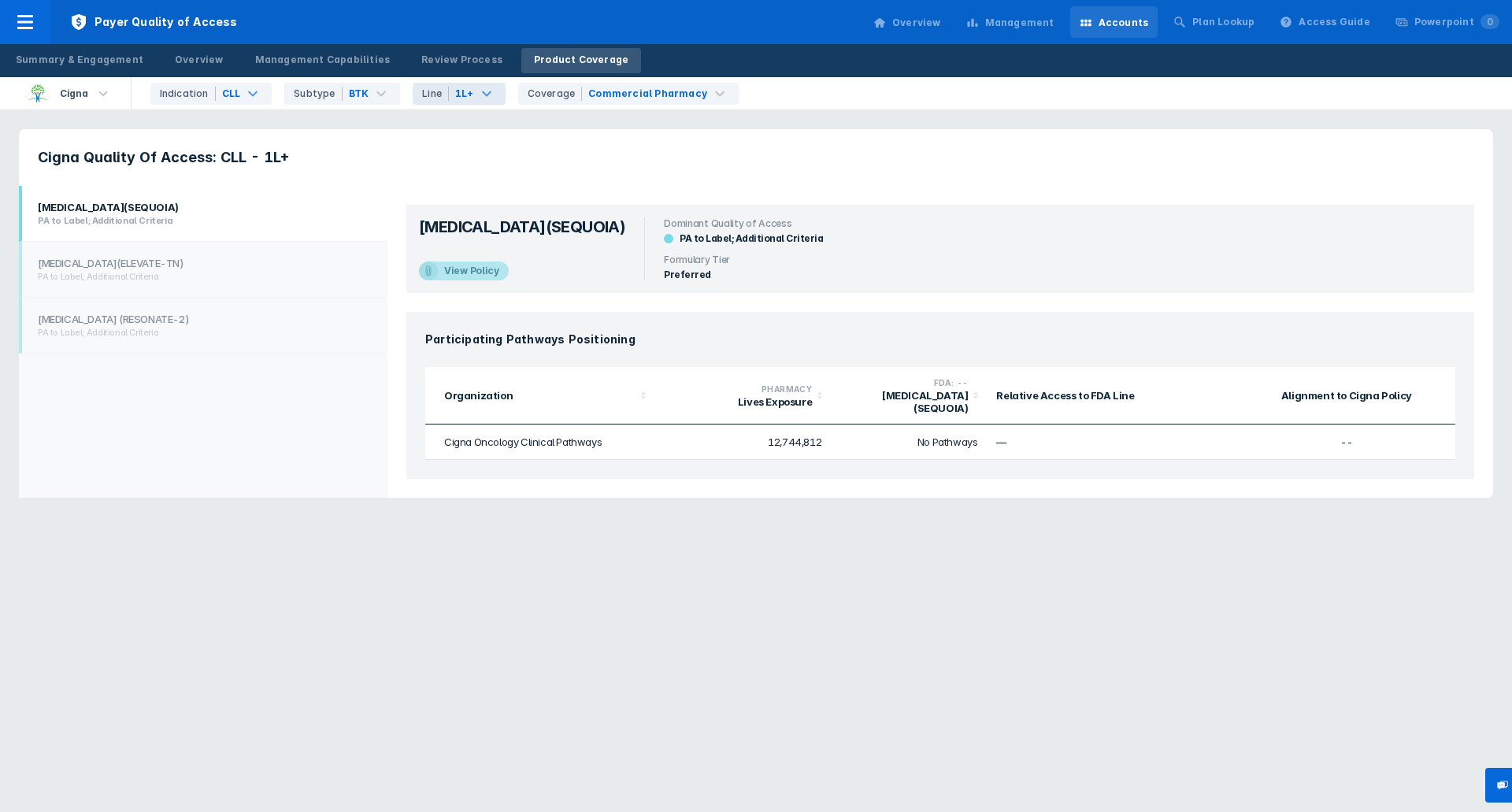 click on "View Policy" at bounding box center (476, 271) 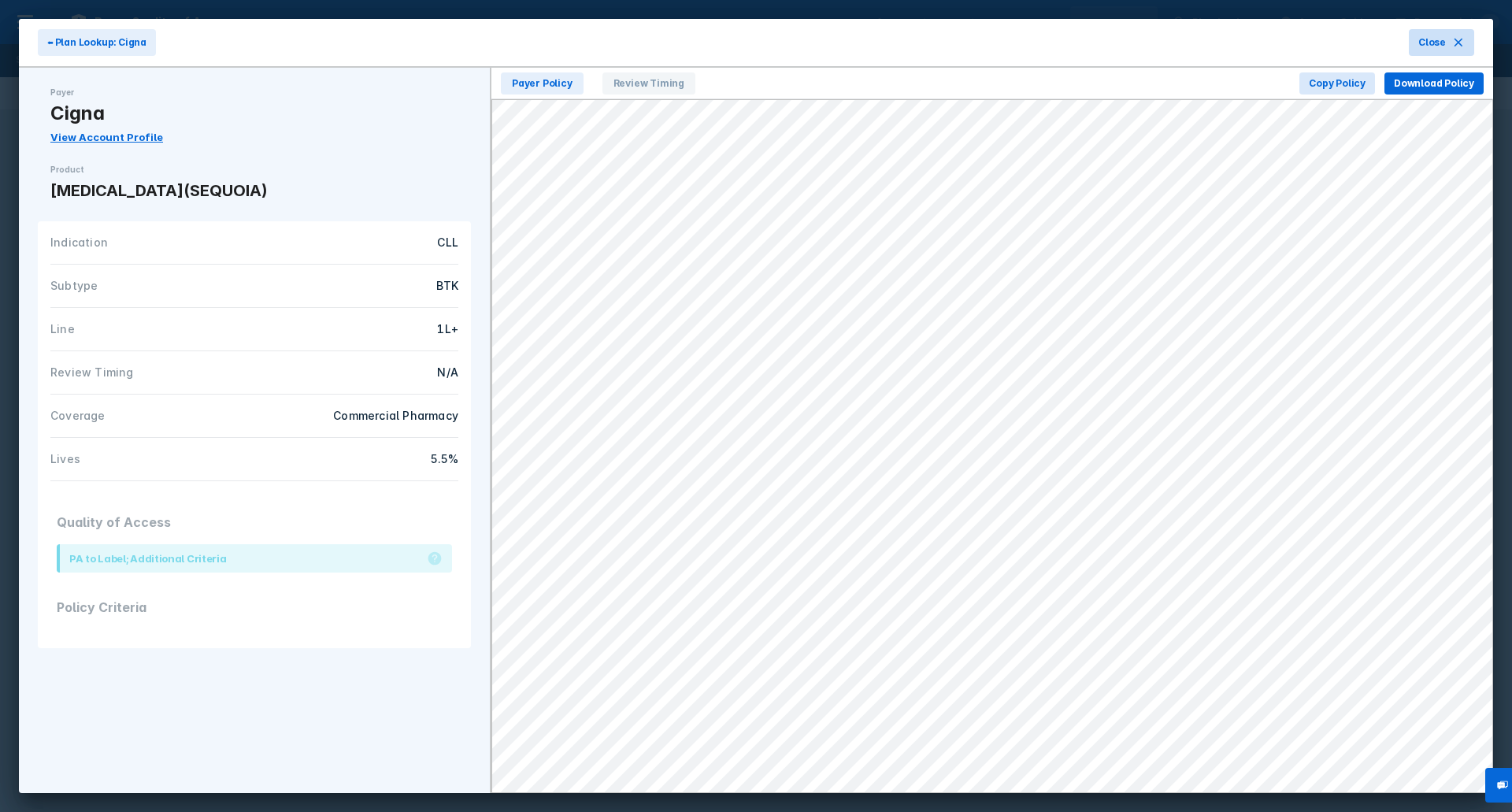 click on "Close" at bounding box center (1441, 43) 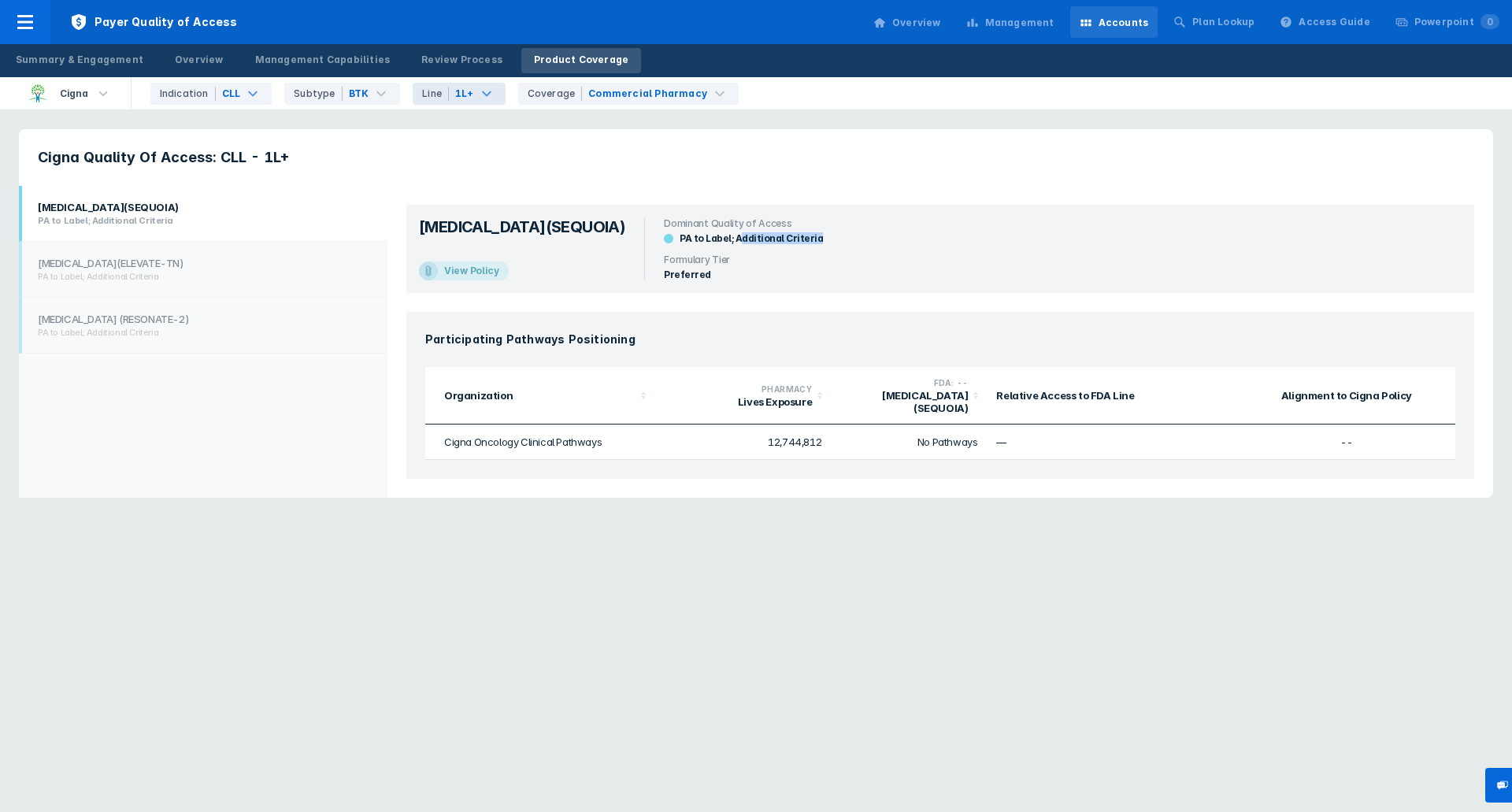 drag, startPoint x: 679, startPoint y: 239, endPoint x: 747, endPoint y: 235, distance: 68.11755 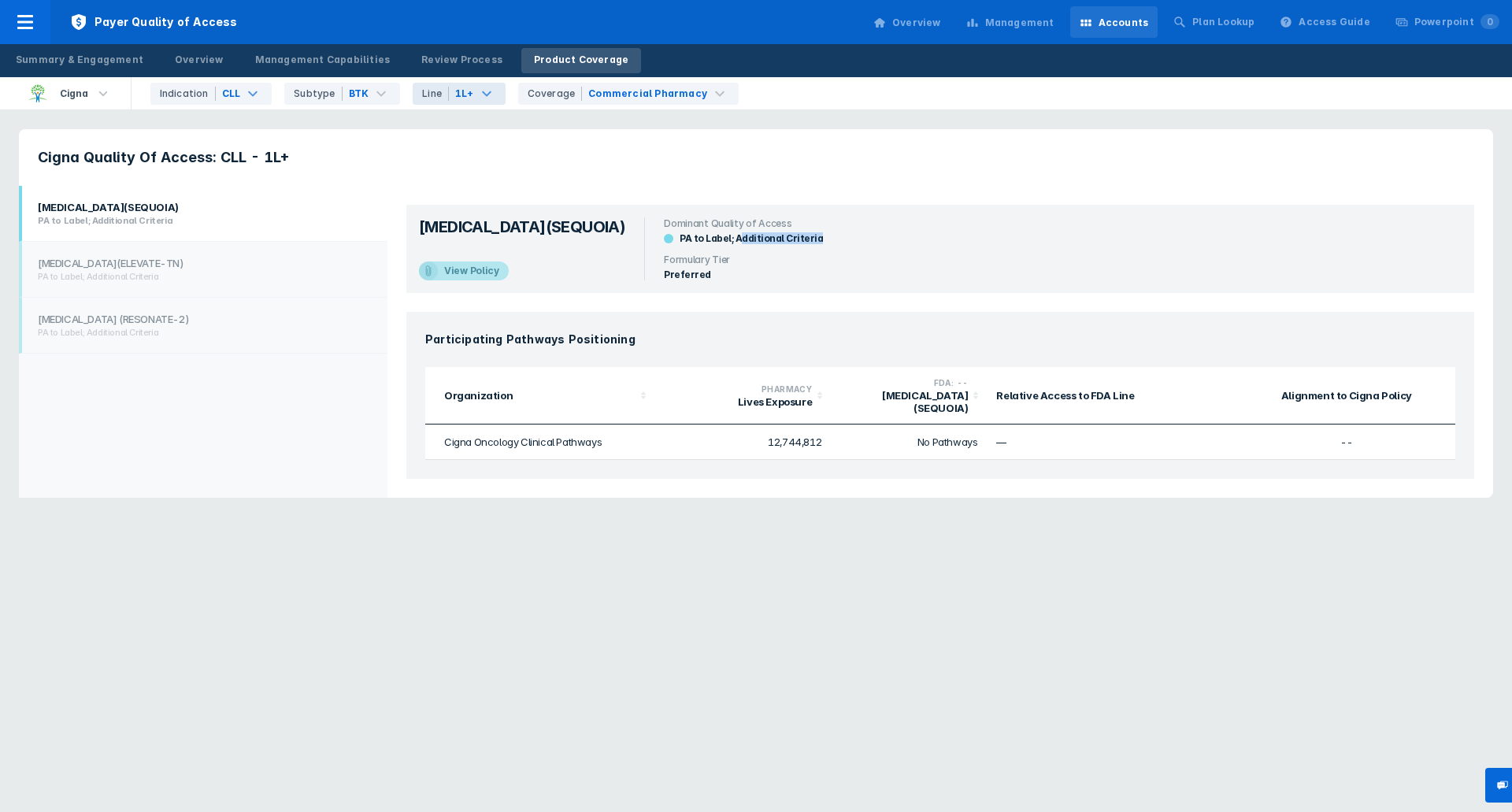 click on "View Policy" at bounding box center [476, 271] 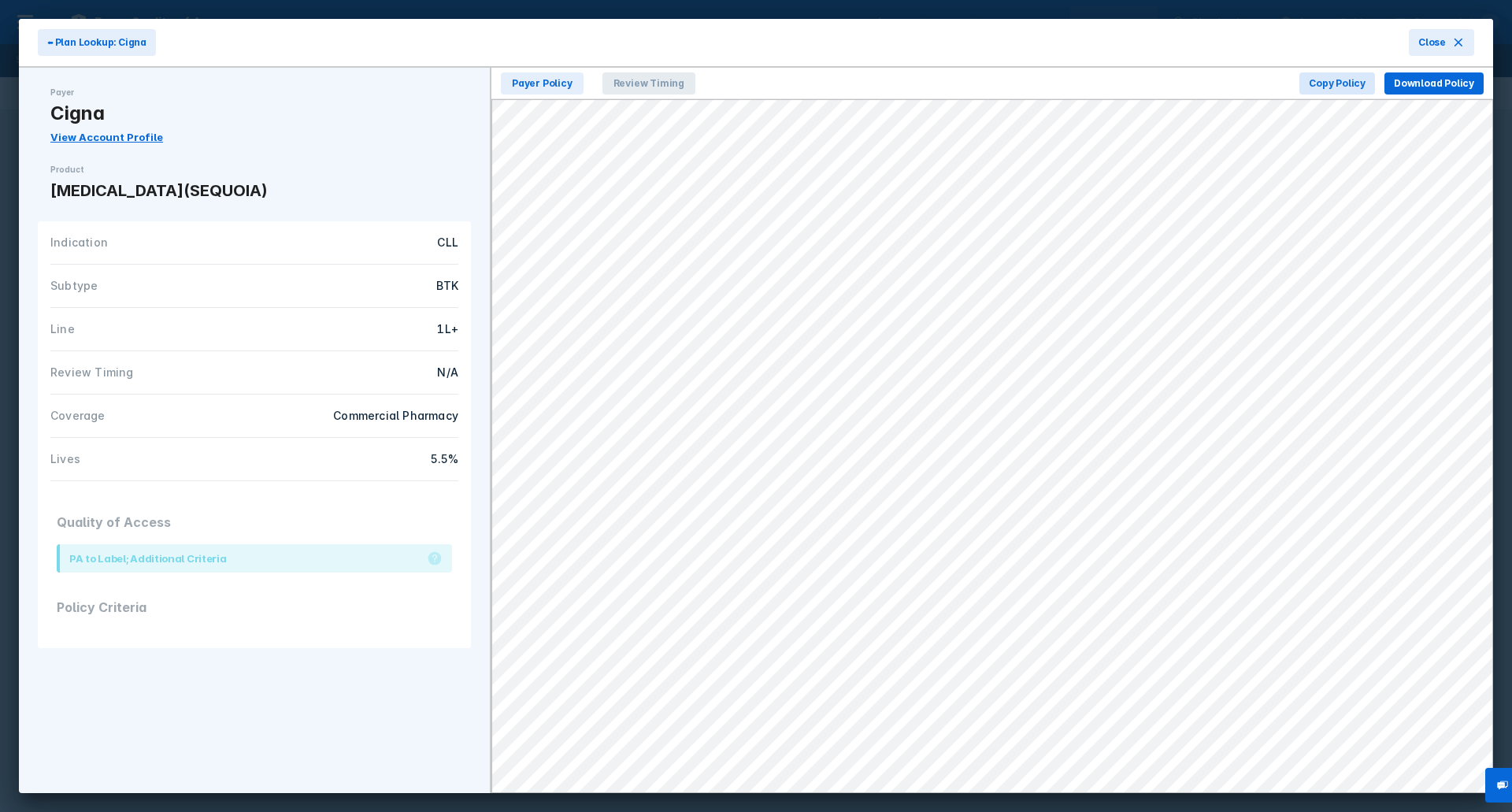 click on "Review Timing" at bounding box center [649, 83] 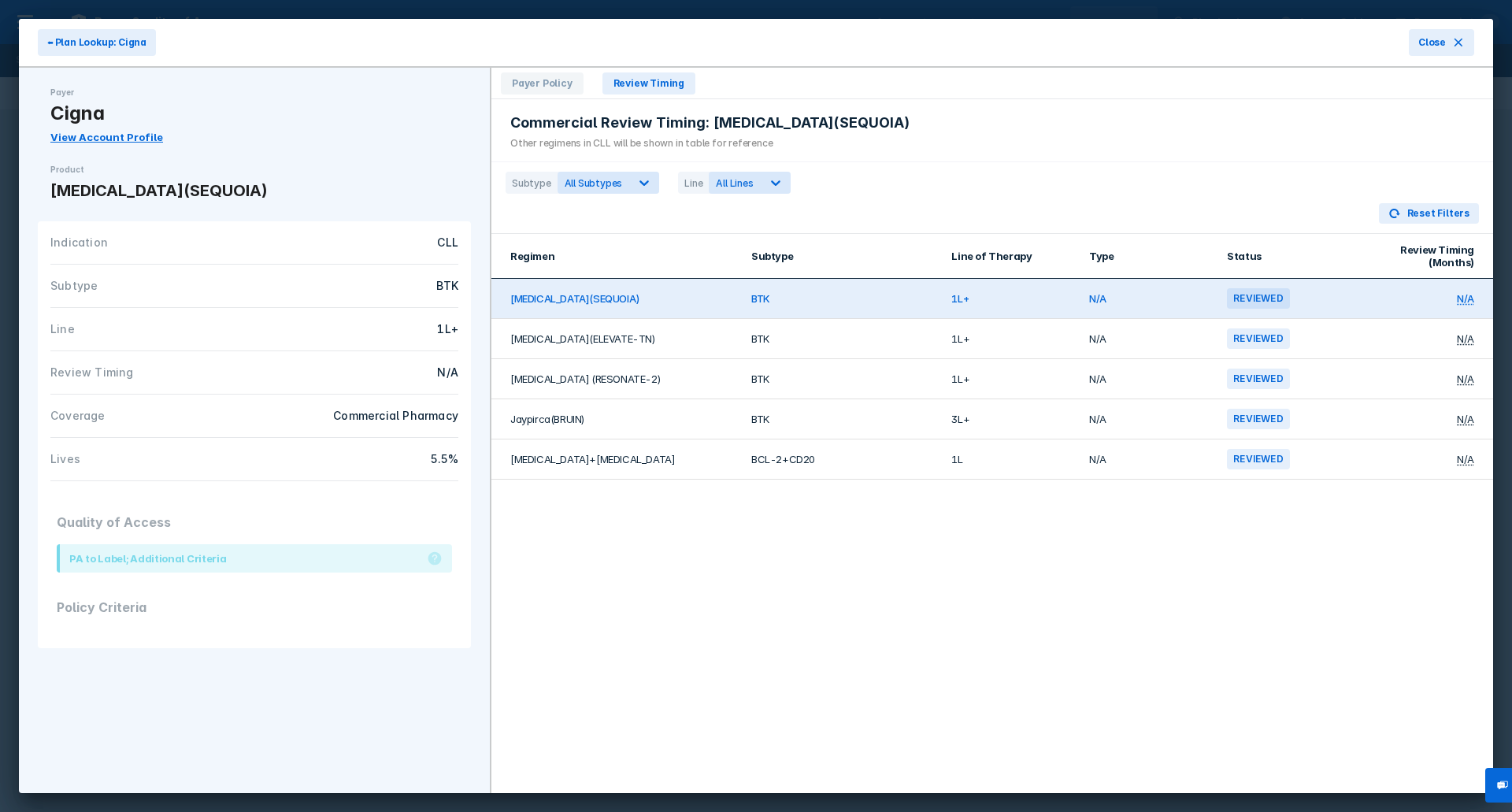 click on "1L+" at bounding box center [1010, 339] 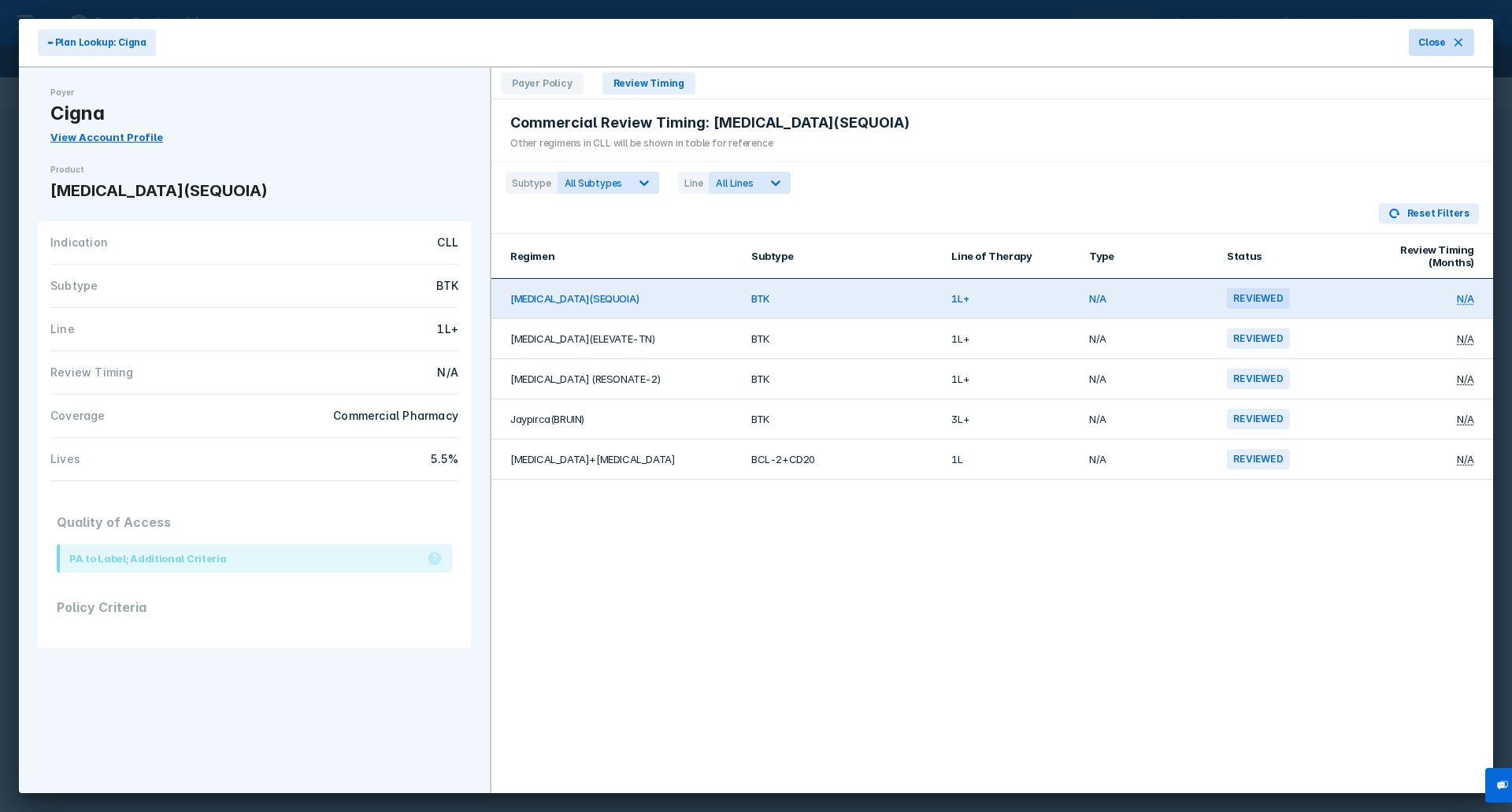 click on "Close" at bounding box center (1441, 43) 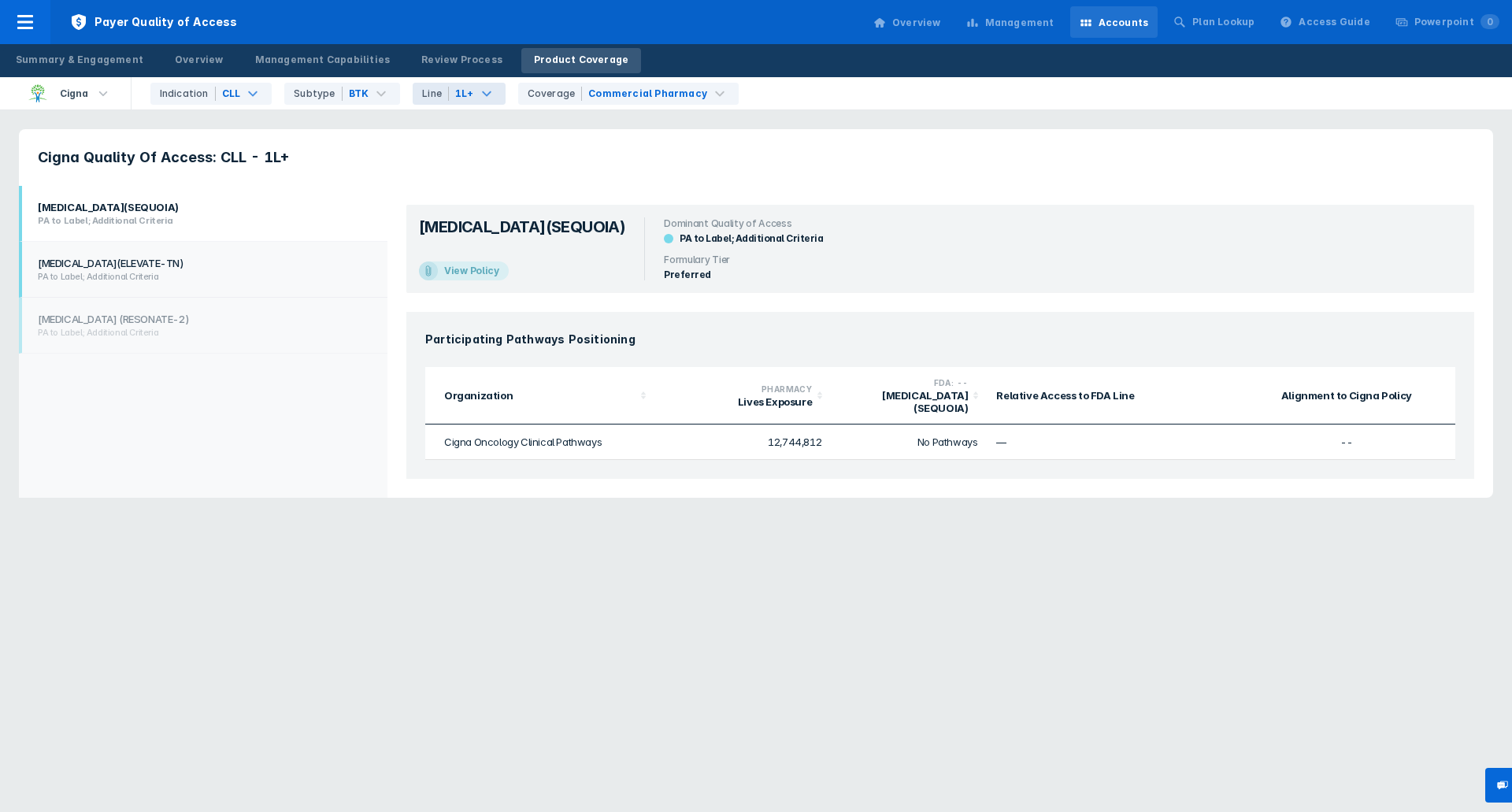 click on "[MEDICAL_DATA](ELEVATE-TN)" at bounding box center (201, 263) 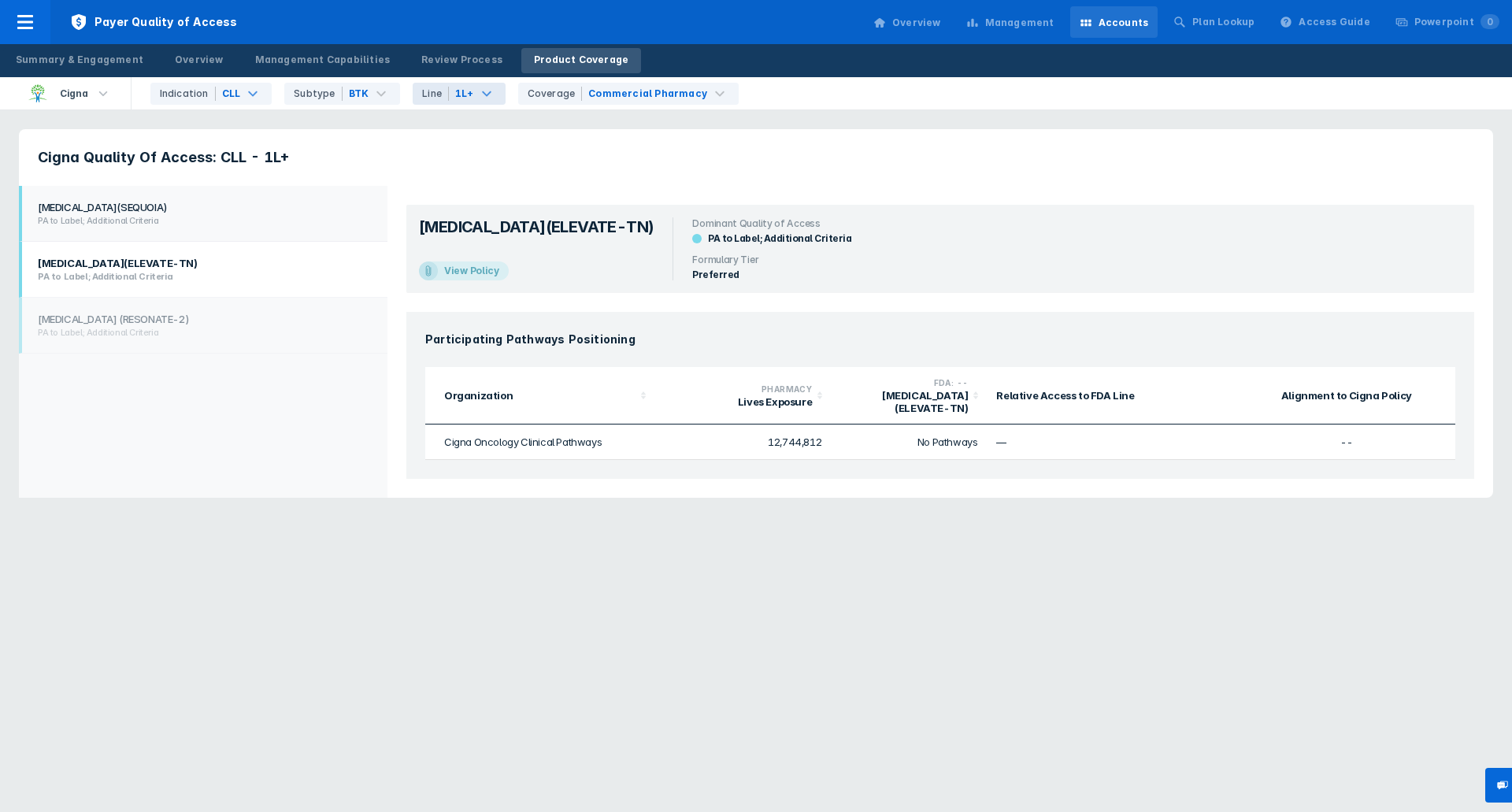 click on "PA to Label; Additional Criteria" at bounding box center [201, 221] 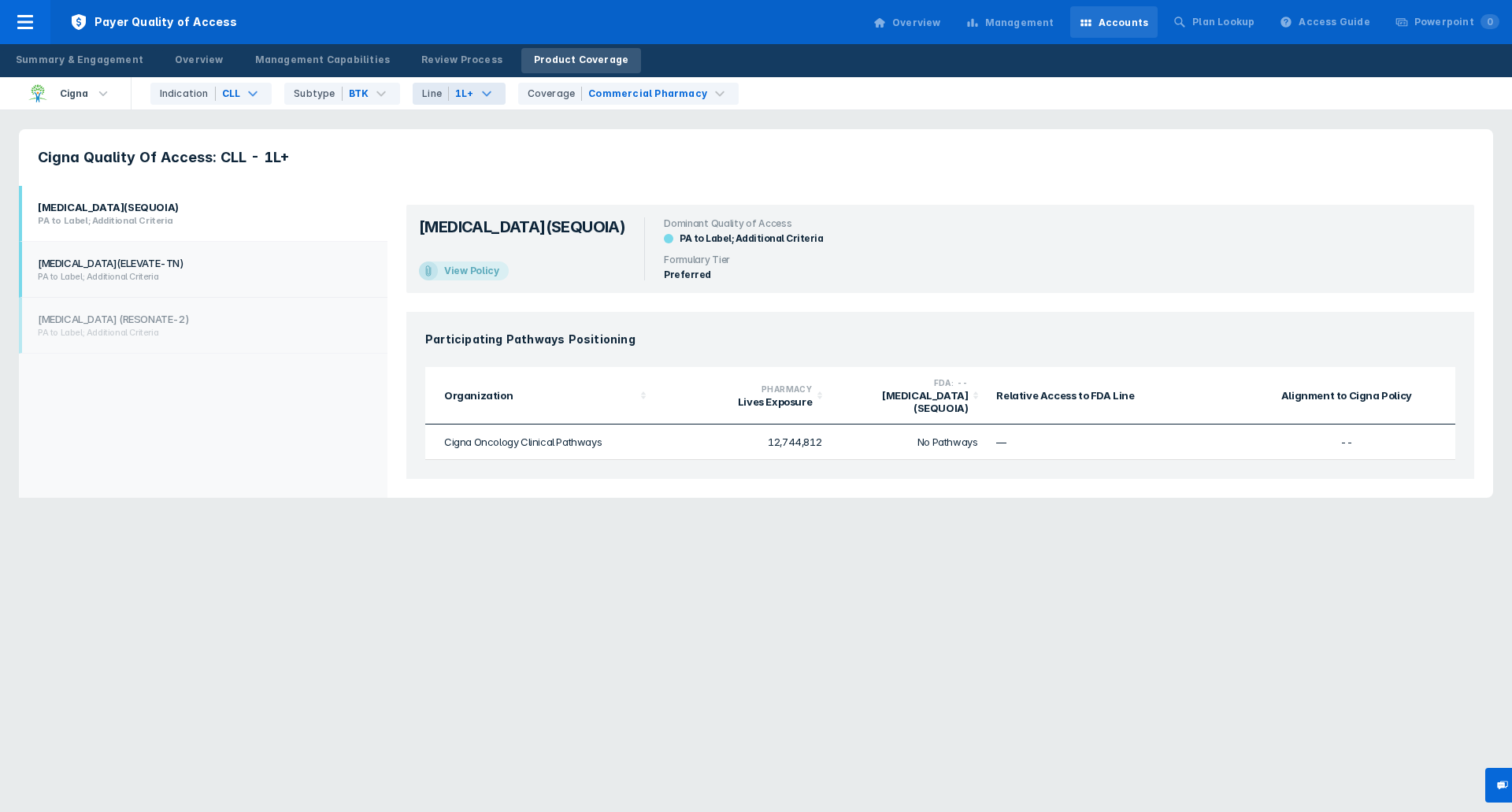 click on "PA to Label; Additional Criteria" at bounding box center [201, 276] 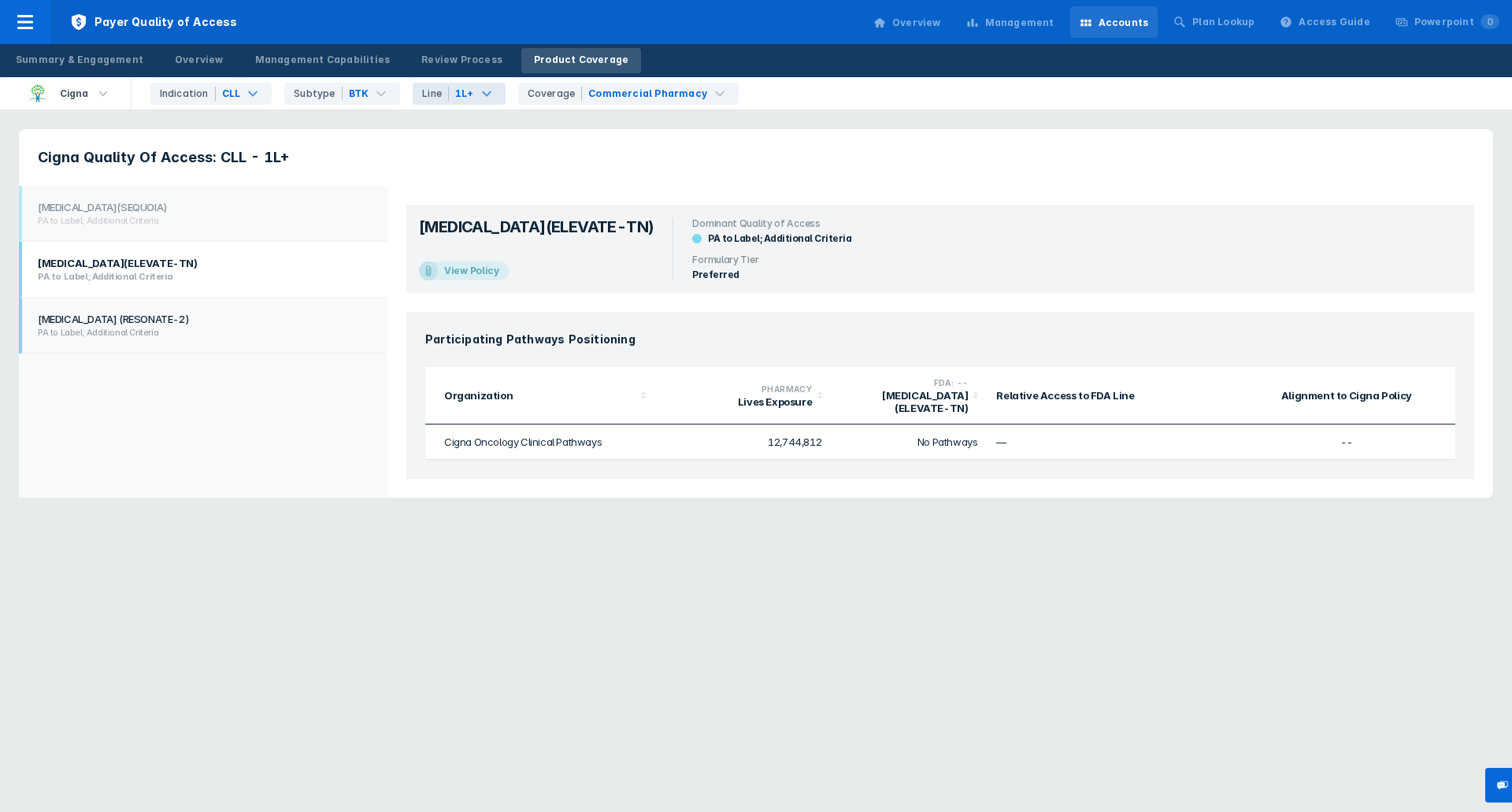 click on "PA to Label; Additional Criteria" at bounding box center (201, 332) 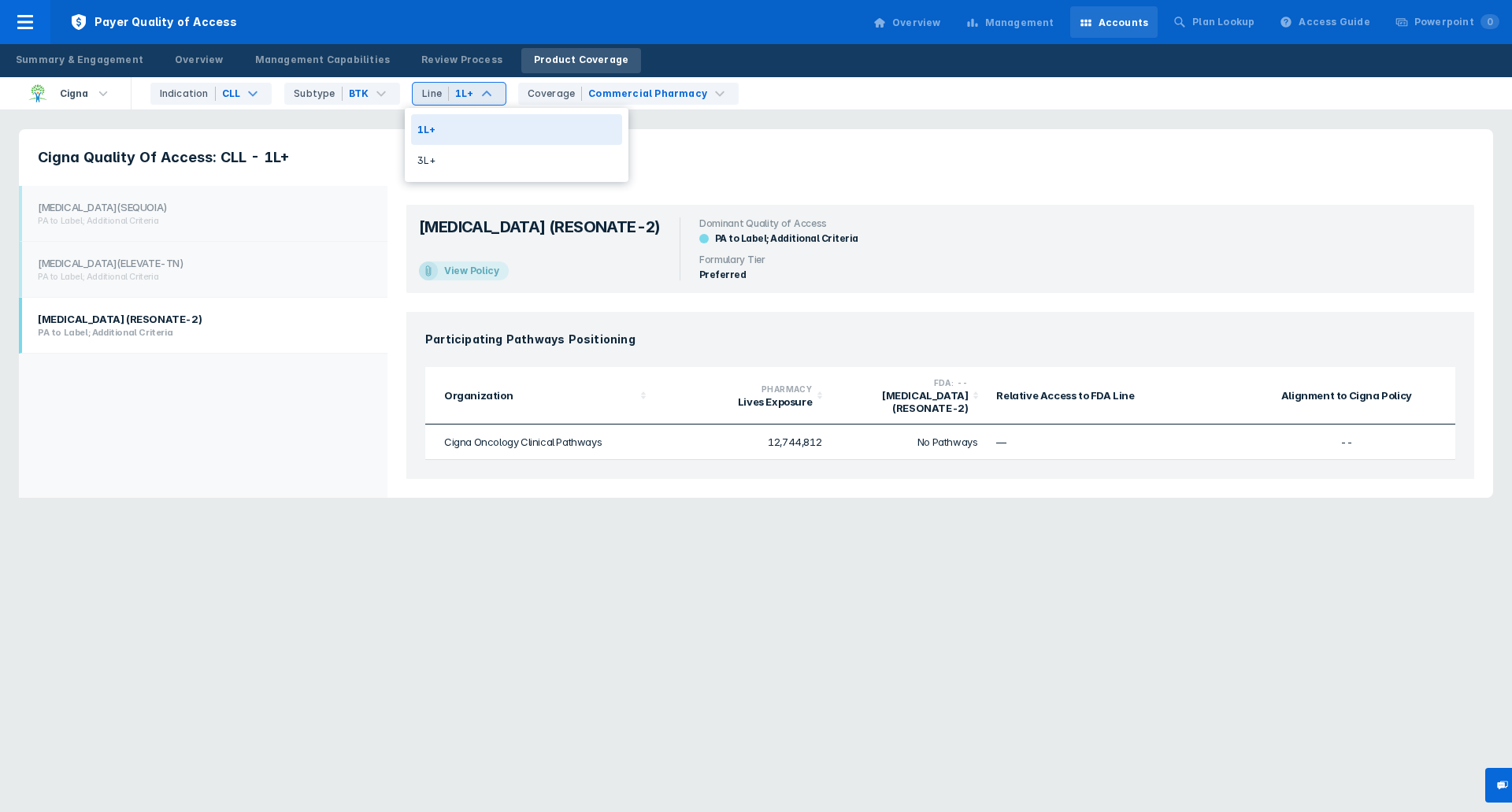 click on "Line 1L+" at bounding box center (458, 94) 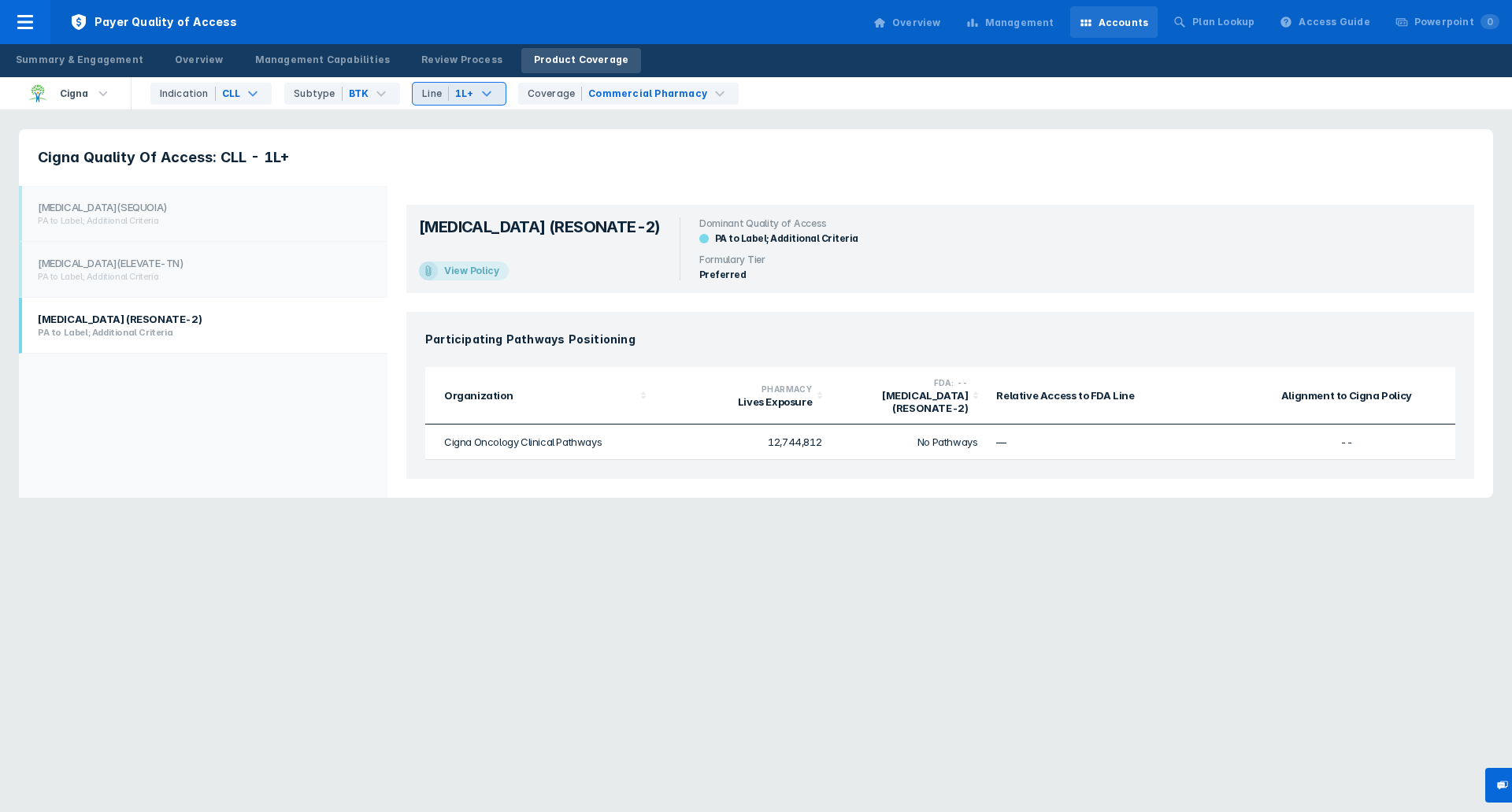 click on "Line 1L+" at bounding box center [458, 94] 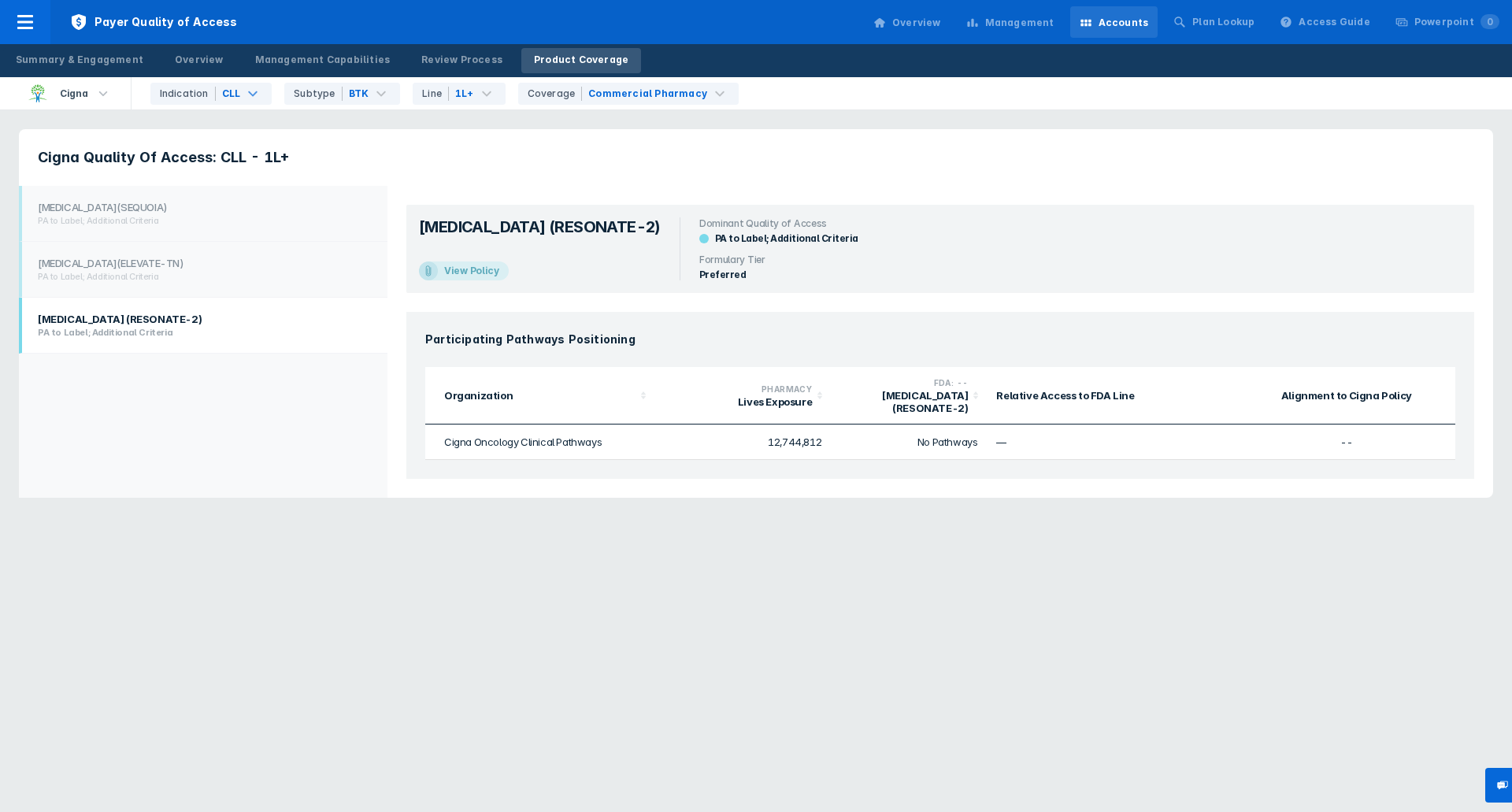 click on "Cigna Quality Of Access: CLL - 1L+ [MEDICAL_DATA](SEQUOIA) PA to Label; Additional Criteria [MEDICAL_DATA](ELEVATE-TN) PA to Label; Additional Criteria [MEDICAL_DATA] (RESONATE-2) PA to Label; Additional Criteria [MEDICAL_DATA] (RESONATE-2) View Policy Dominant Quality of Access PA to Label; Additional Criteria Formulary Tier Preferred Participating Pathways Positioning Organization Pharmacy Lives Exposure FDA: -- [MEDICAL_DATA] (RESONATE-2) Relative Access to FDA Line Alignment to Cigna Policy Cigna Oncology Clinical Pathways 12,744,812 No Pathways — --" at bounding box center [756, 313] 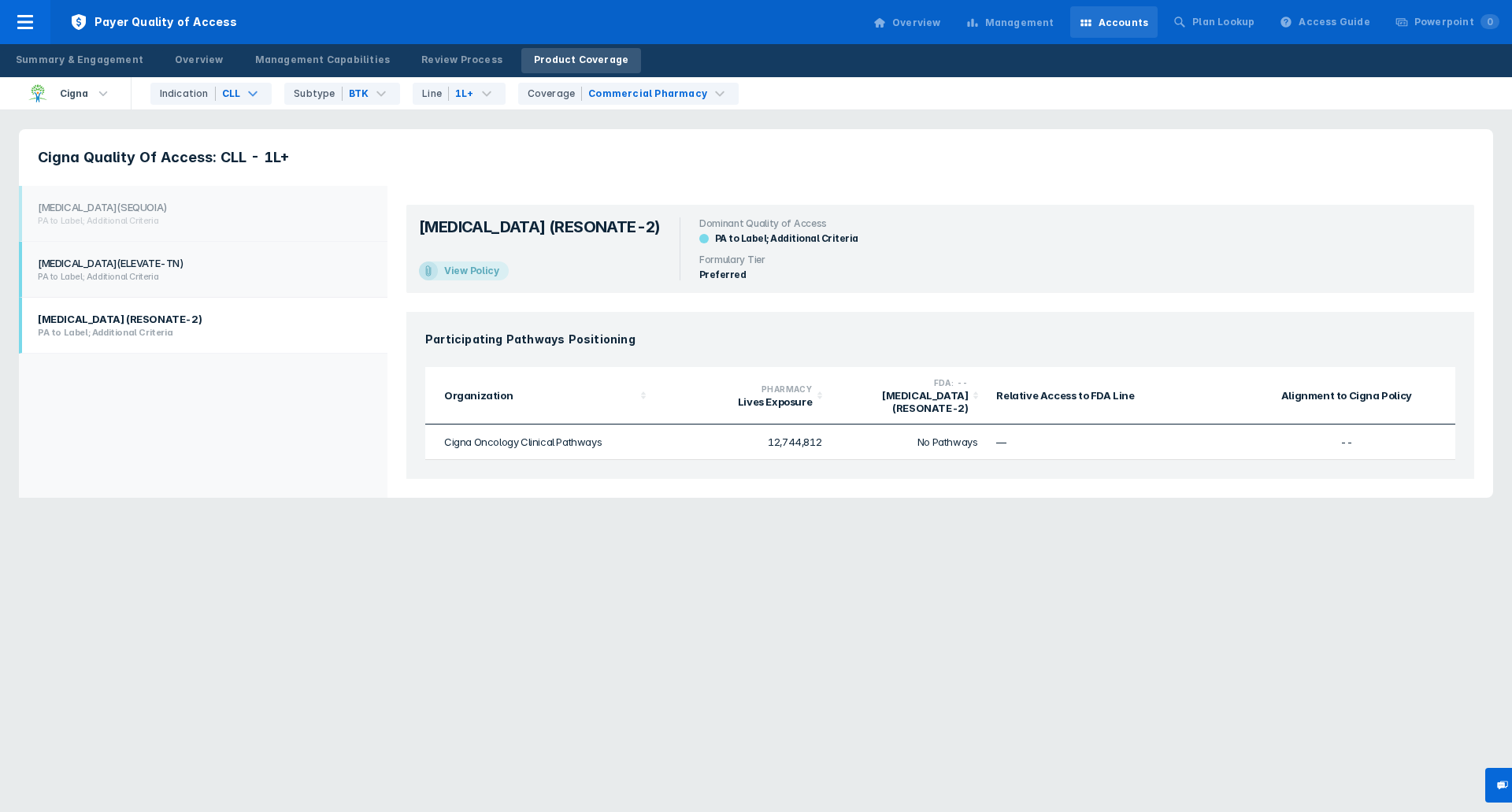 click on "[MEDICAL_DATA](ELEVATE-TN) PA to Label; Additional Criteria" at bounding box center [203, 269] 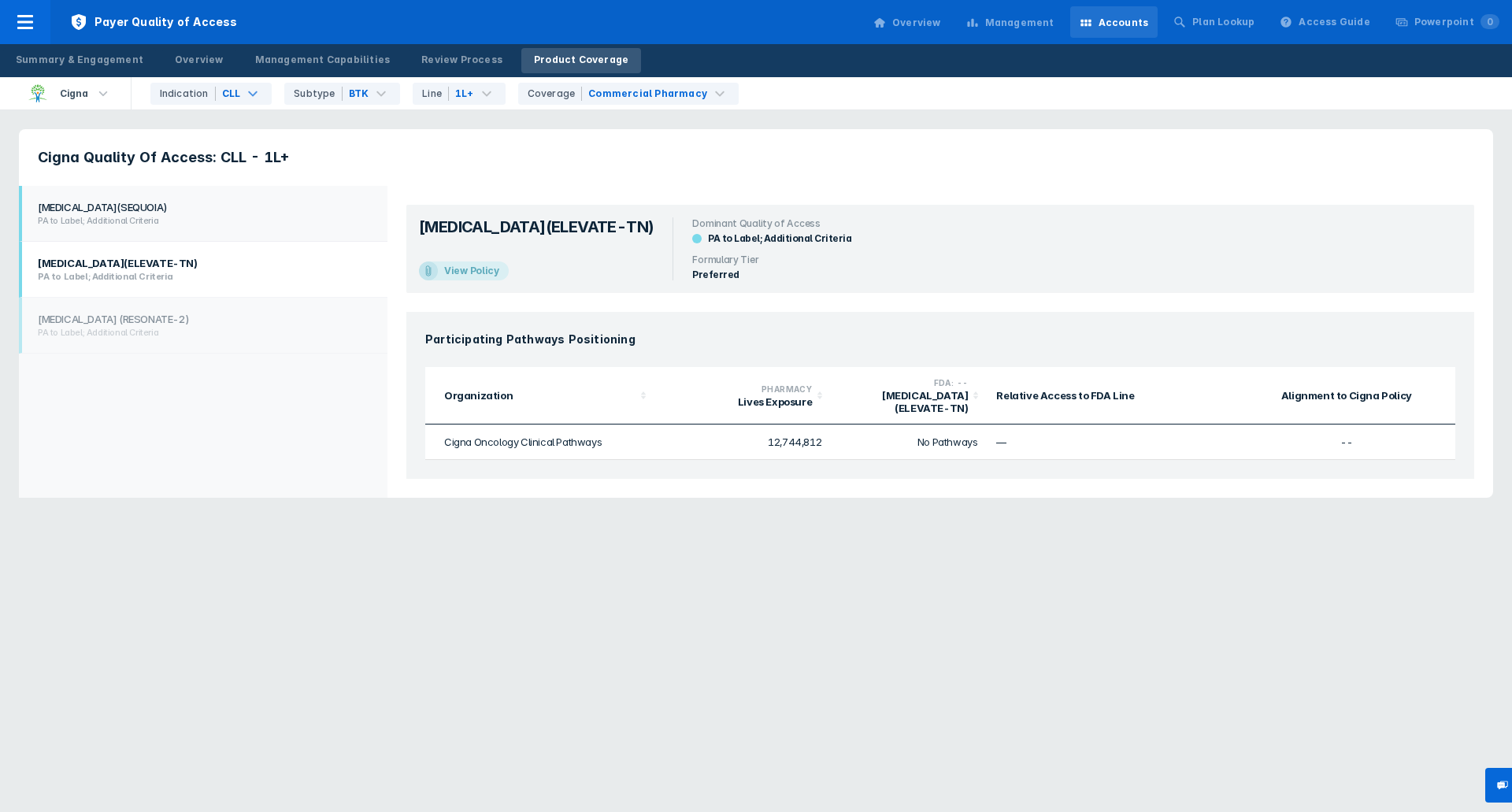 click on "[MEDICAL_DATA](SEQUOIA)" at bounding box center (201, 207) 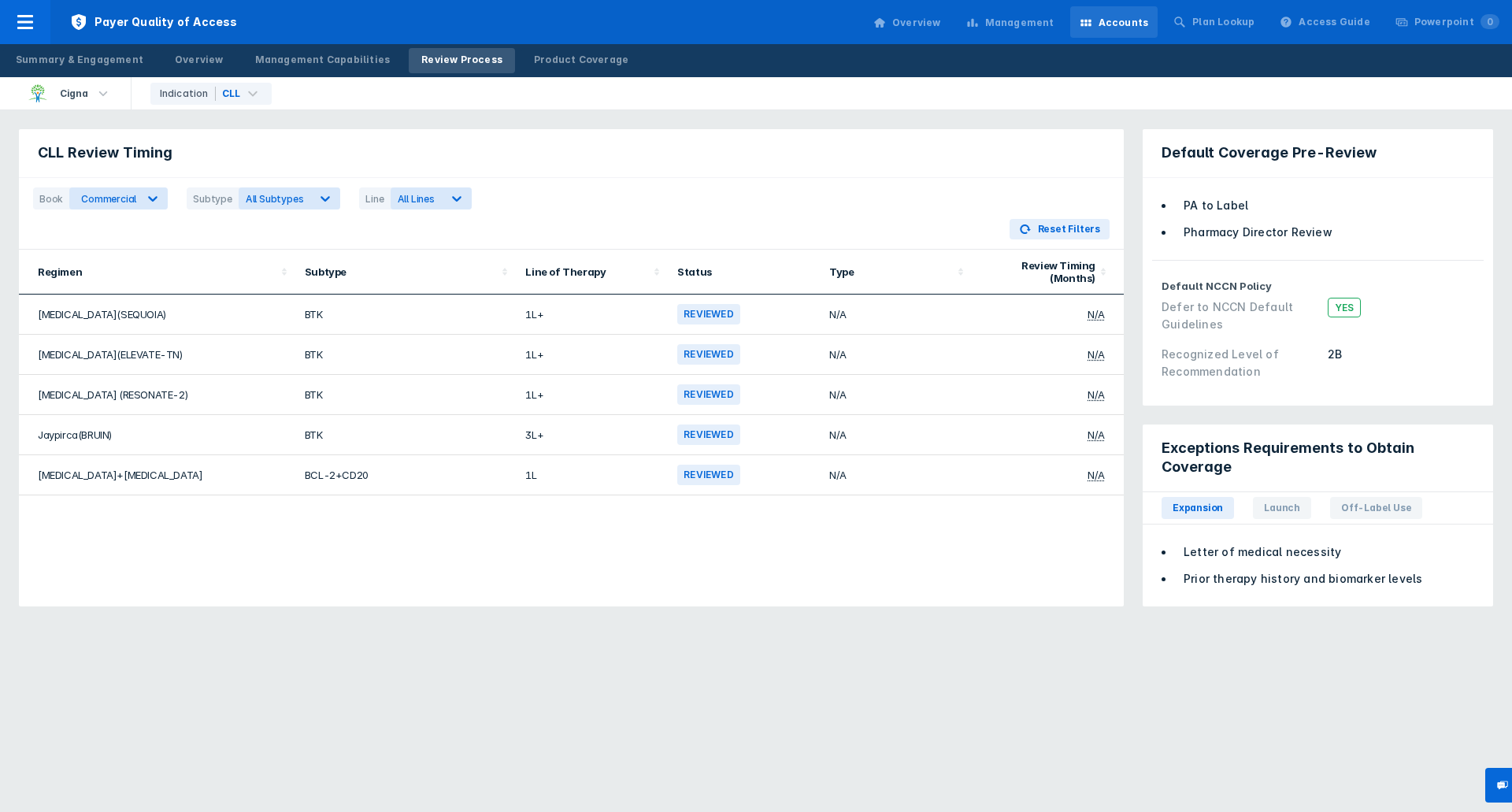 click on "Reviewed" at bounding box center [709, 395] 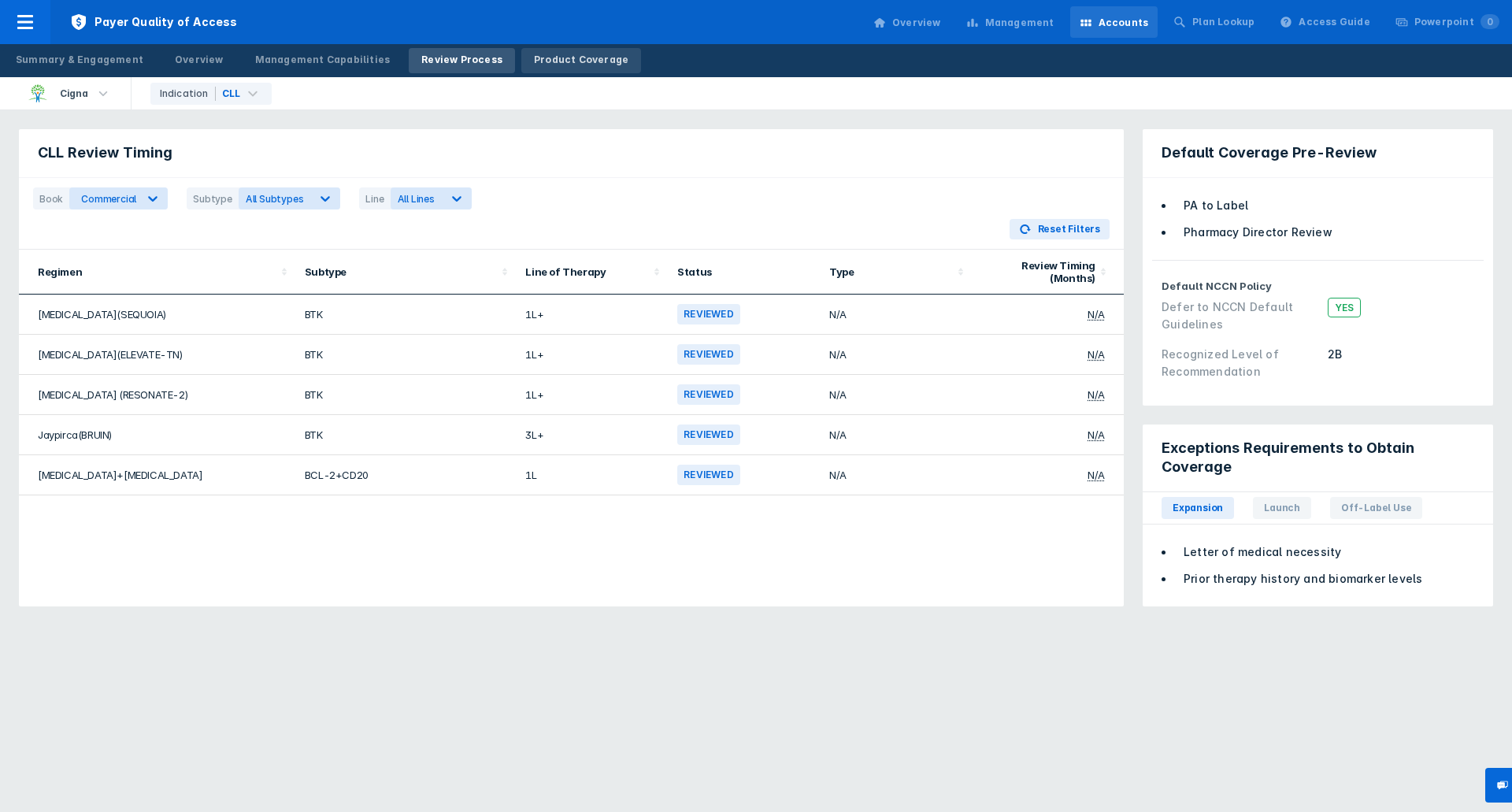 click on "Product Coverage" at bounding box center (581, 60) 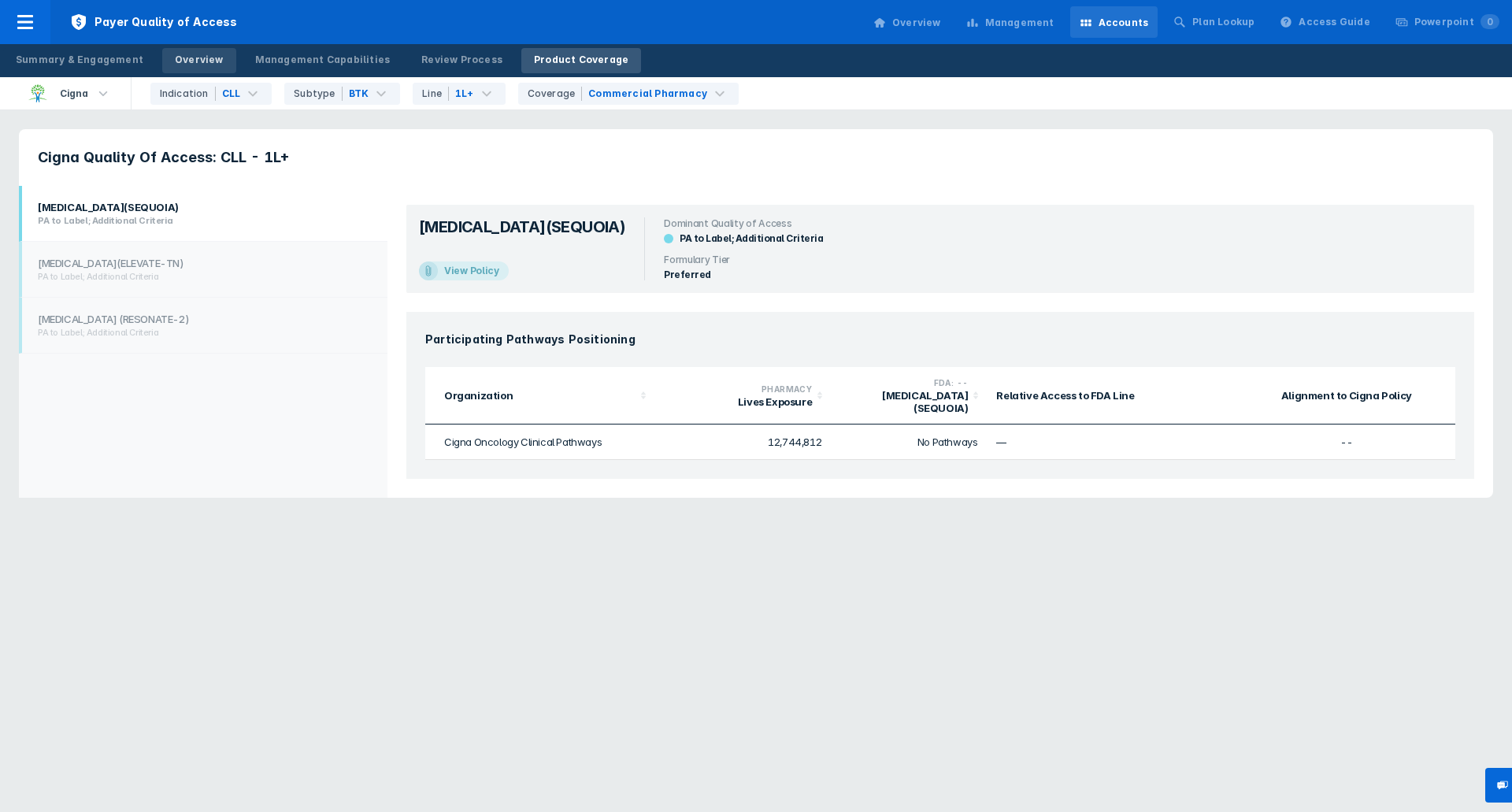 click on "Overview" at bounding box center (199, 60) 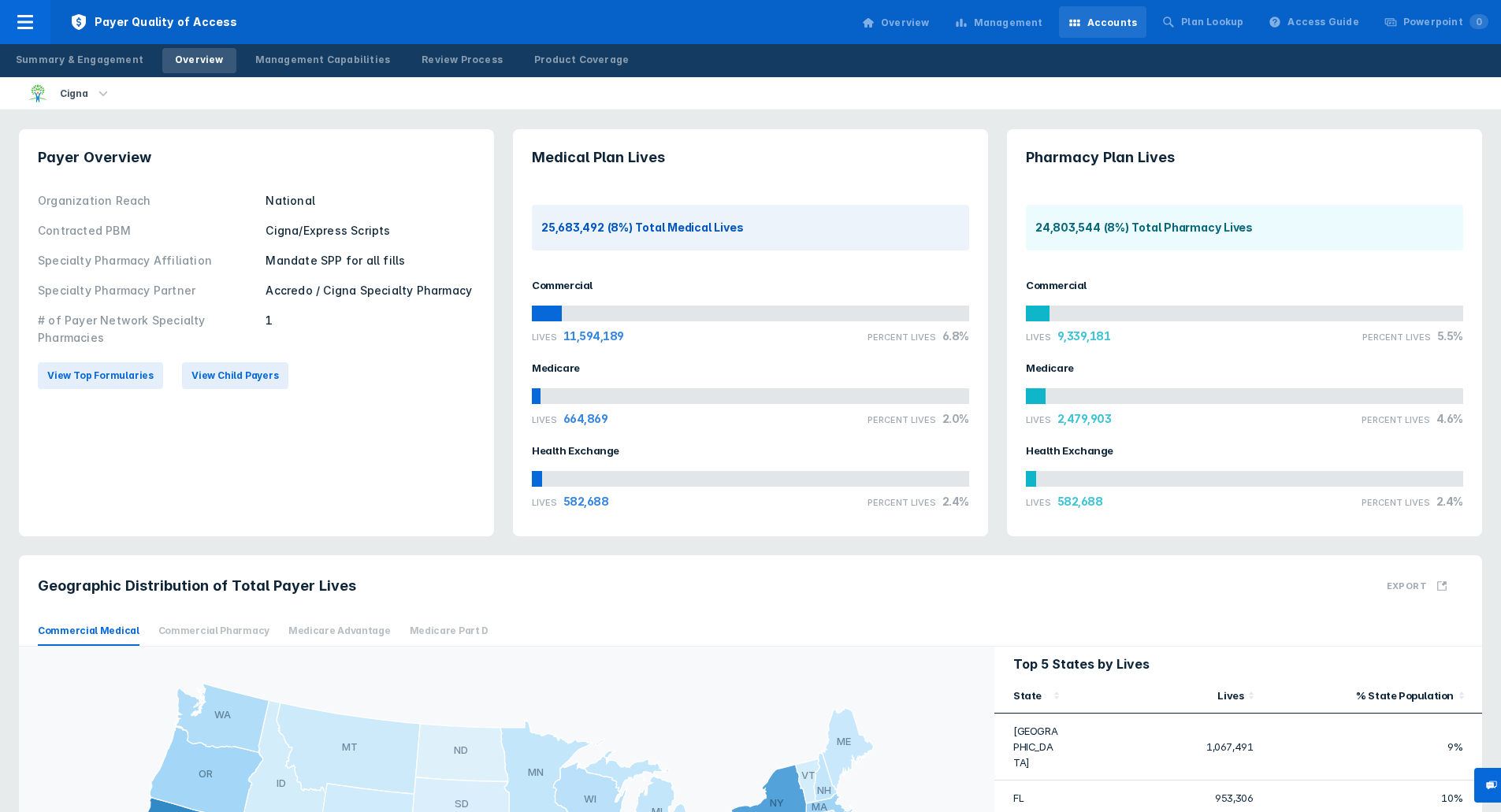 click on "Payer Quality of Access Overview Management Accounts Plan Lookup Access Guide Powerpoint 0" at bounding box center (750, 22) 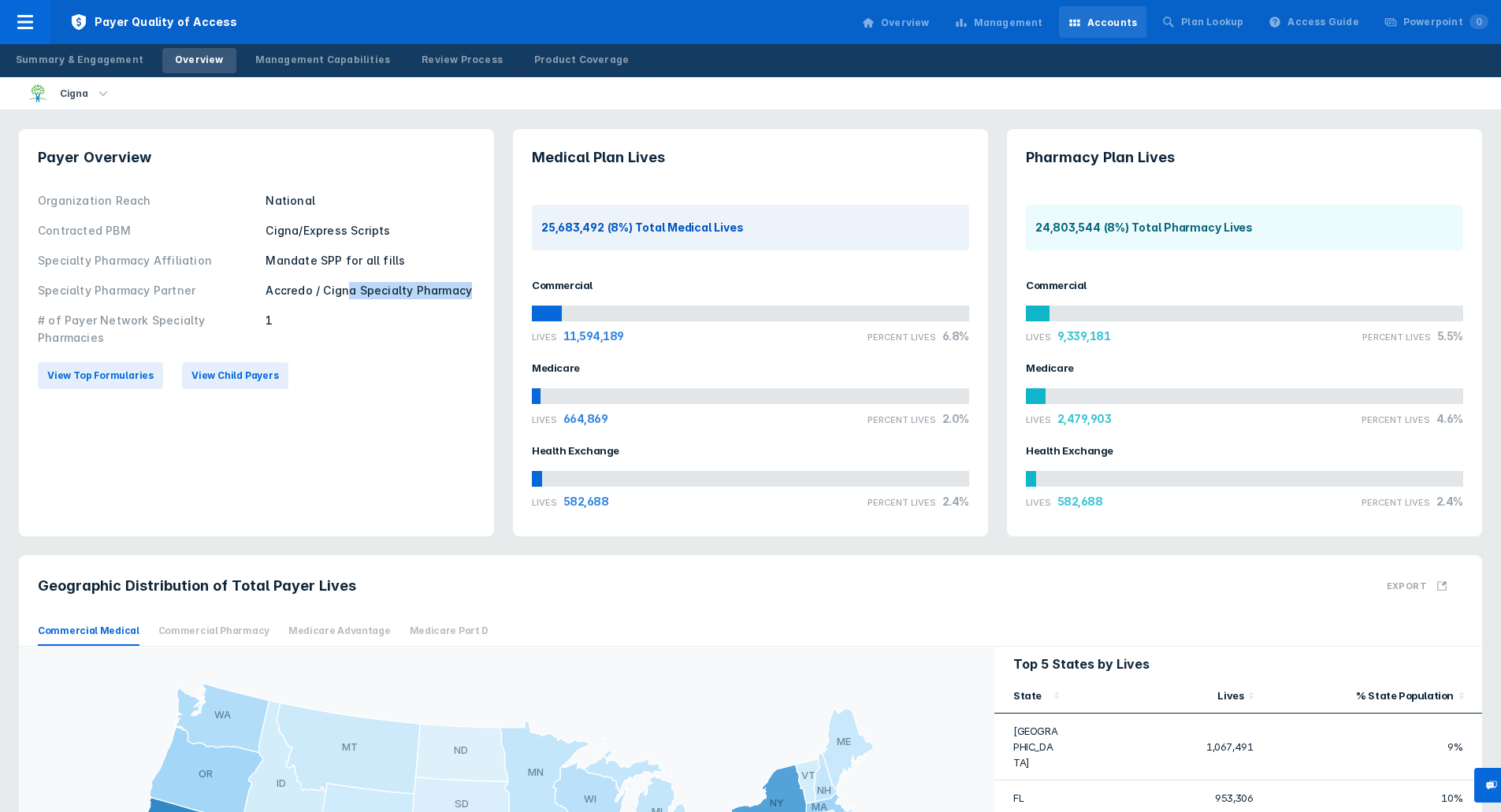 drag, startPoint x: 345, startPoint y: 302, endPoint x: 471, endPoint y: 278, distance: 128.26535 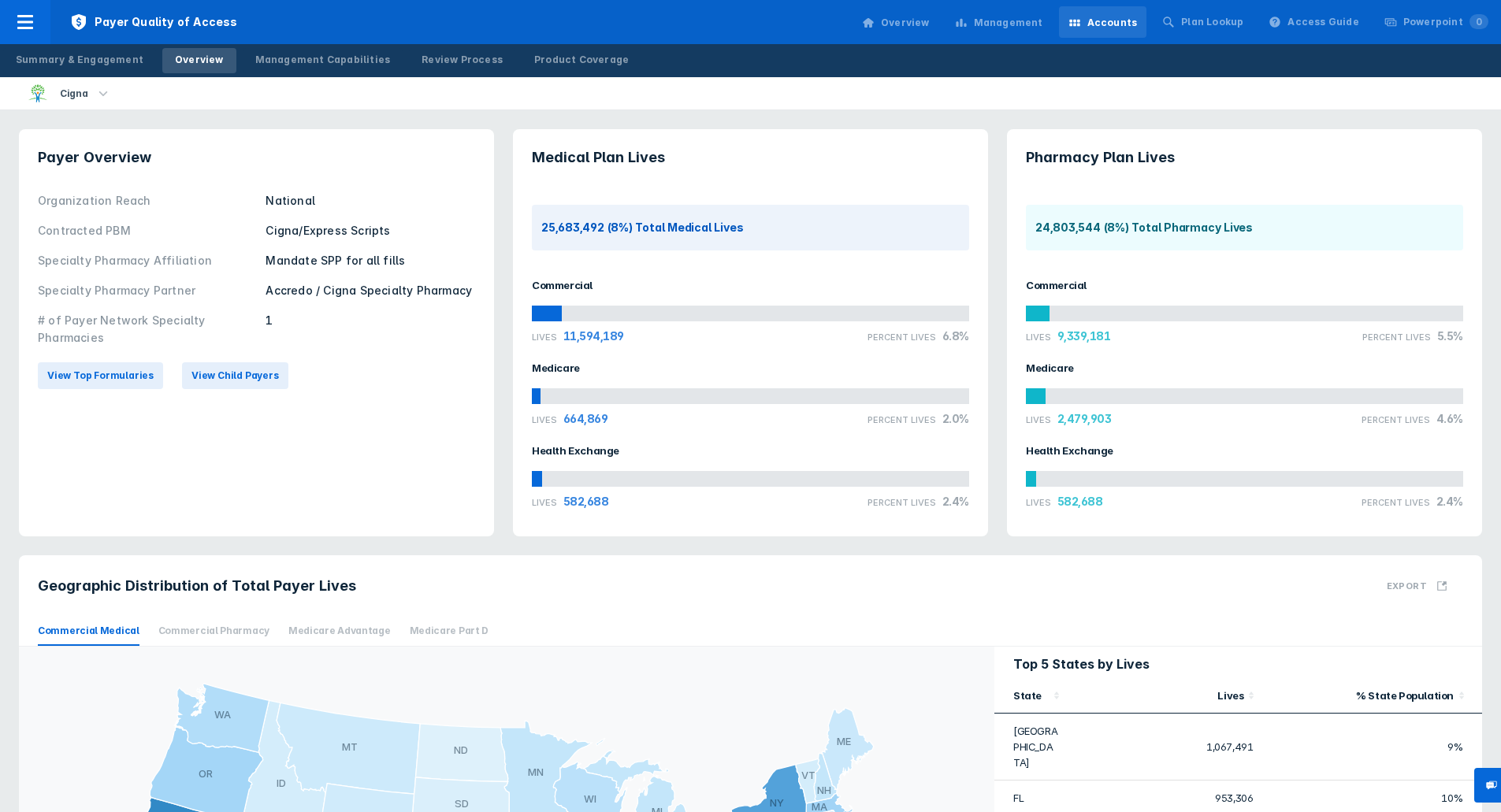 click on "# of Payer Network Specialty Pharmacies 1" at bounding box center [256, 329] 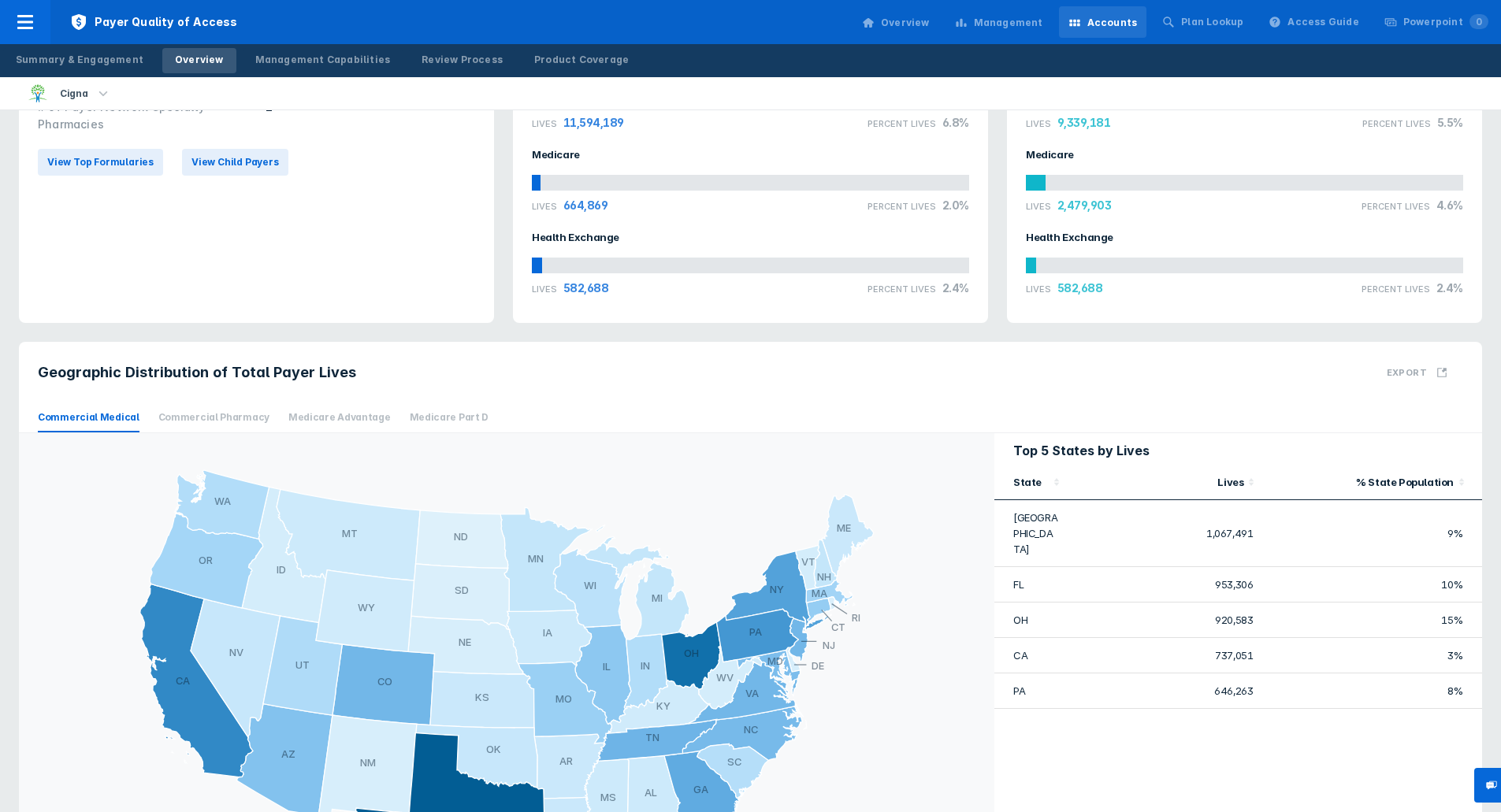 scroll, scrollTop: 395, scrollLeft: 0, axis: vertical 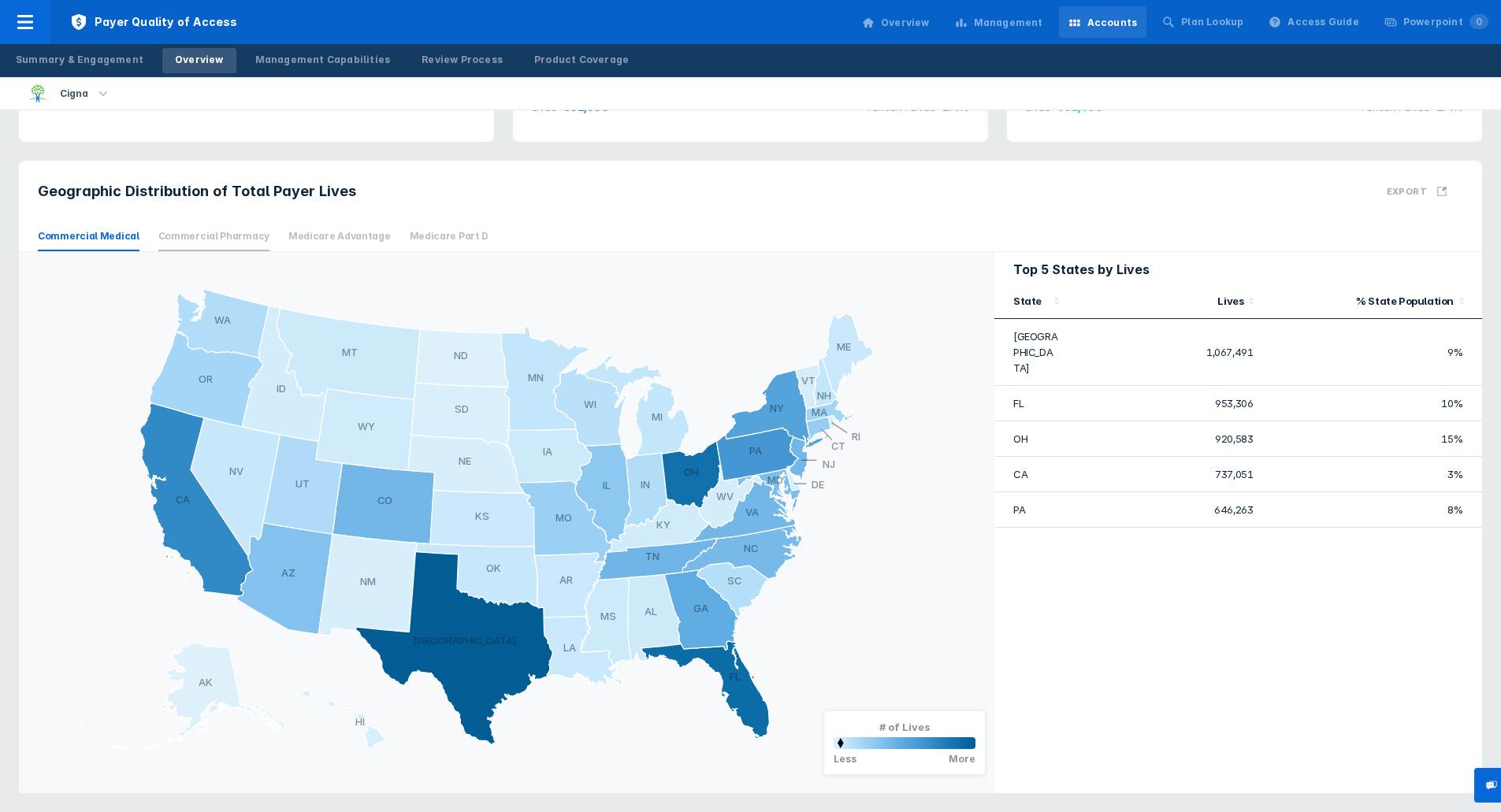 click on "Commercial Pharmacy" at bounding box center [214, 236] 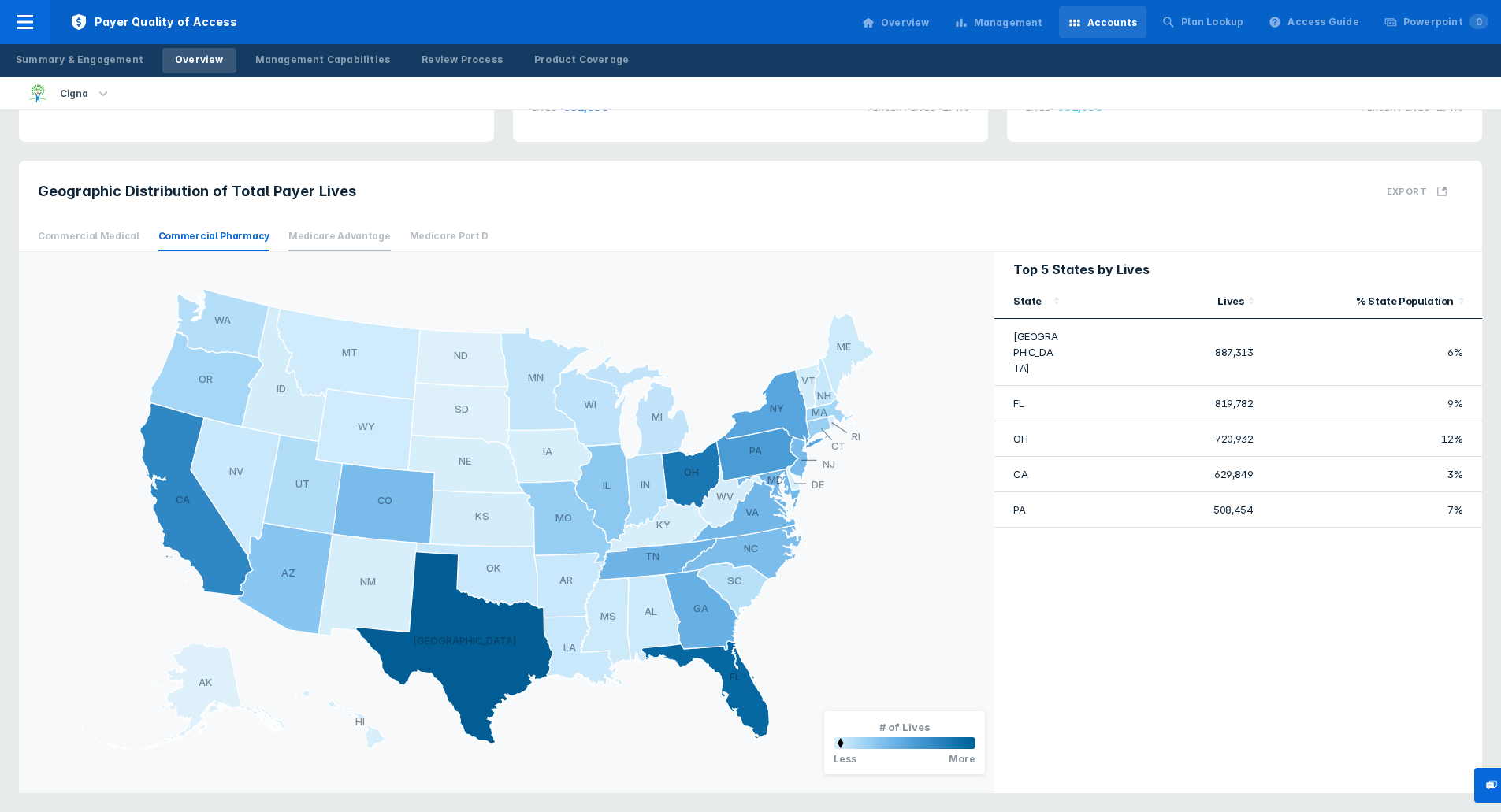 click on "Medicare Advantage" at bounding box center [340, 236] 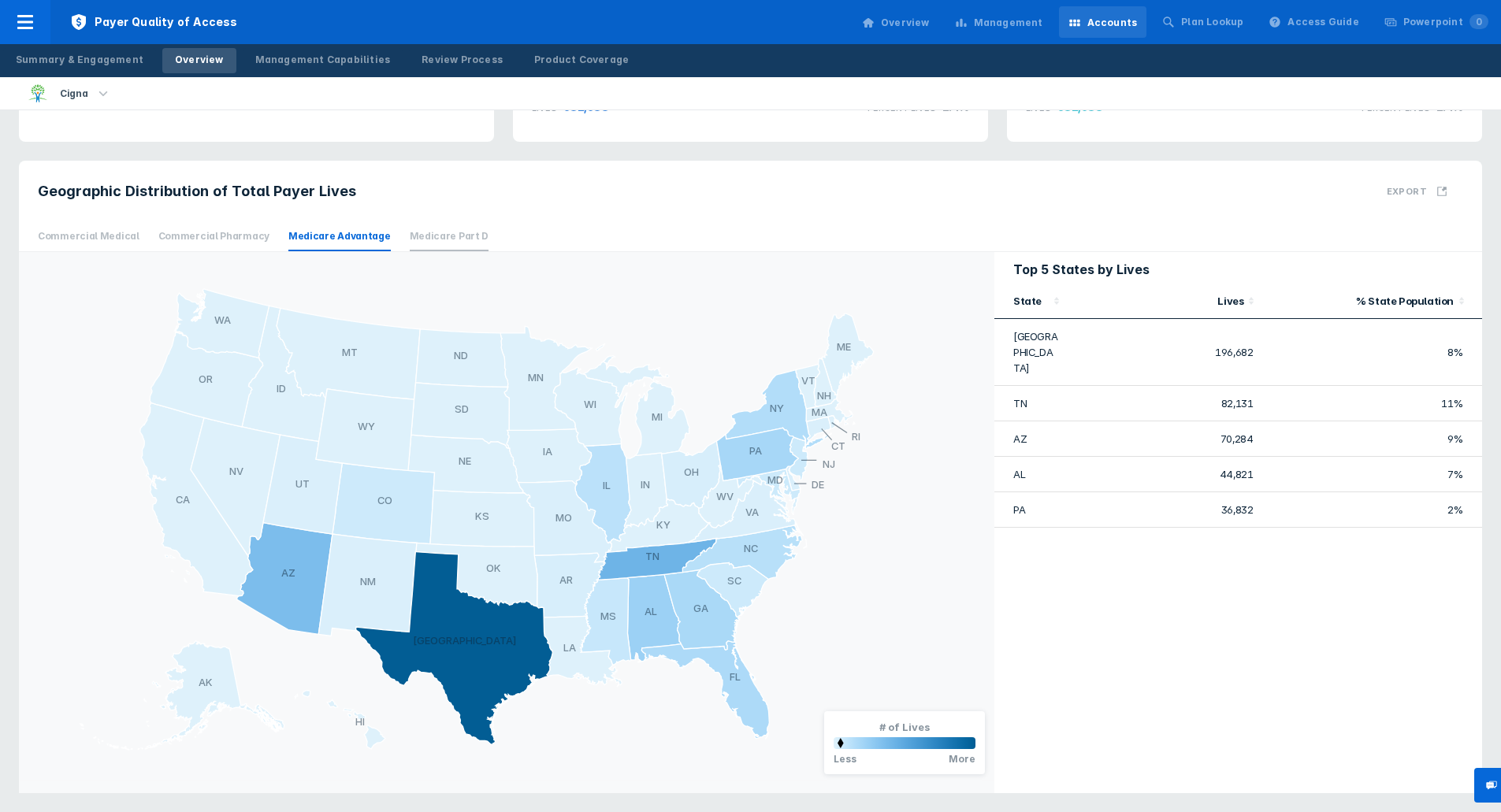 click on "Medicare Part D" at bounding box center (449, 236) 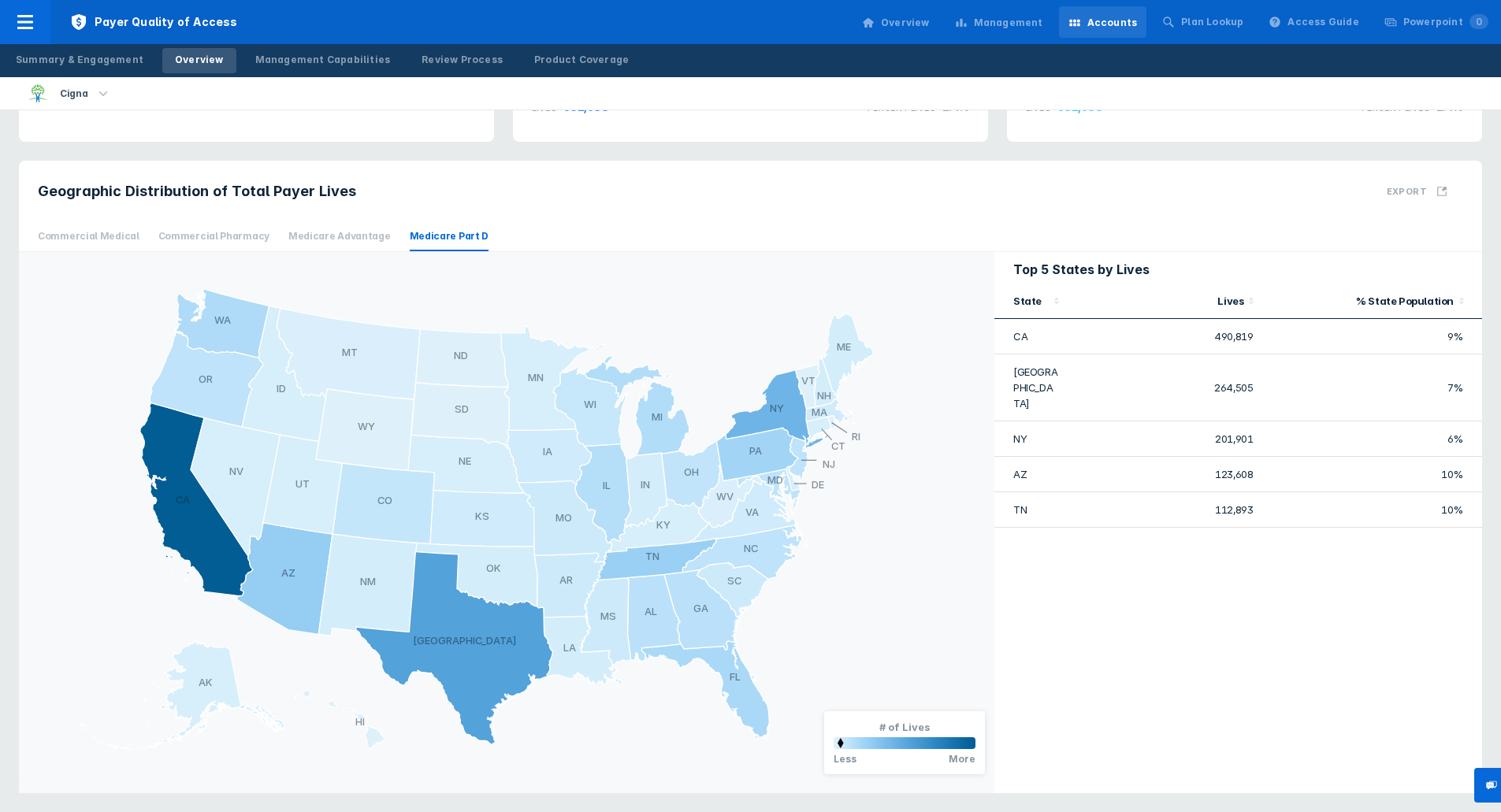 click on "Summary & Engagement Overview Management Capabilities Review Process Product Coverage" at bounding box center (322, 61) 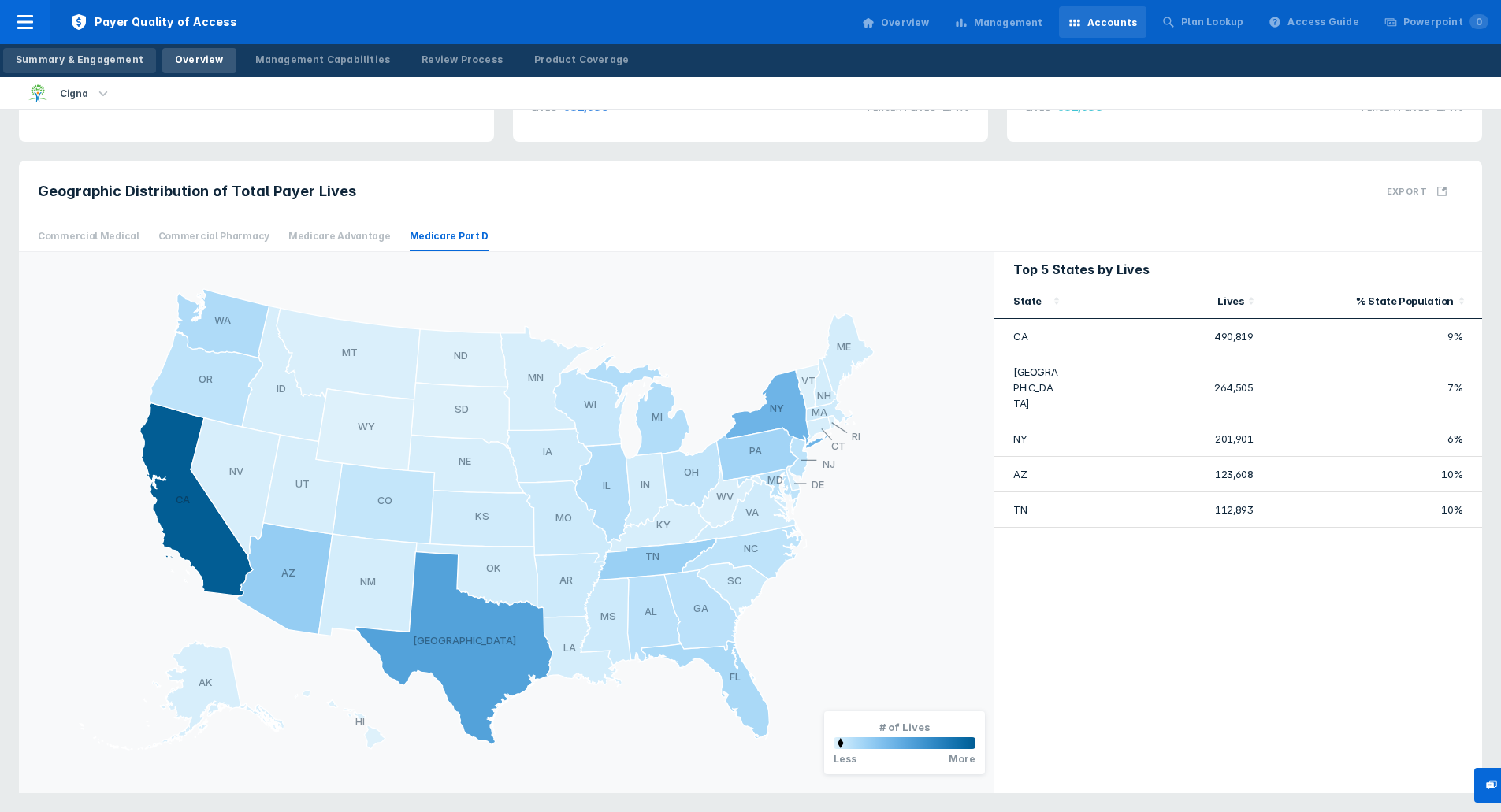 click on "Summary & Engagement" at bounding box center [80, 60] 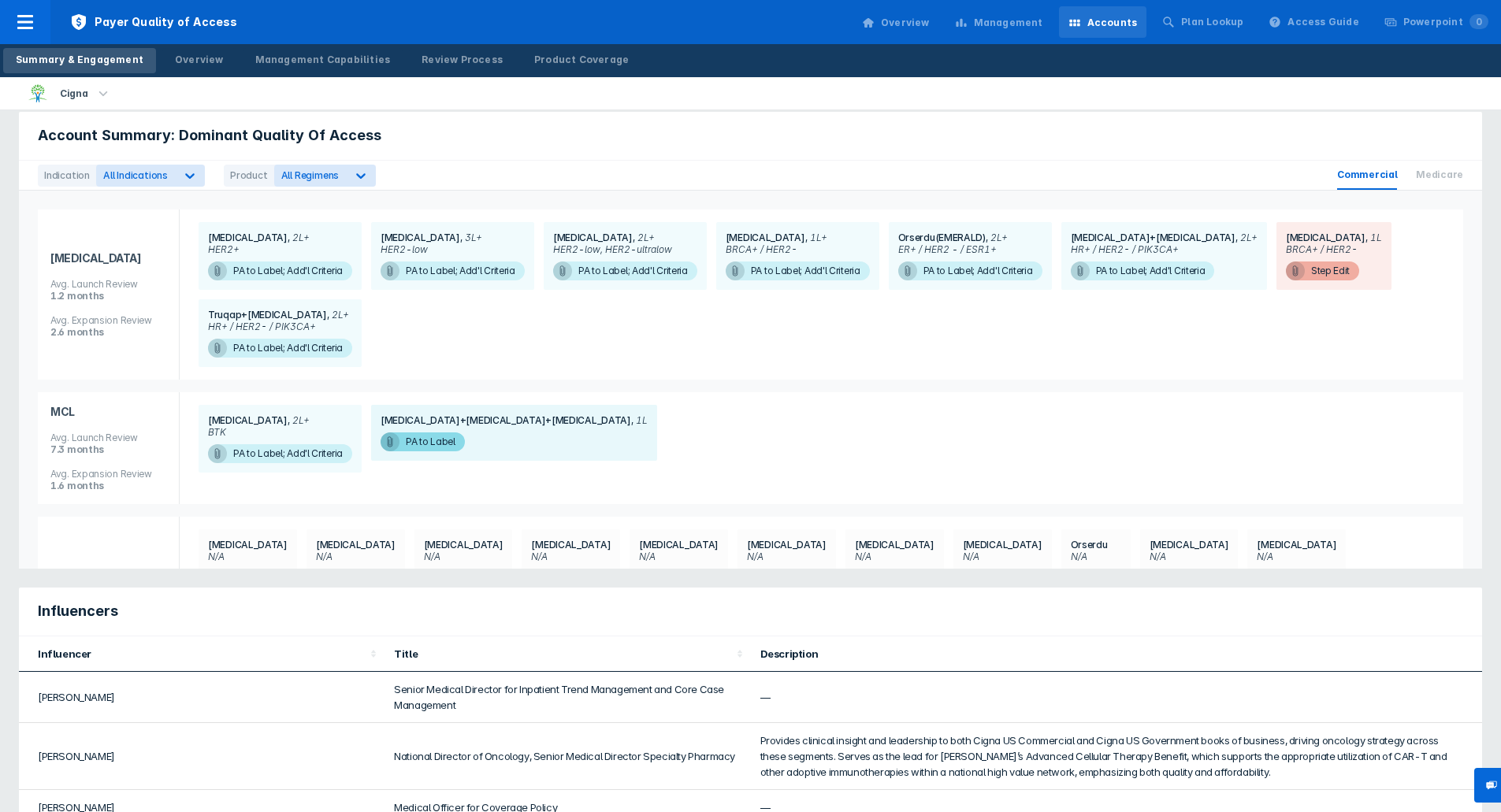 scroll, scrollTop: 126, scrollLeft: 0, axis: vertical 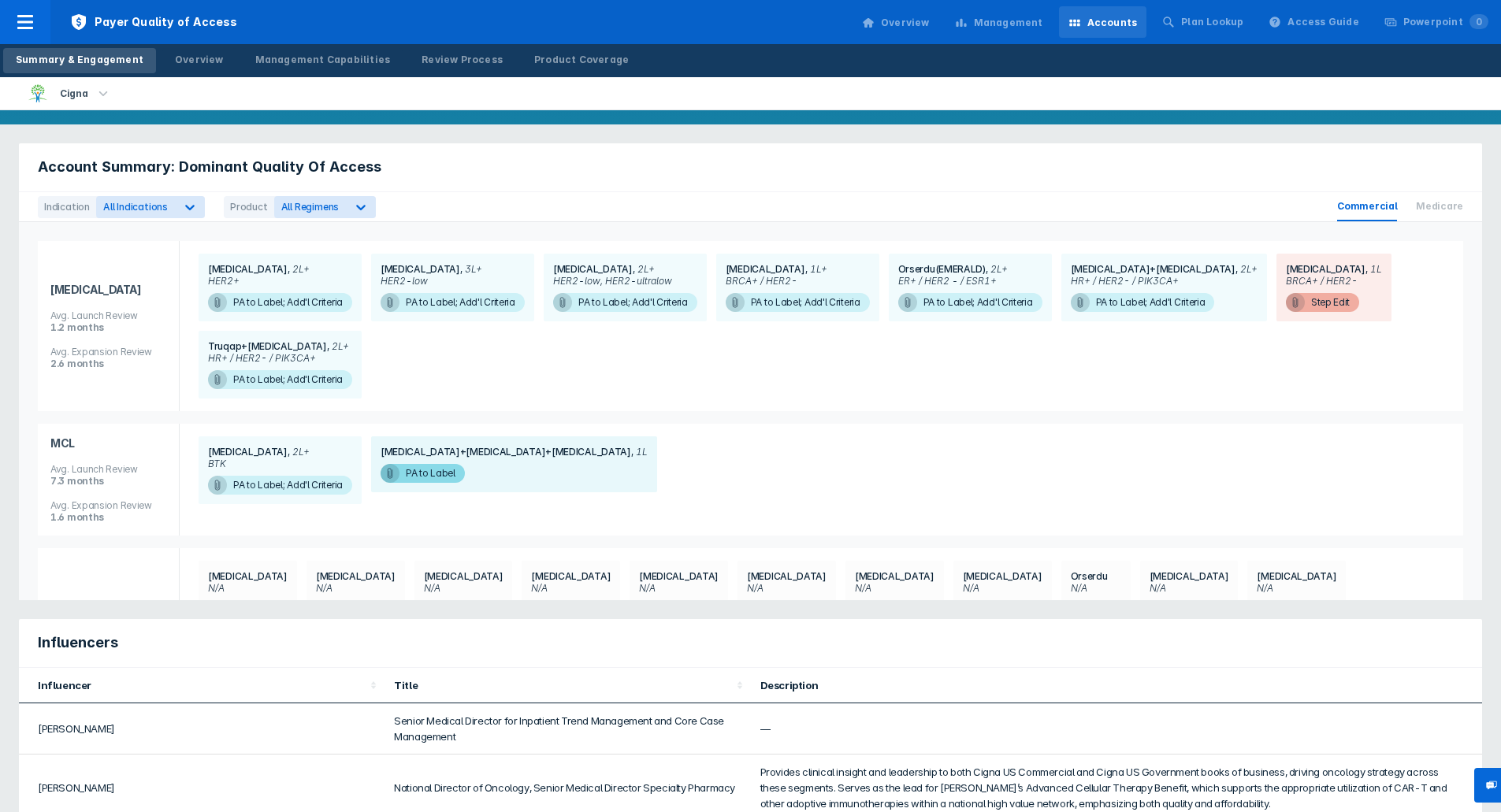 drag, startPoint x: 1483, startPoint y: 294, endPoint x: 1484, endPoint y: 313, distance: 19.026298 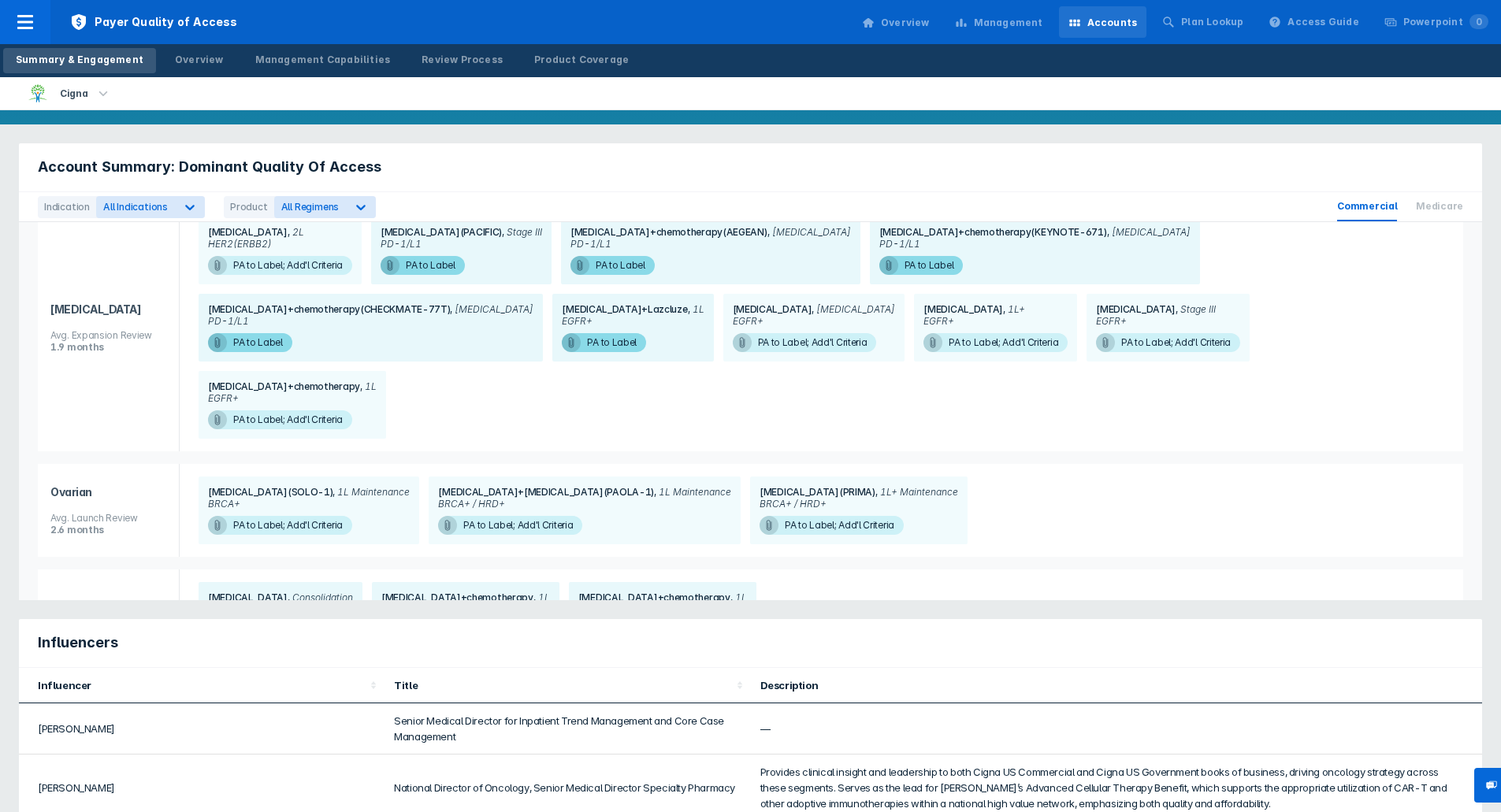 scroll, scrollTop: 1047, scrollLeft: 0, axis: vertical 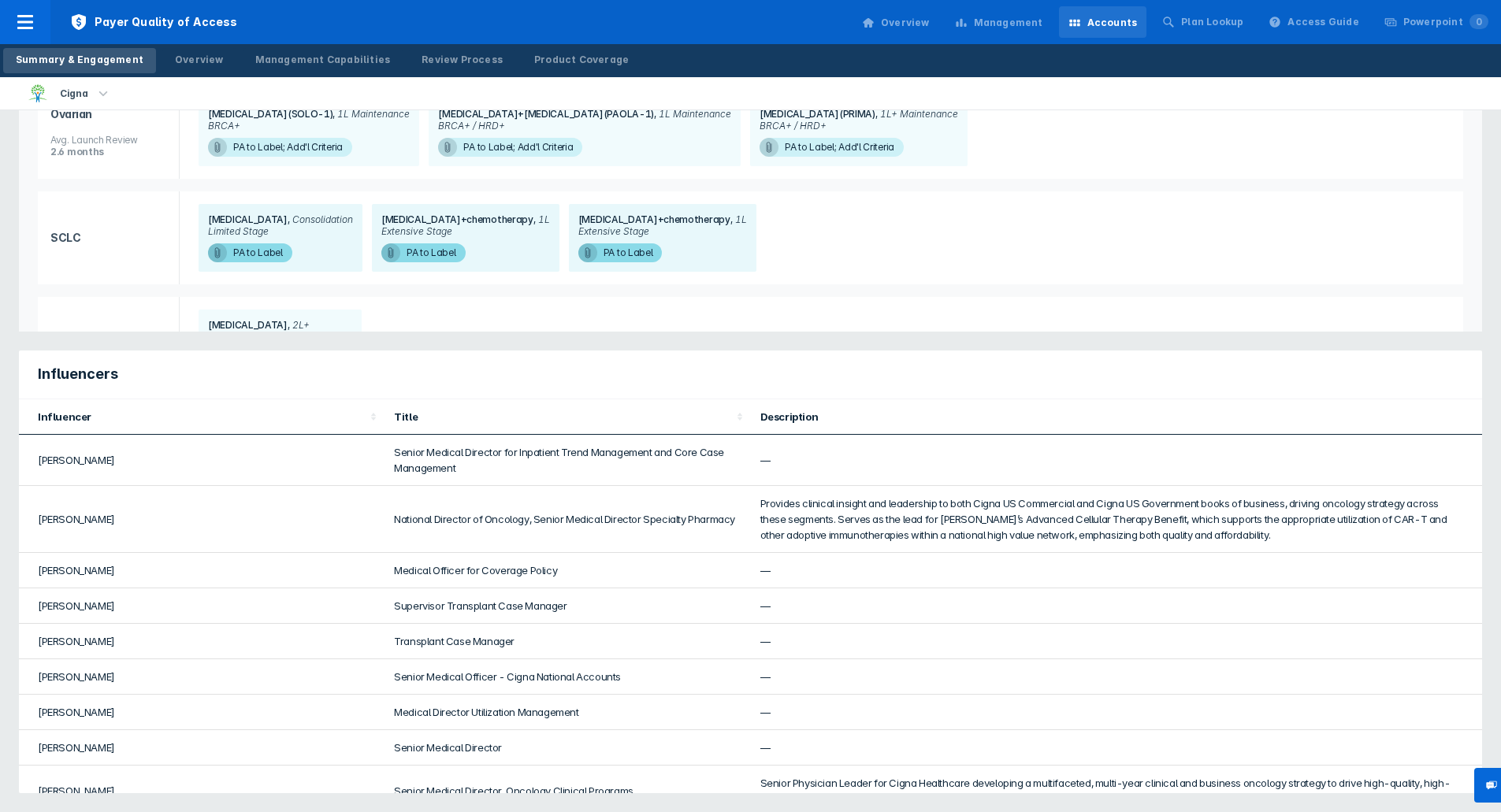 click on "Medical Director Utilization Management" at bounding box center [567, 712] 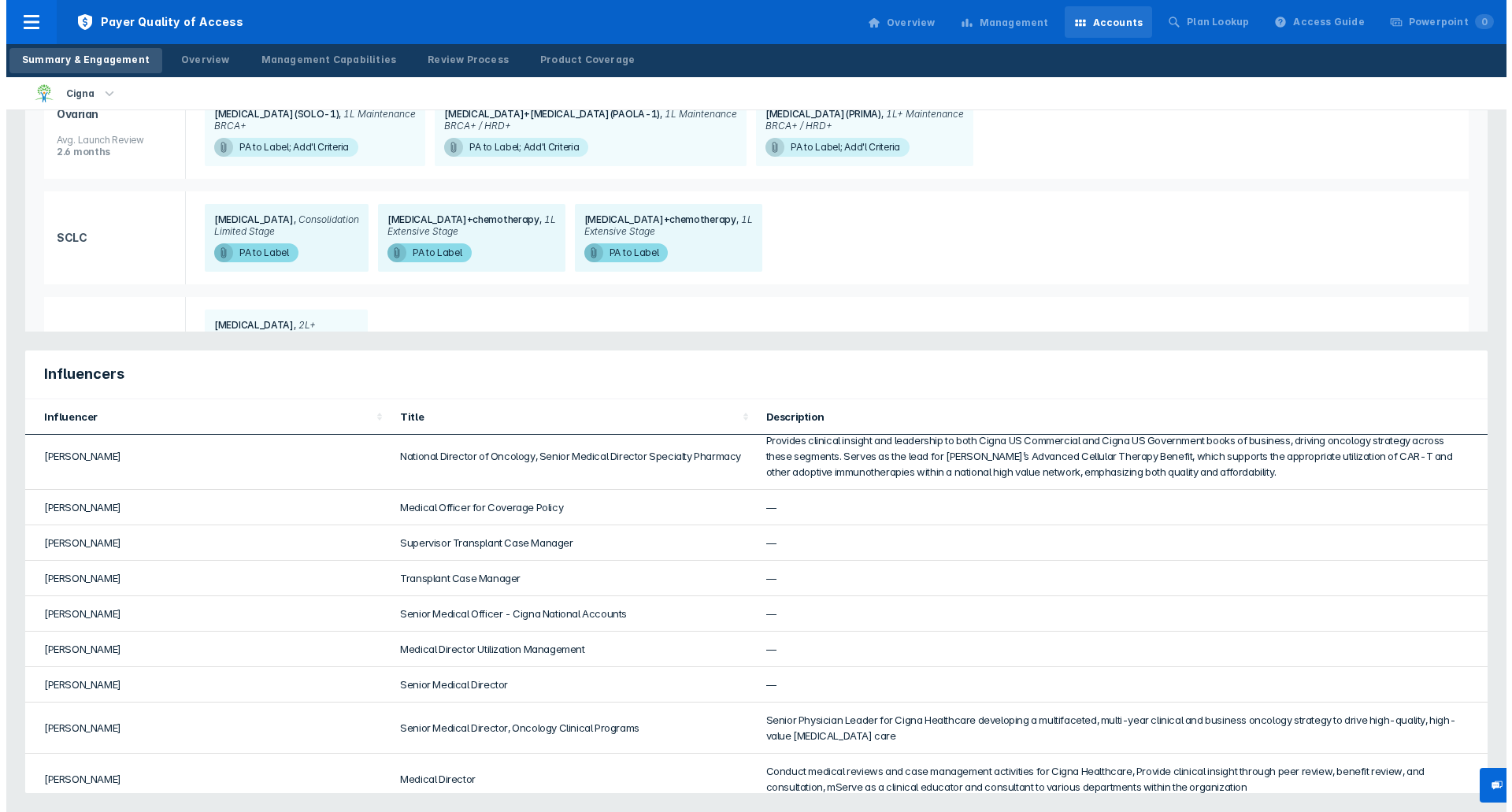 scroll, scrollTop: 75, scrollLeft: 0, axis: vertical 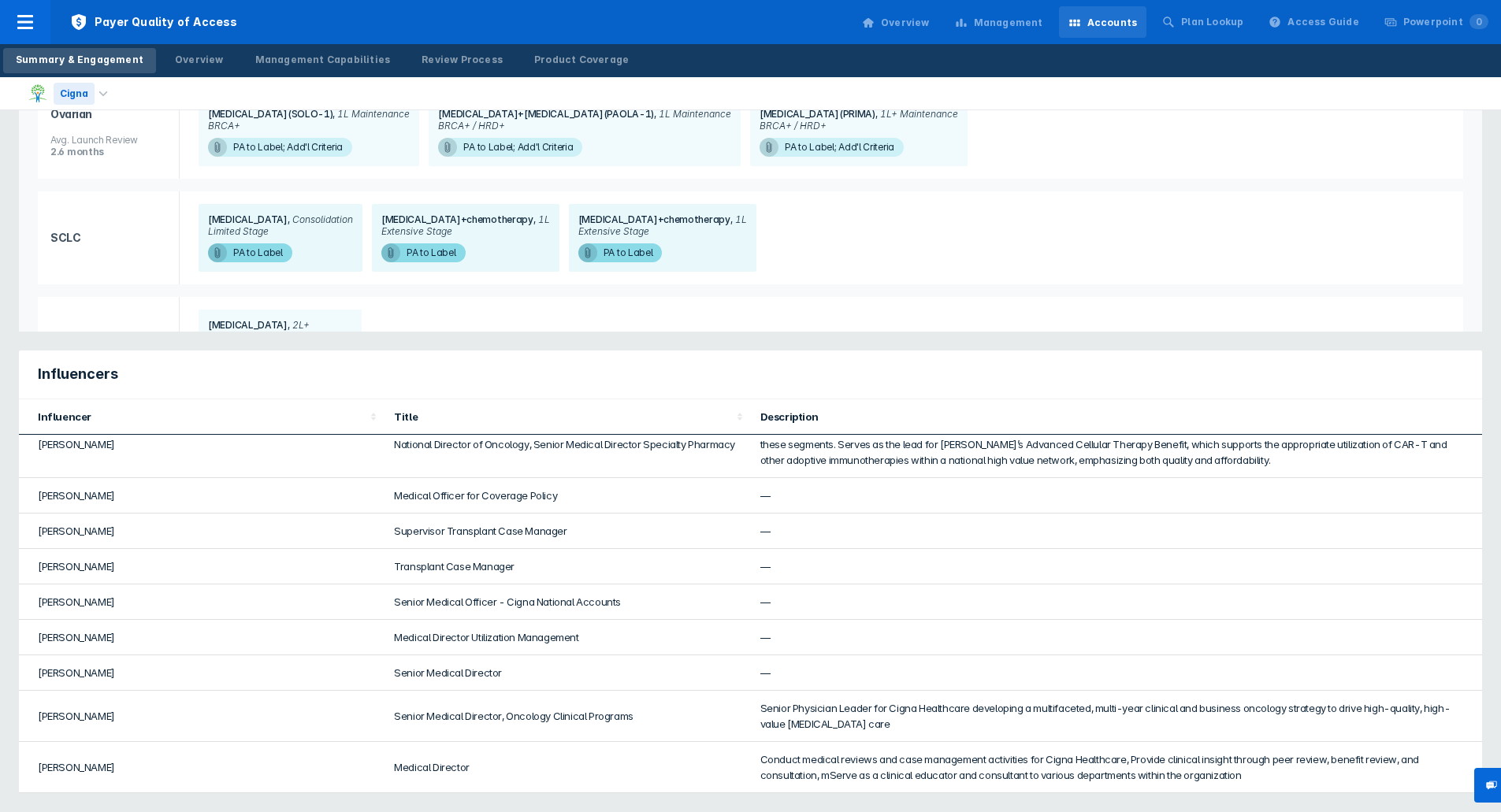 click on "Cigna" at bounding box center [61, 93] 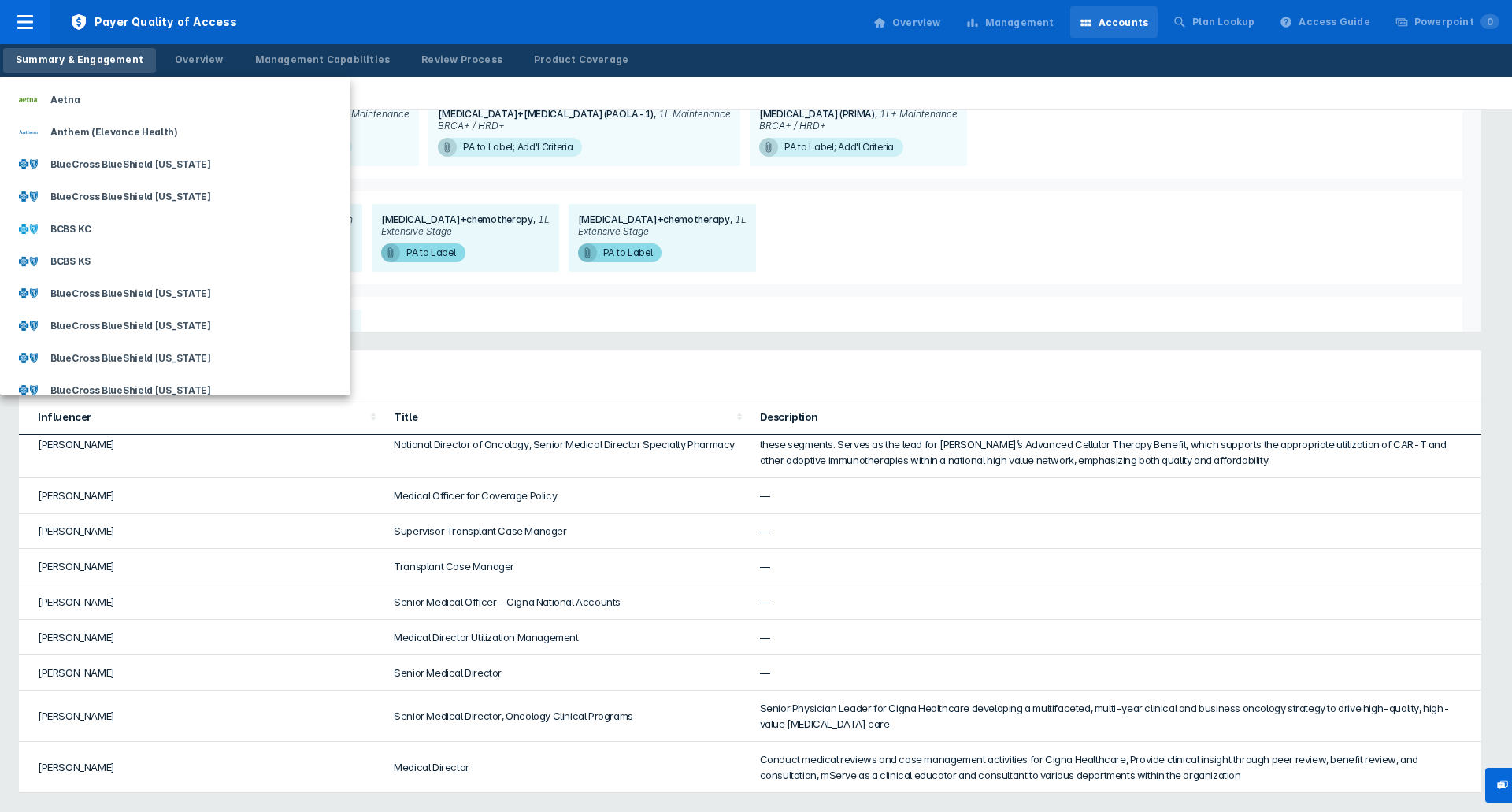 drag, startPoint x: 254, startPoint y: 126, endPoint x: 262, endPoint y: 194, distance: 68.468971 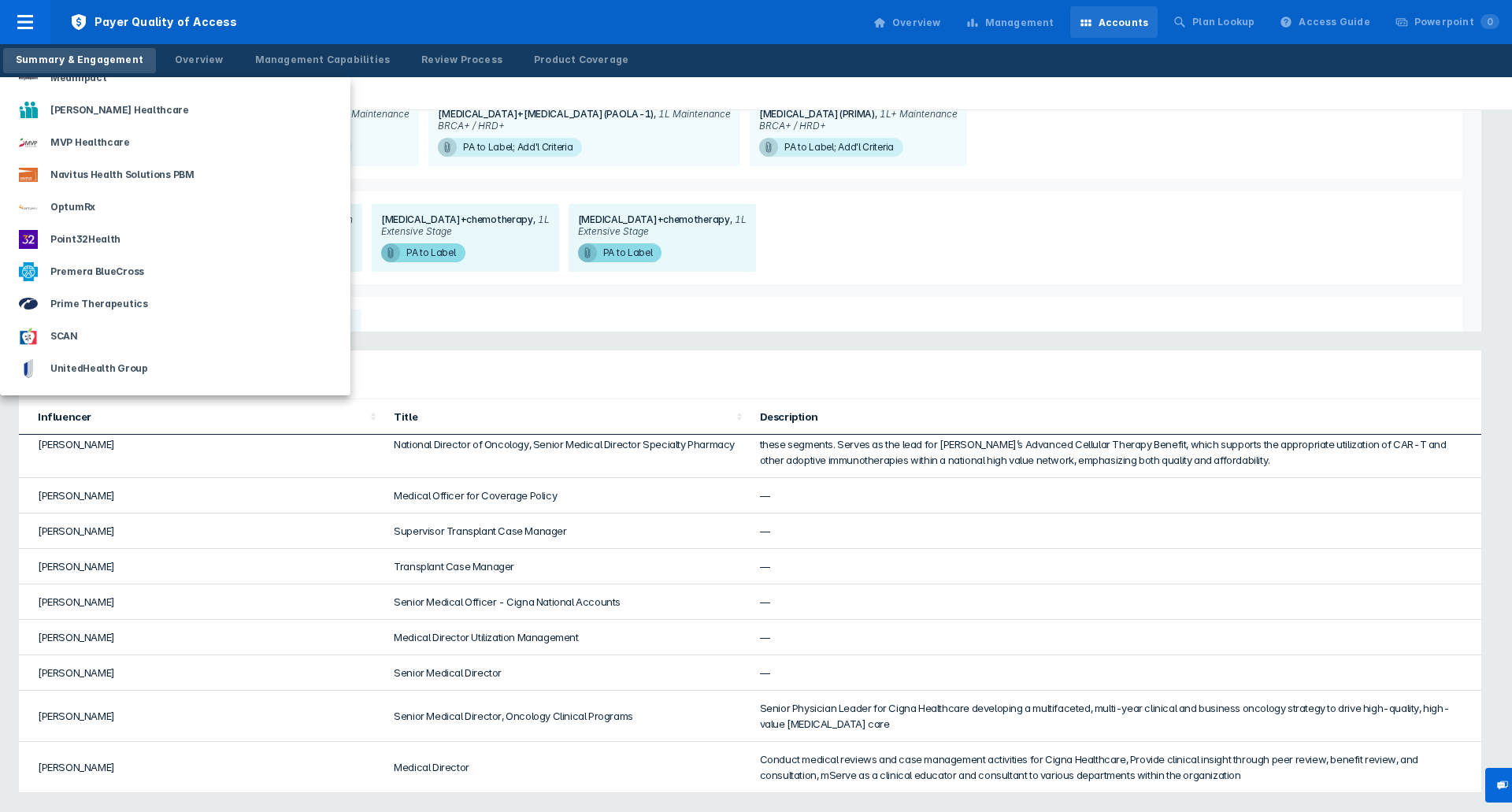 scroll, scrollTop: 1273, scrollLeft: 0, axis: vertical 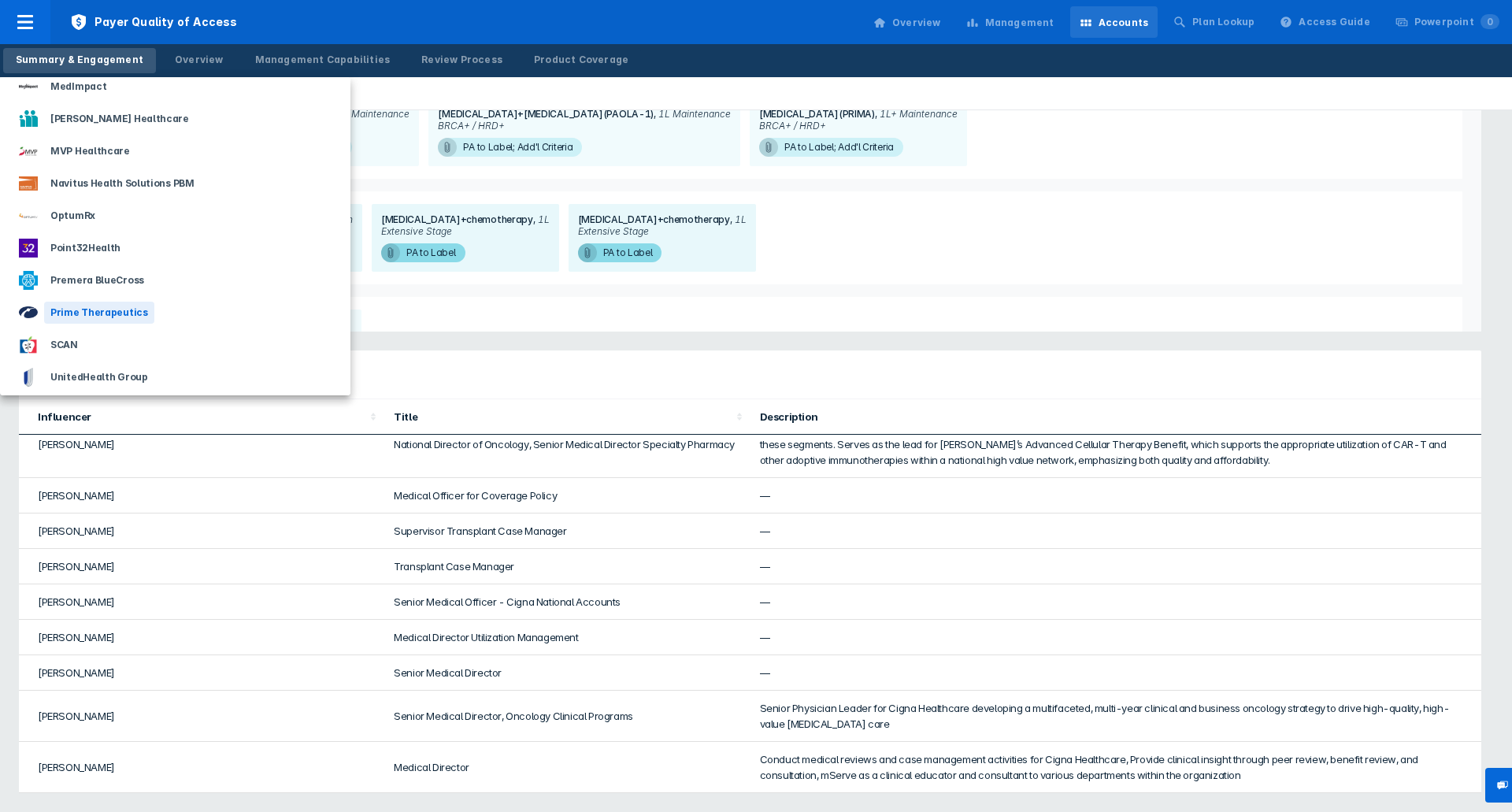 click on "Prime Therapeutics" at bounding box center (99, 313) 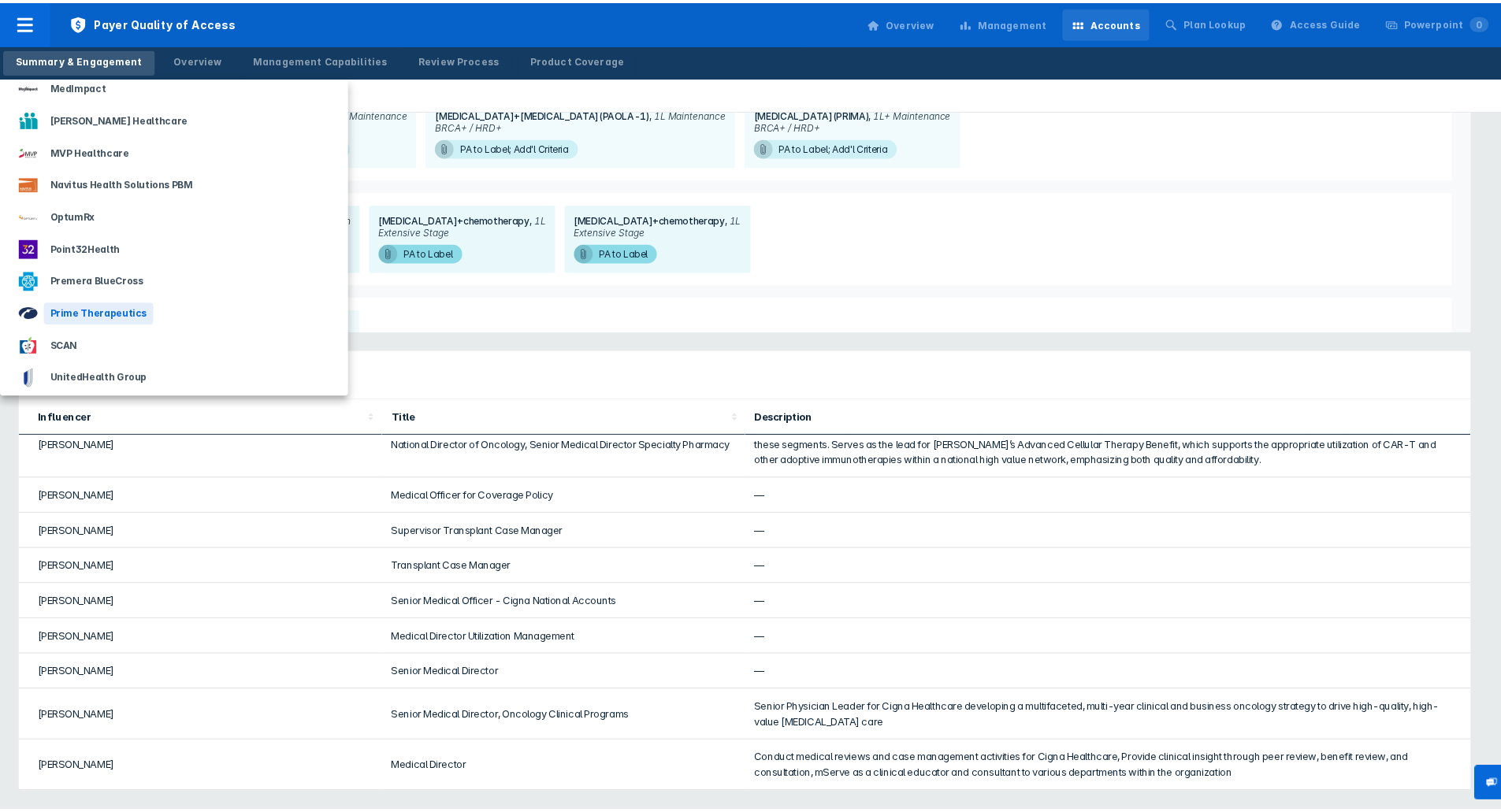 scroll, scrollTop: 0, scrollLeft: 0, axis: both 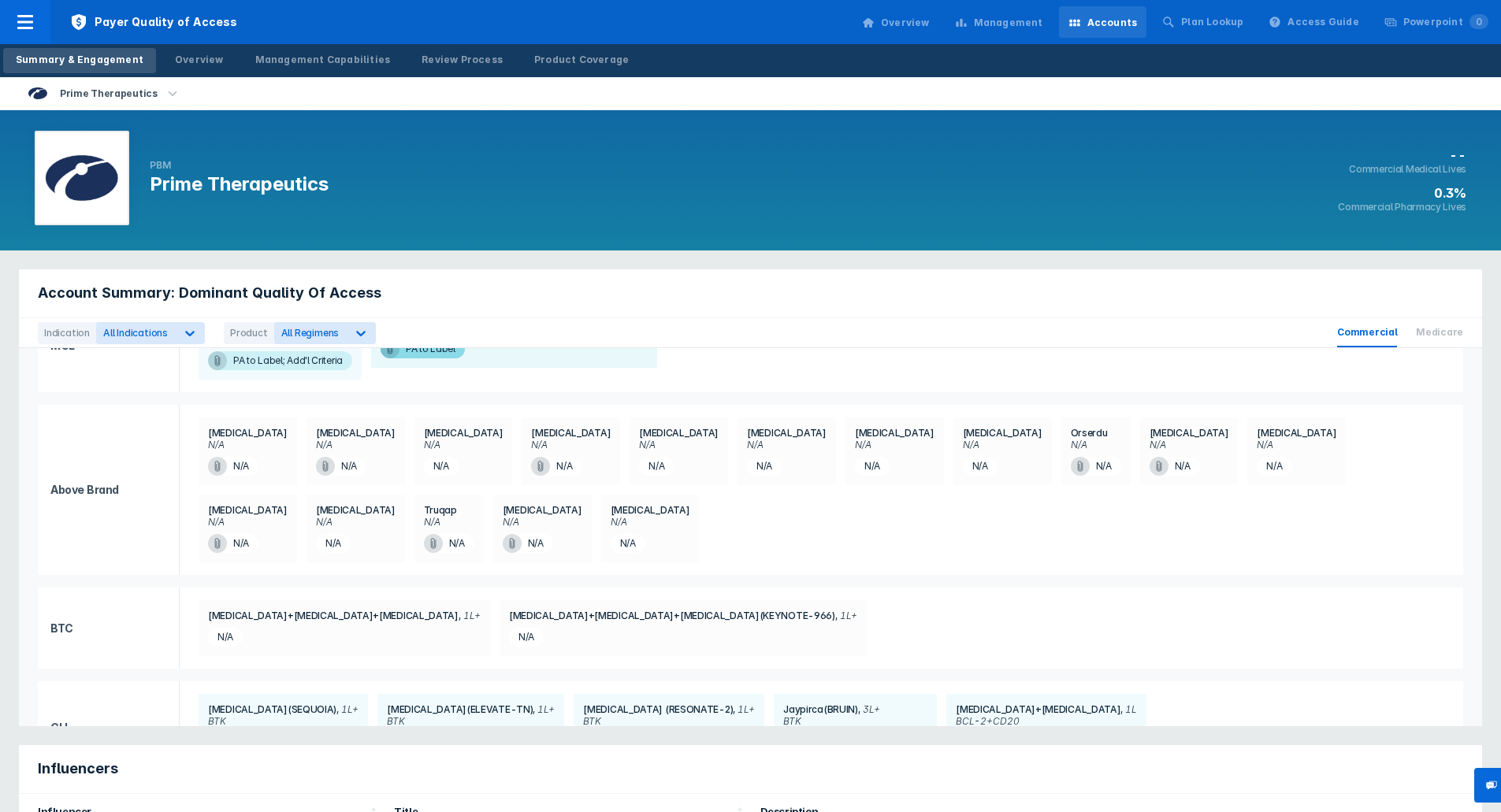 click on "PA to Label; Add'l Criteria" at bounding box center [844, 178] 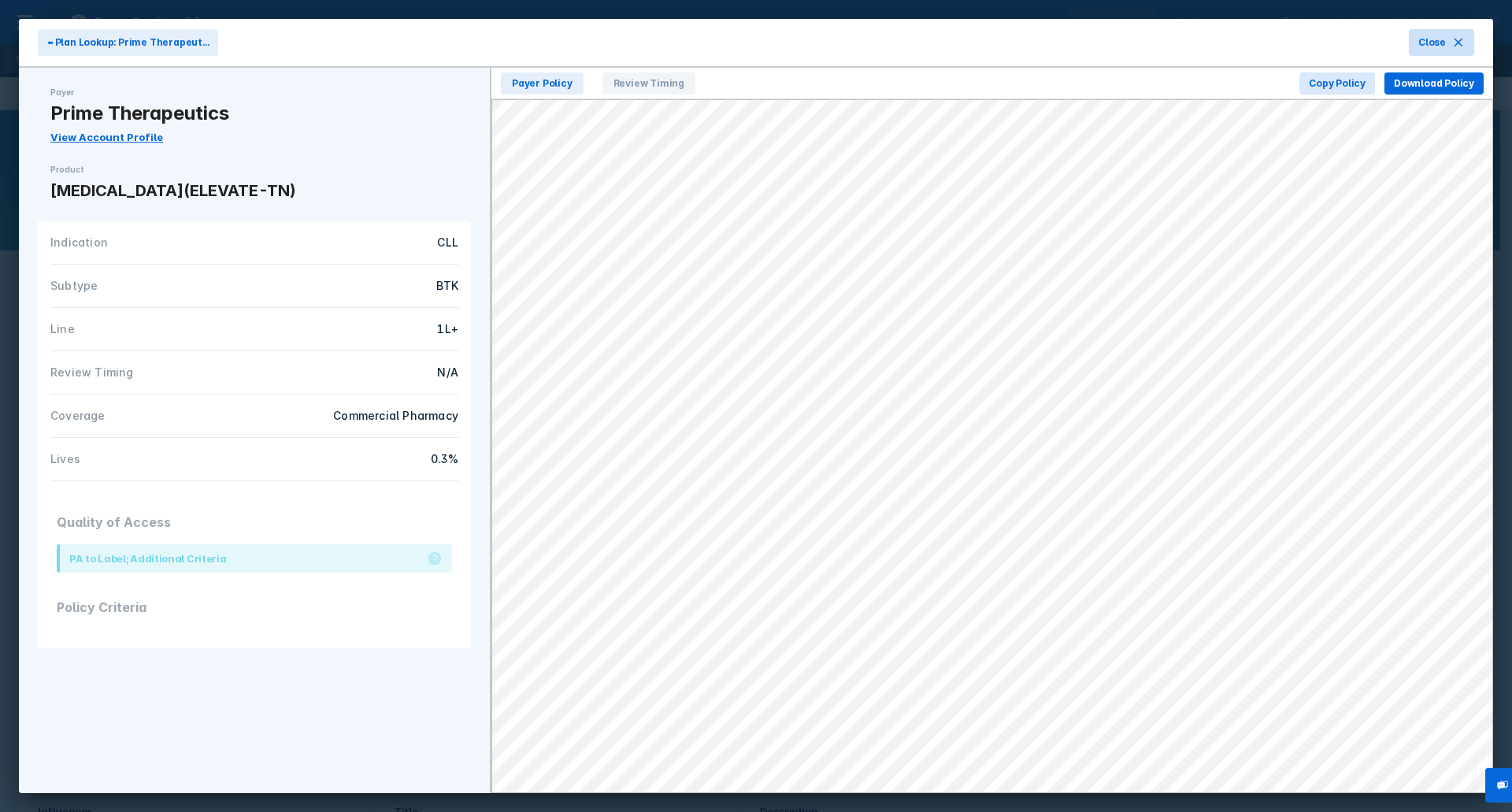 click on "Close" at bounding box center (1432, 43) 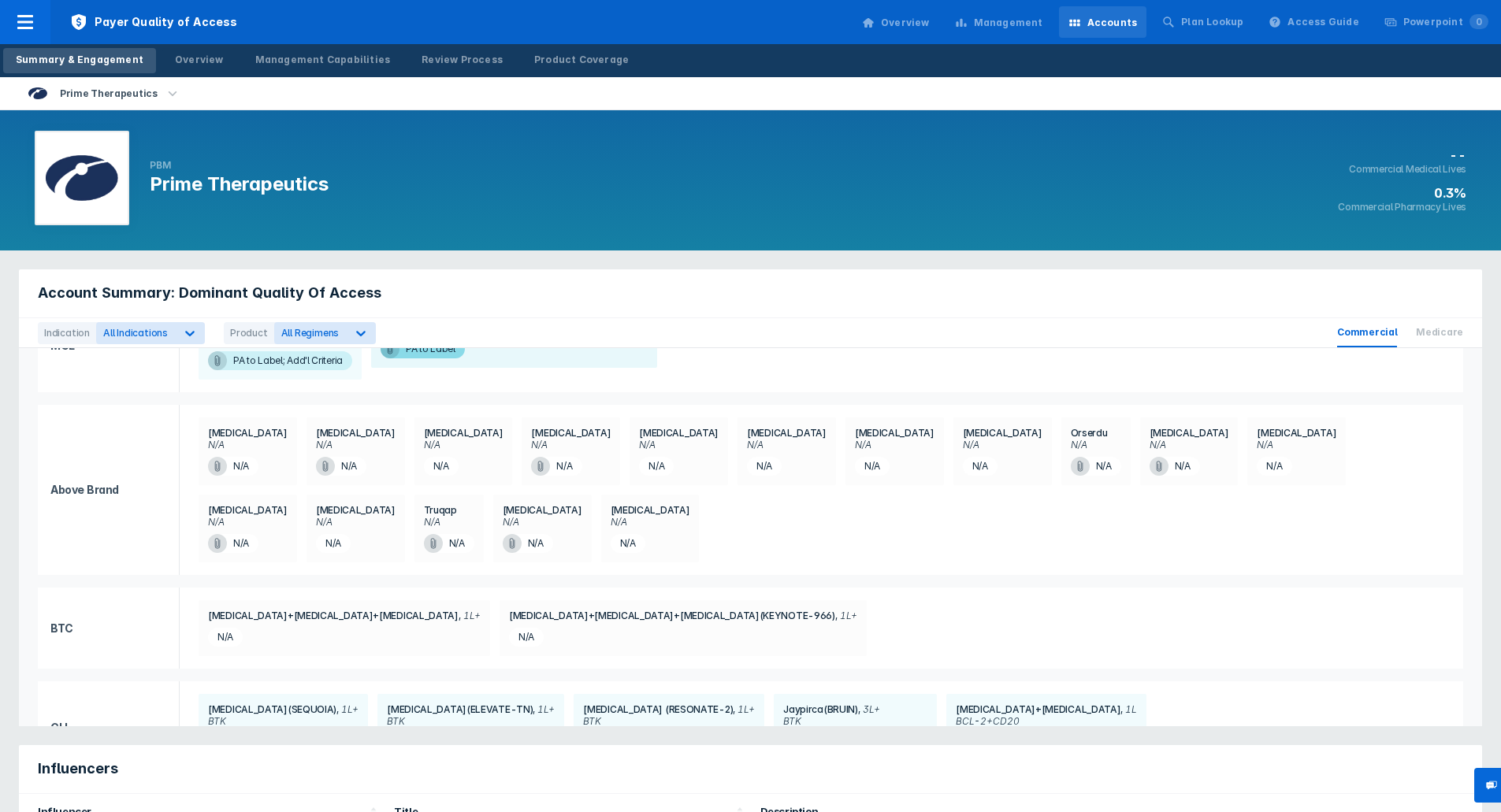 scroll, scrollTop: 244, scrollLeft: 0, axis: vertical 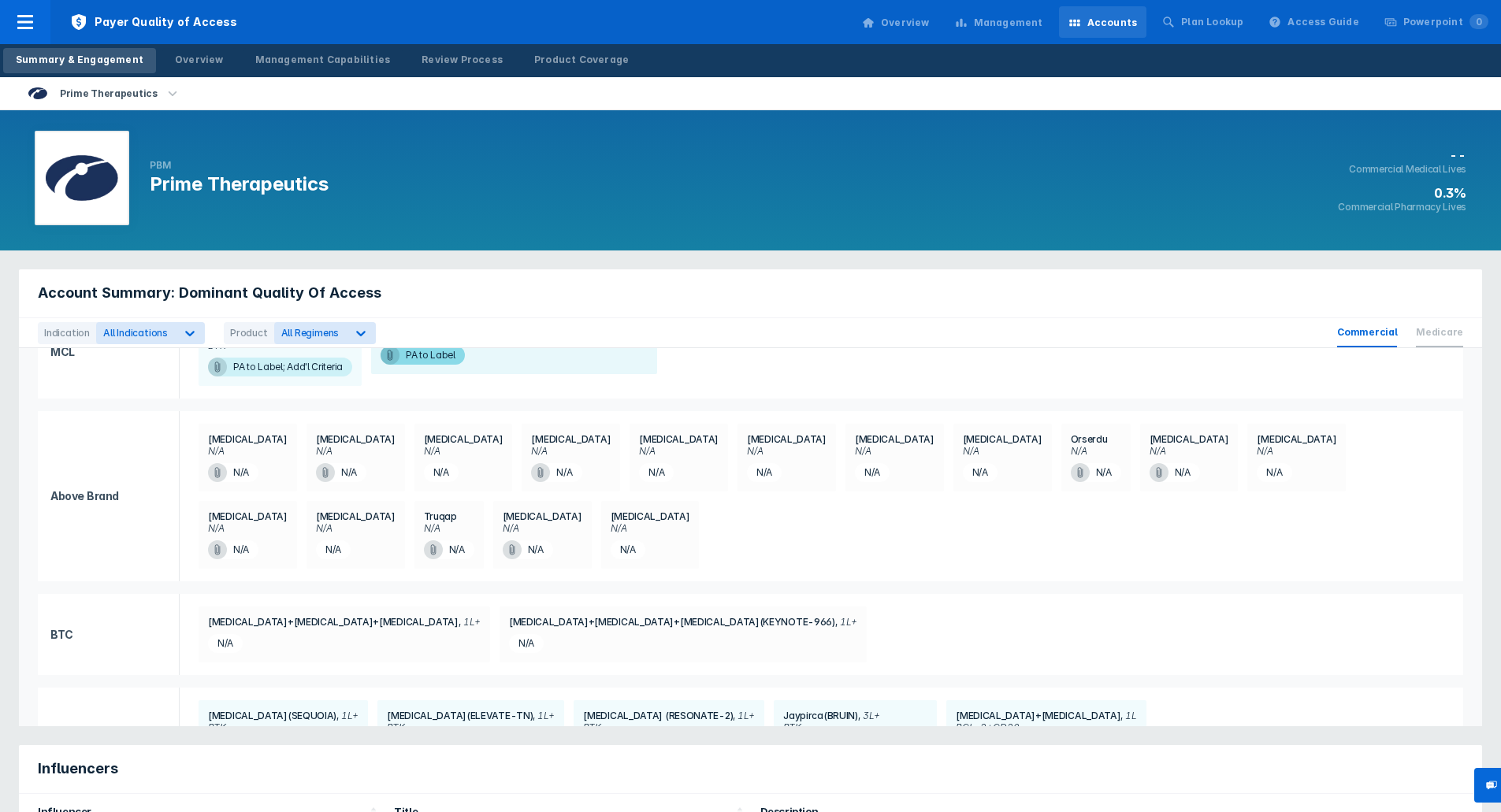 click on "Medicare" at bounding box center (1440, 332) 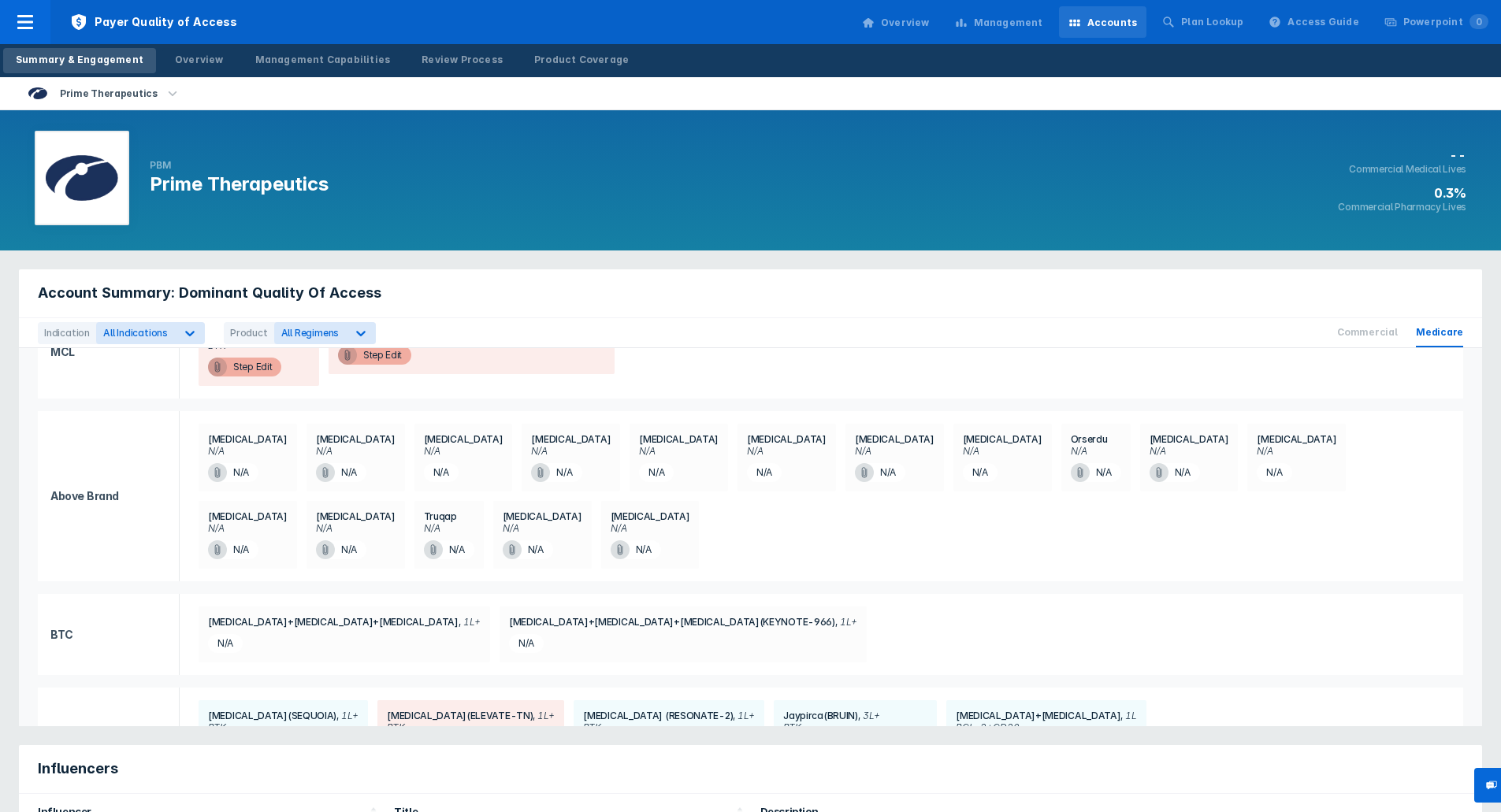 click on "Step Edit" at bounding box center [244, 367] 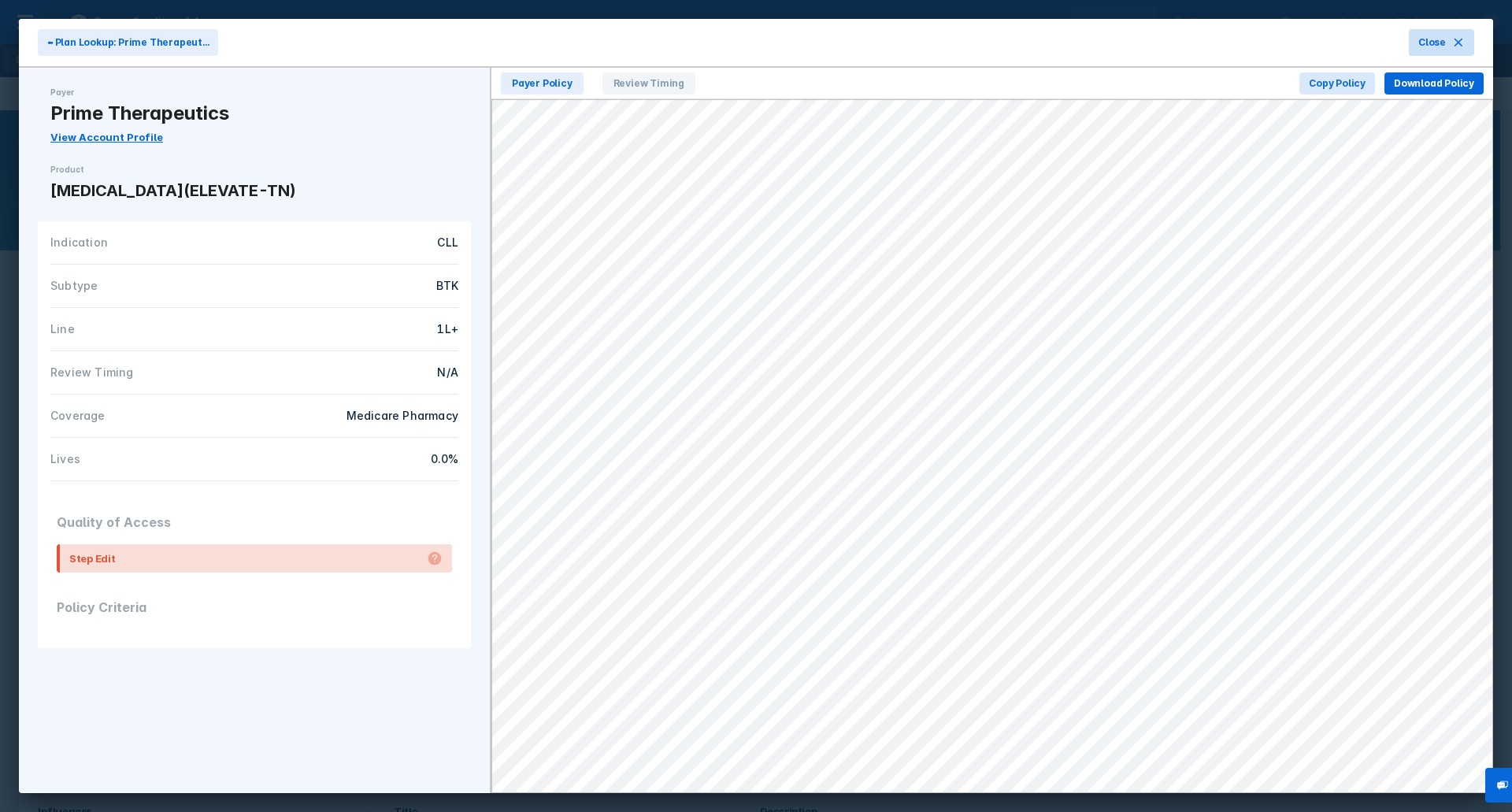 click on "Close" at bounding box center (1441, 43) 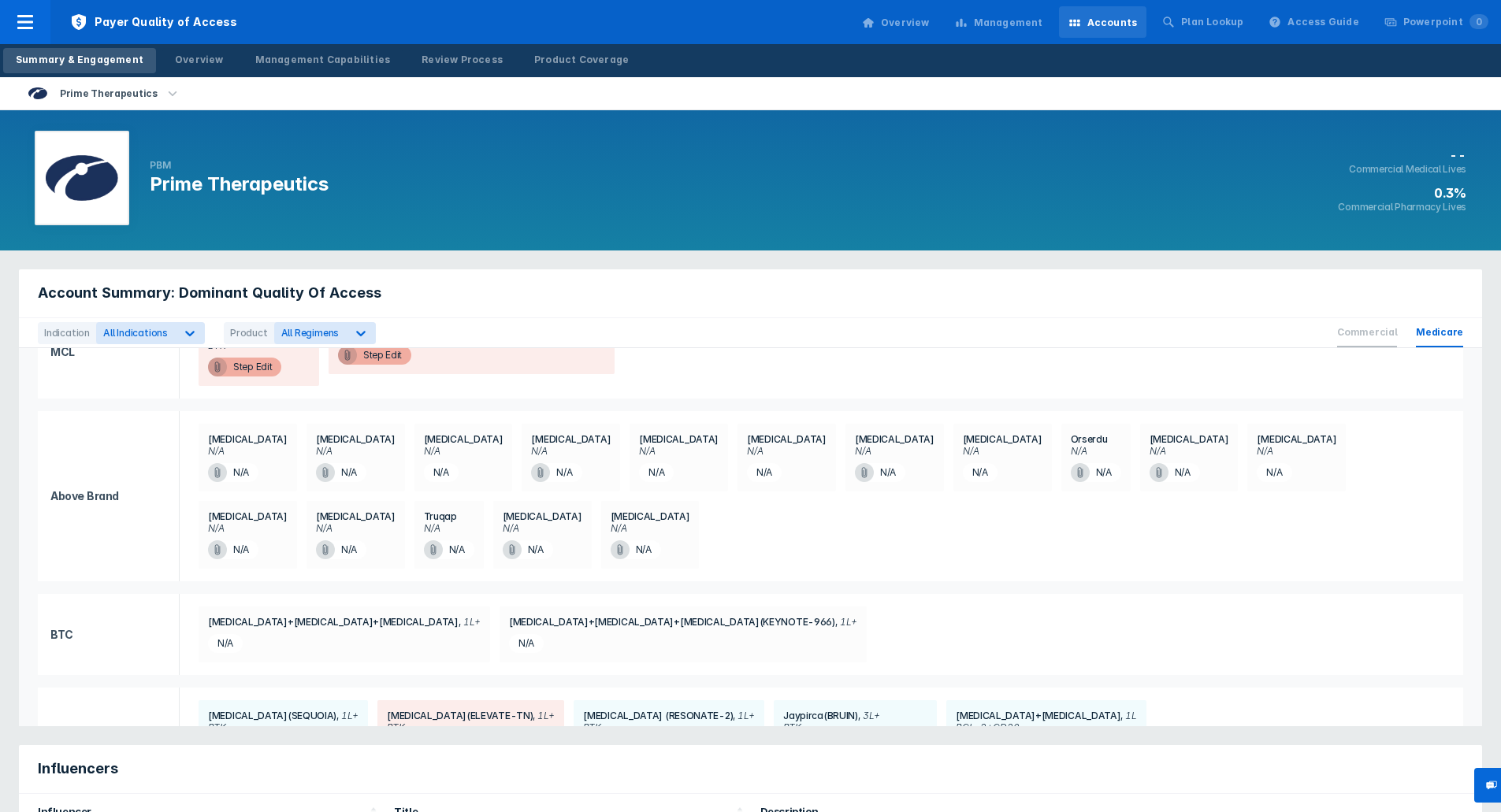 drag, startPoint x: 1335, startPoint y: 336, endPoint x: 1350, endPoint y: 338, distance: 15.132746 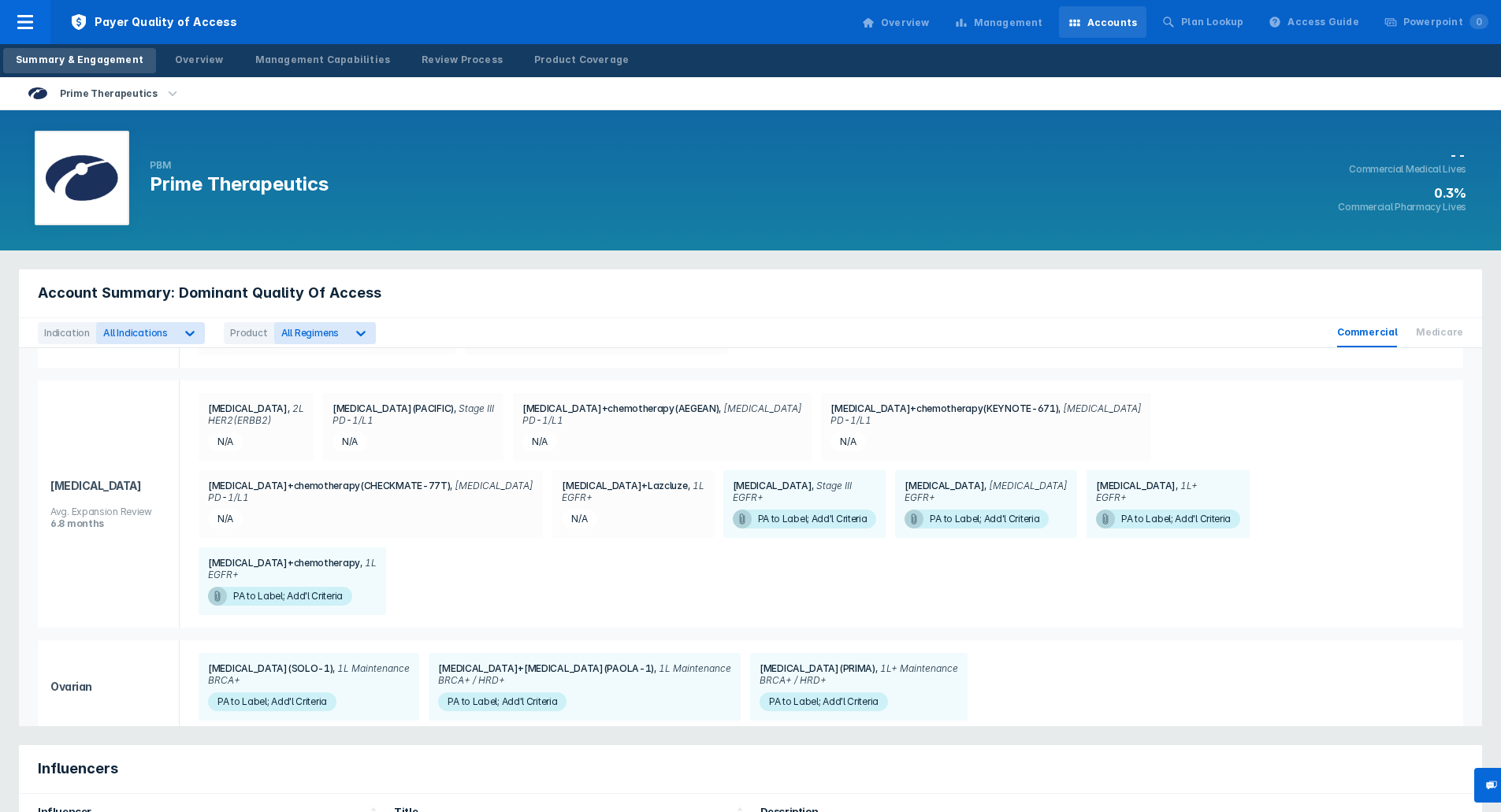 scroll, scrollTop: 873, scrollLeft: 0, axis: vertical 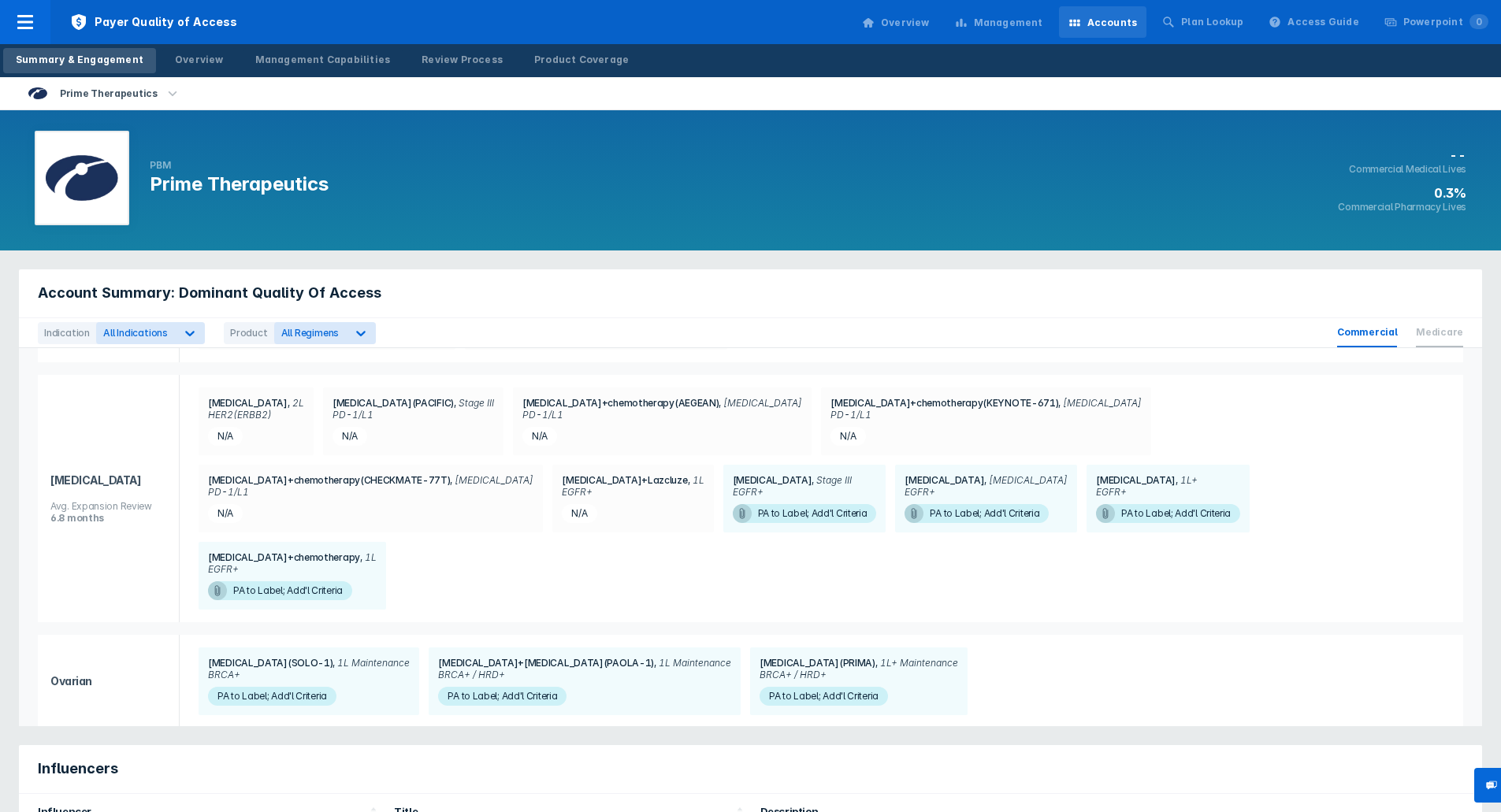 click on "Medicare" at bounding box center [1440, 332] 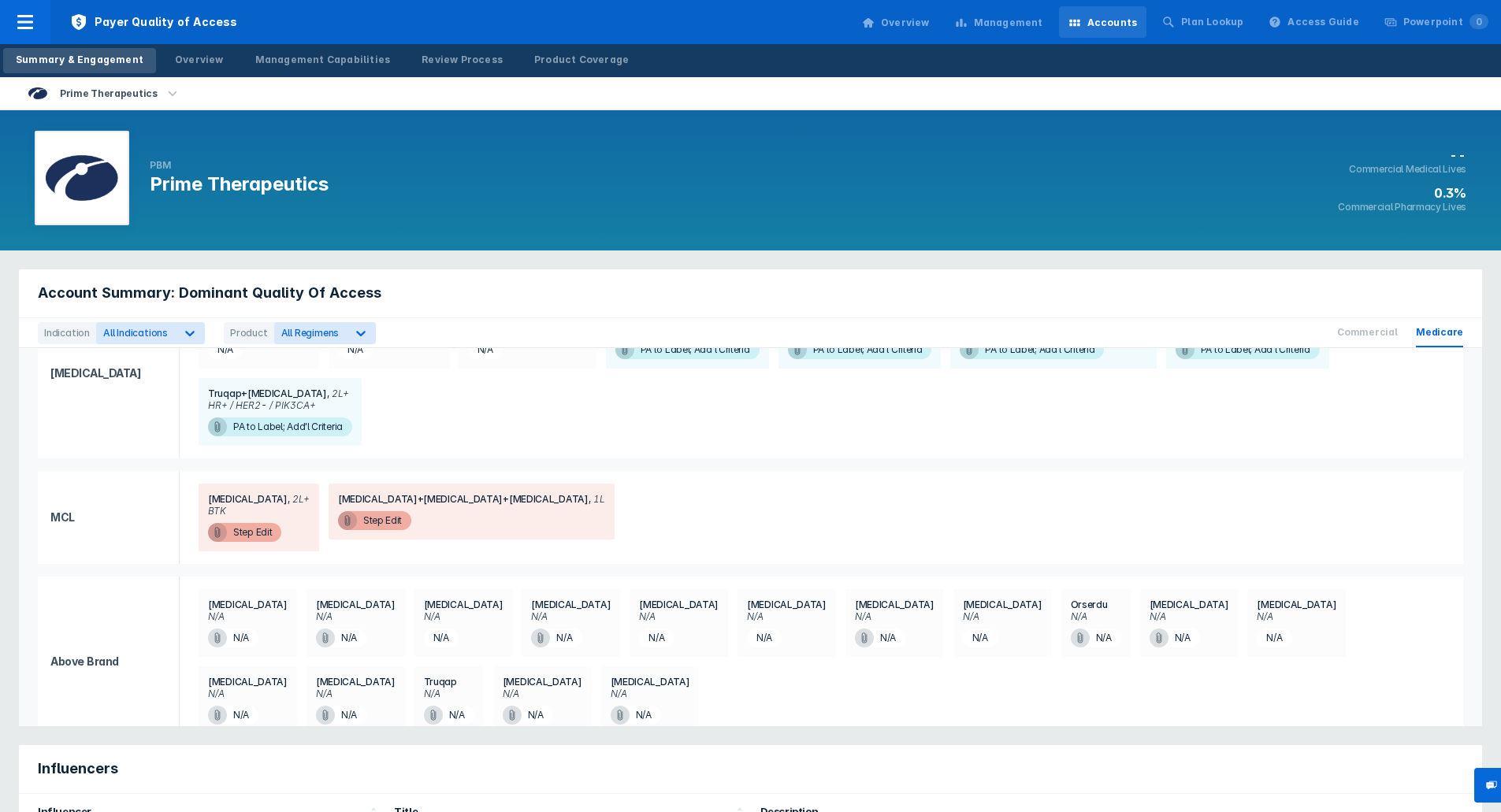 scroll, scrollTop: 0, scrollLeft: 0, axis: both 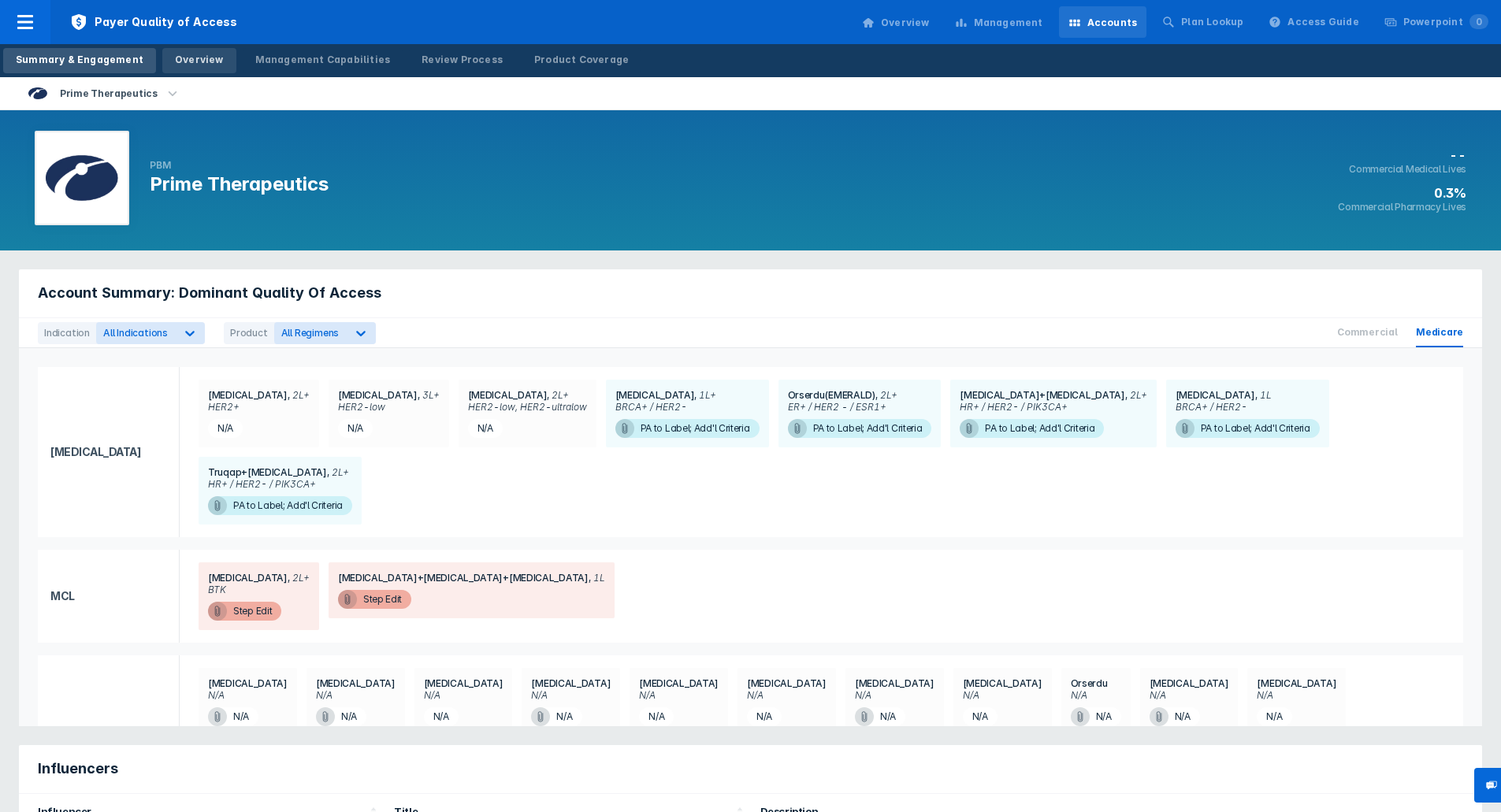 click on "Overview" at bounding box center [199, 60] 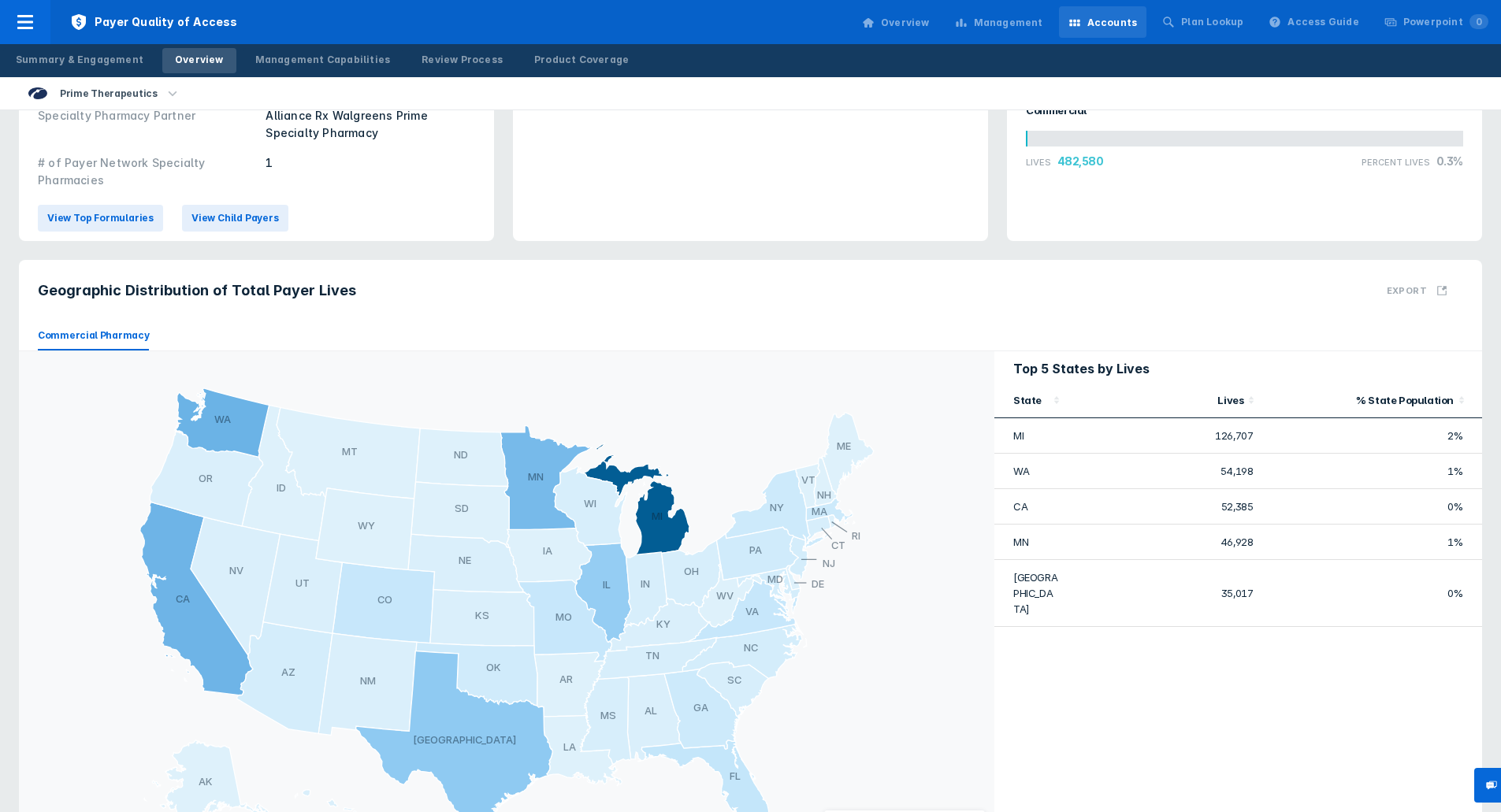scroll, scrollTop: 0, scrollLeft: 0, axis: both 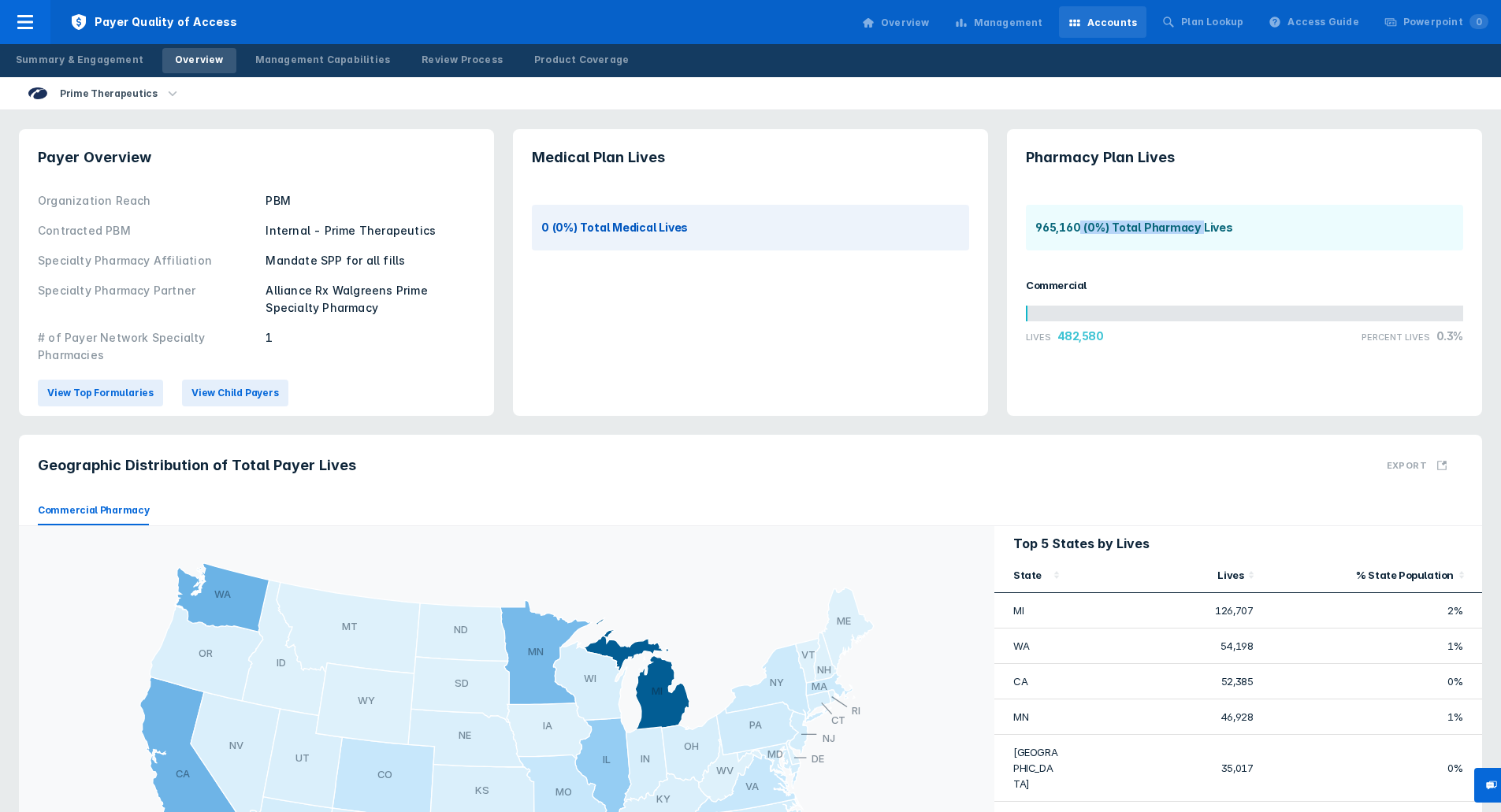 drag, startPoint x: 1081, startPoint y: 219, endPoint x: 1199, endPoint y: 221, distance: 118.01695 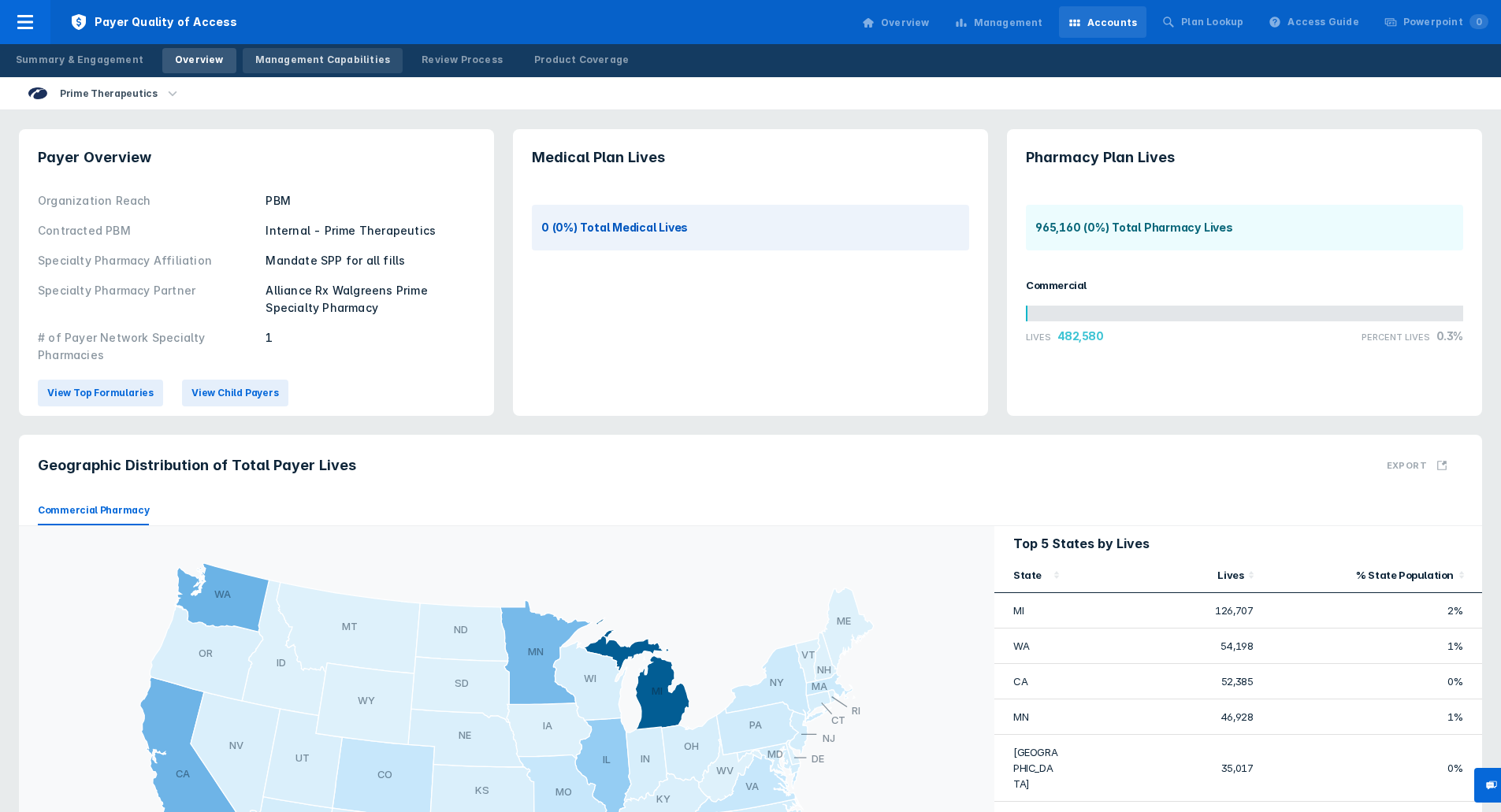 click on "Management Capabilities" at bounding box center (323, 60) 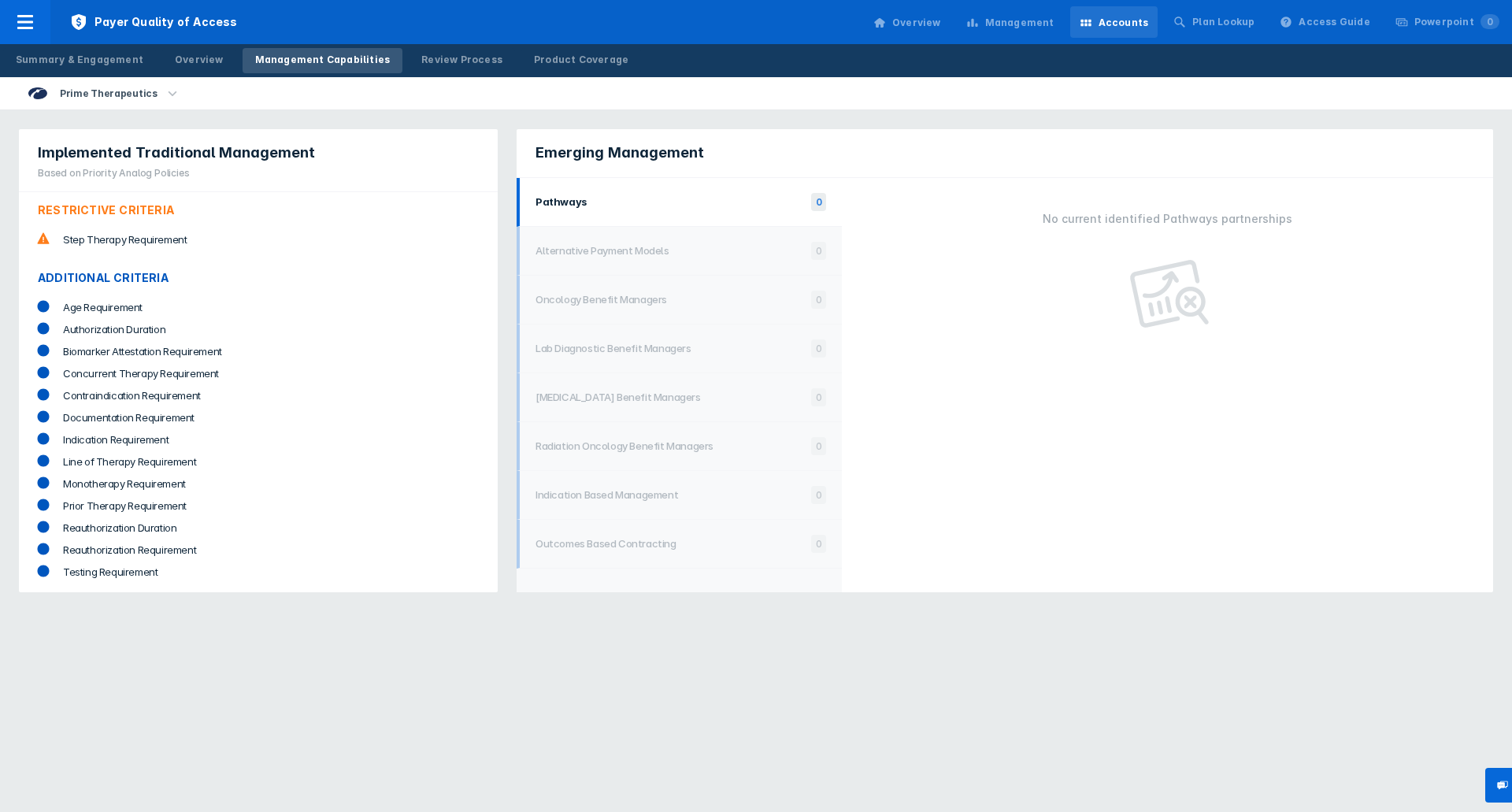click on "Pathways 0" at bounding box center (679, 202) 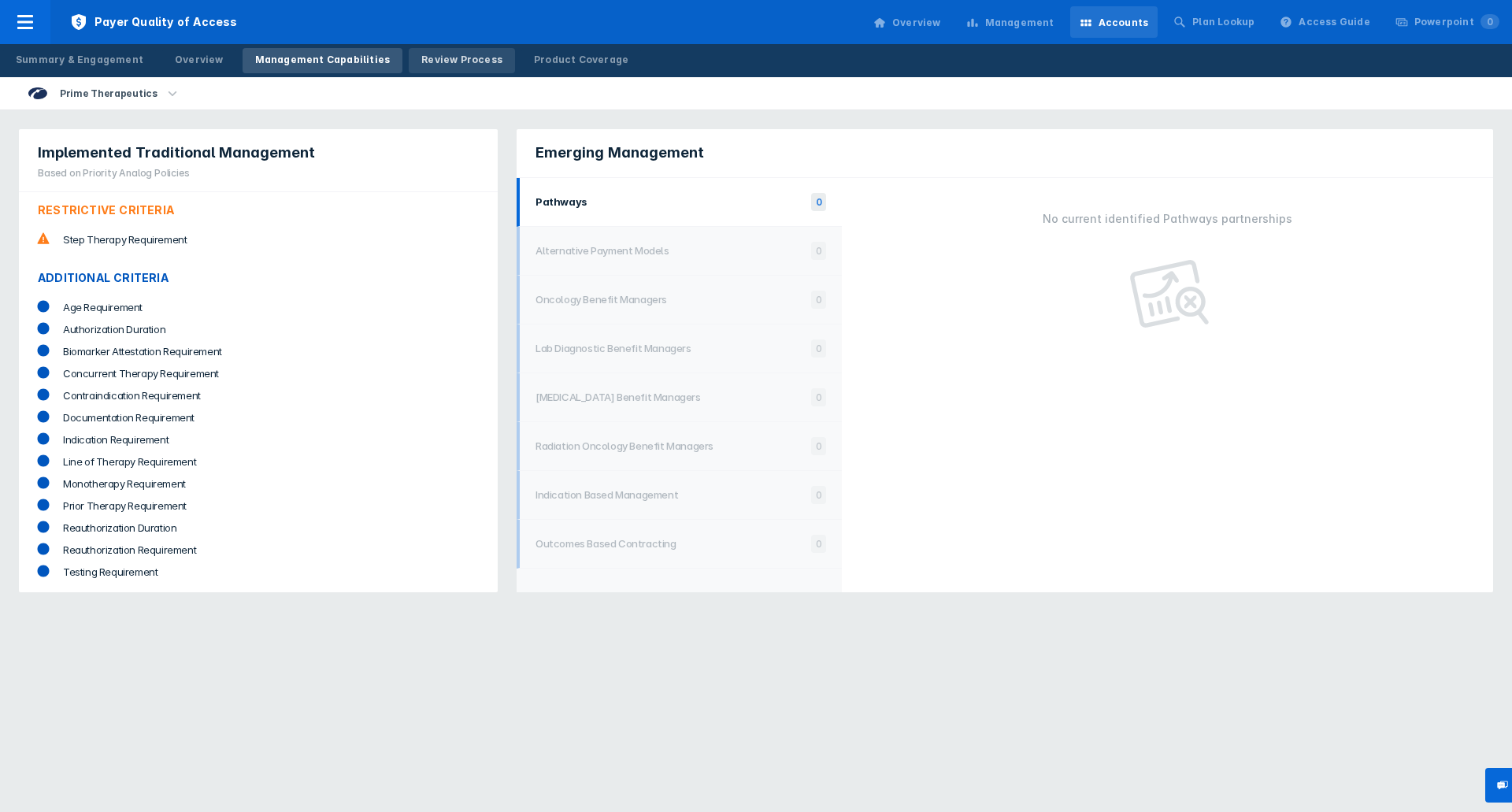 click on "Review Process" at bounding box center (461, 60) 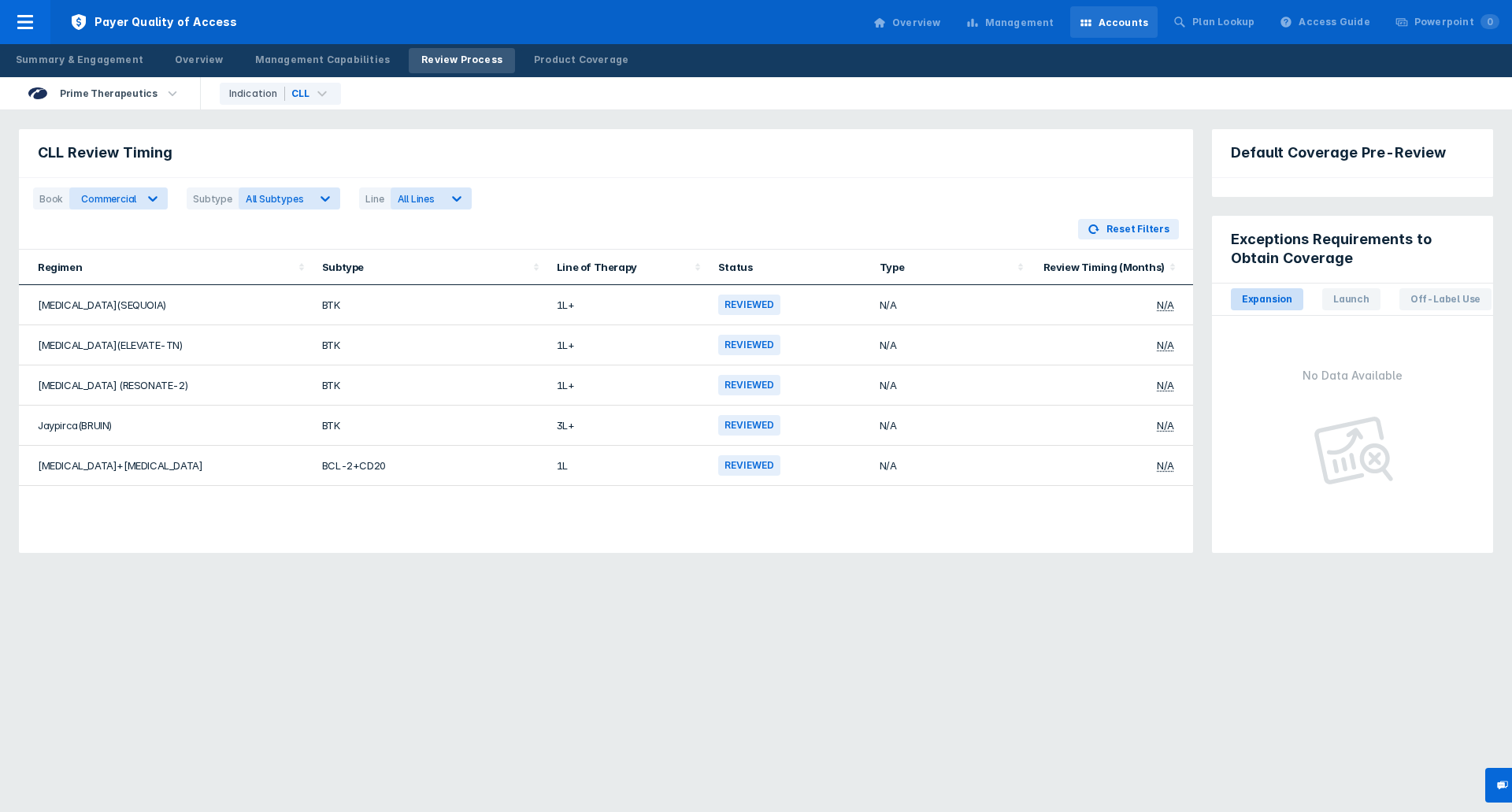 click on "Expansion" at bounding box center [1267, 299] 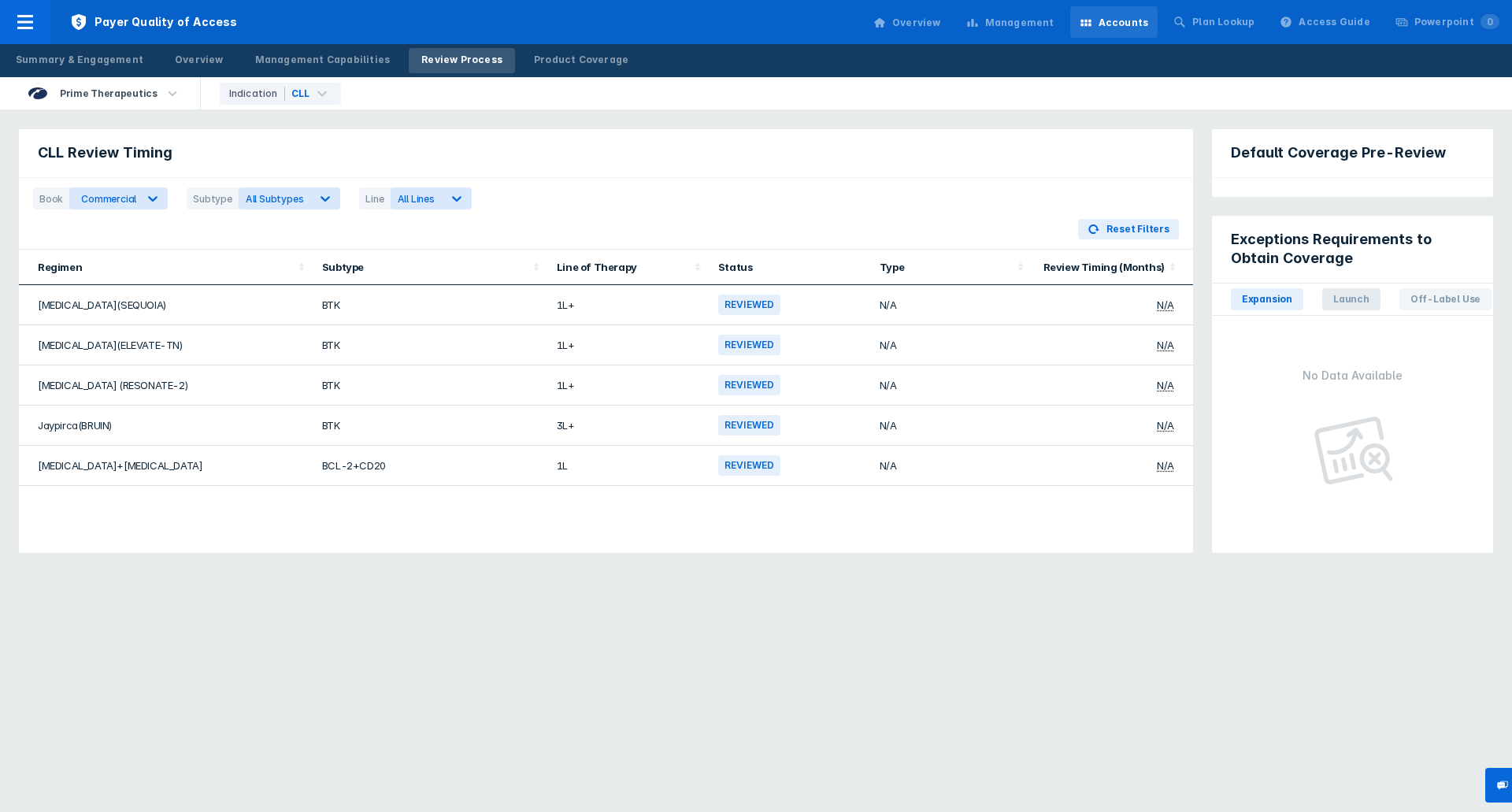 click on "Launch" at bounding box center [1351, 299] 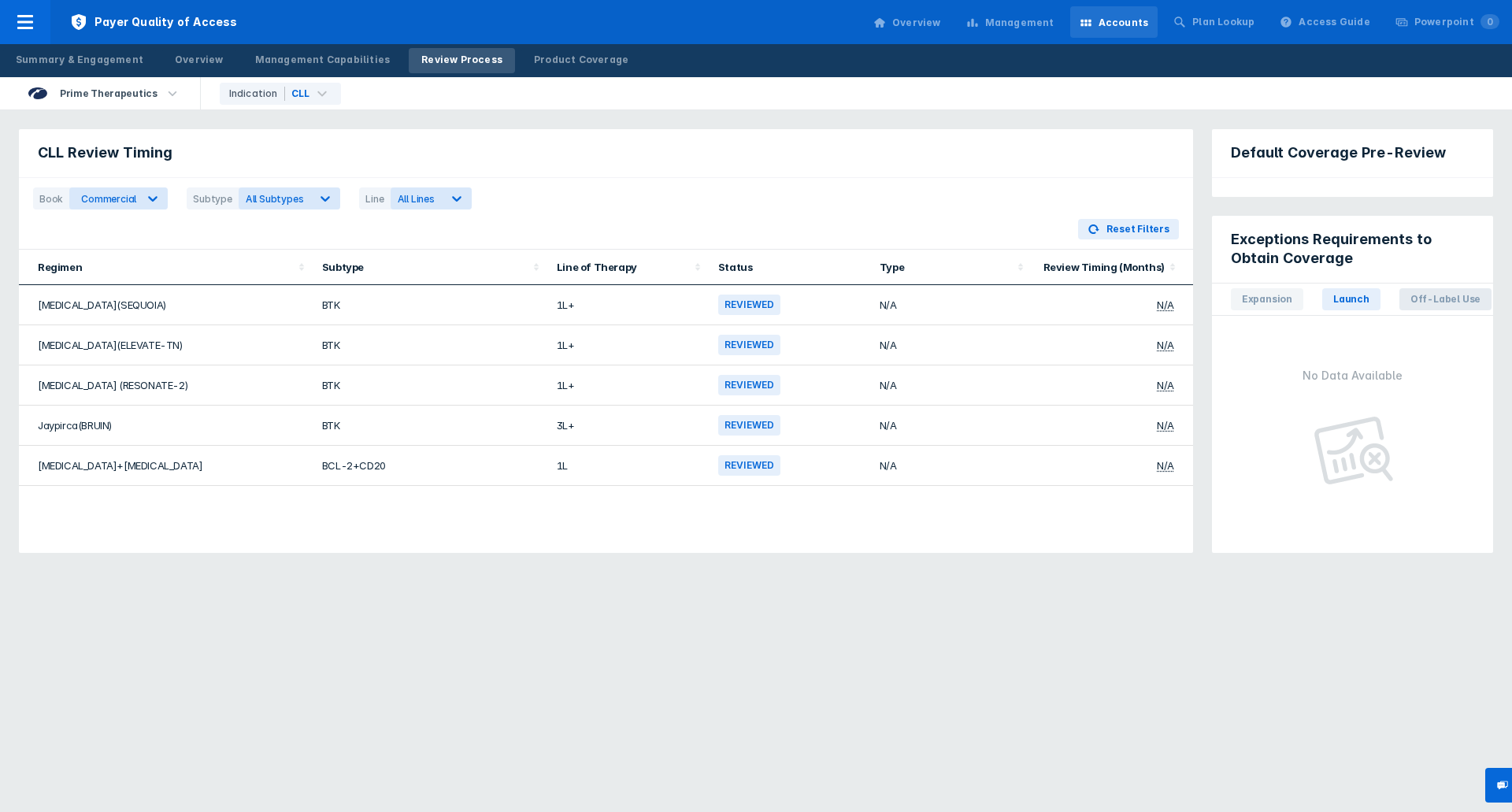 click on "Off-Label Use" at bounding box center (1445, 299) 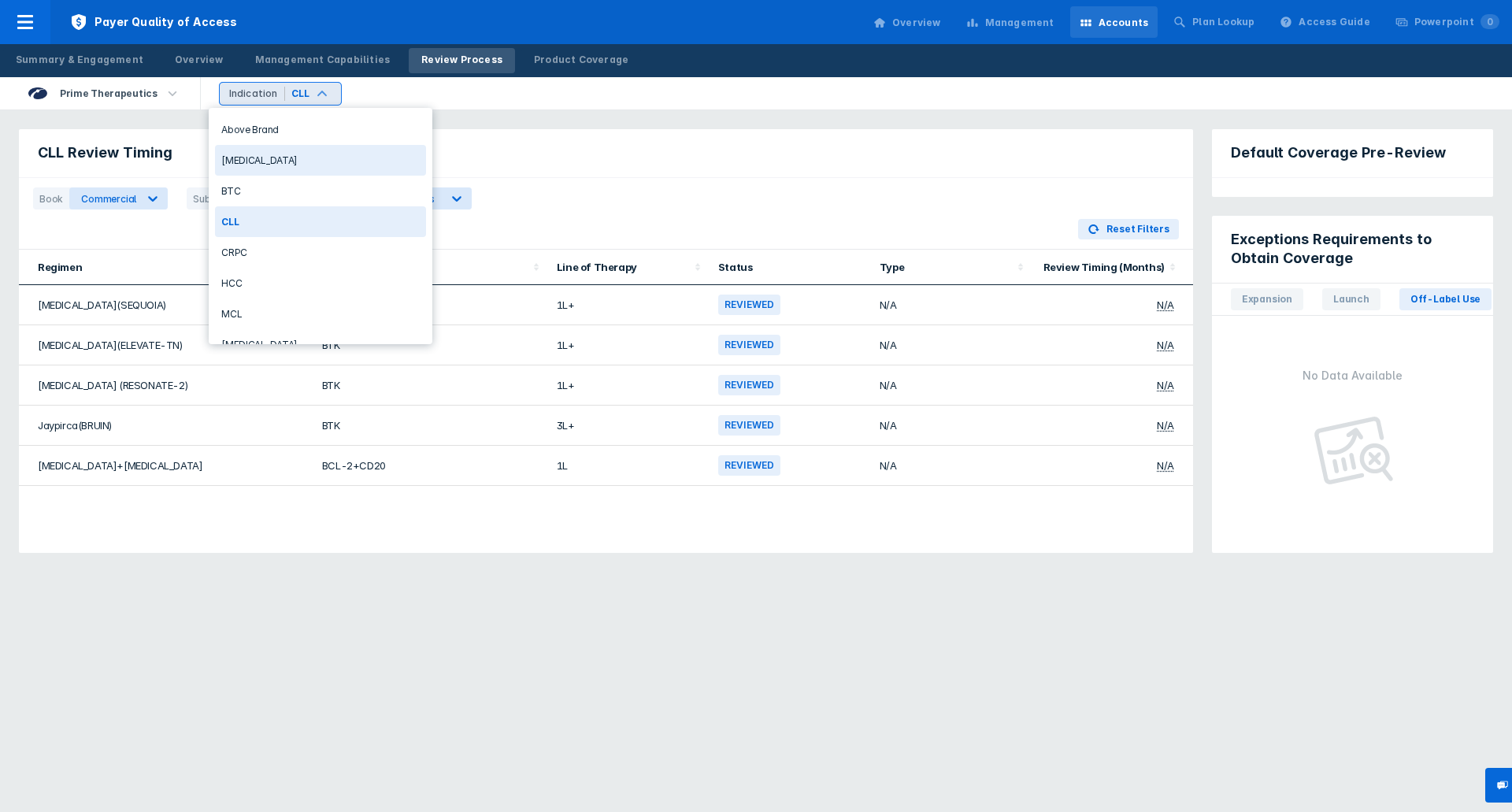 click on "[MEDICAL_DATA]" at bounding box center [321, 160] 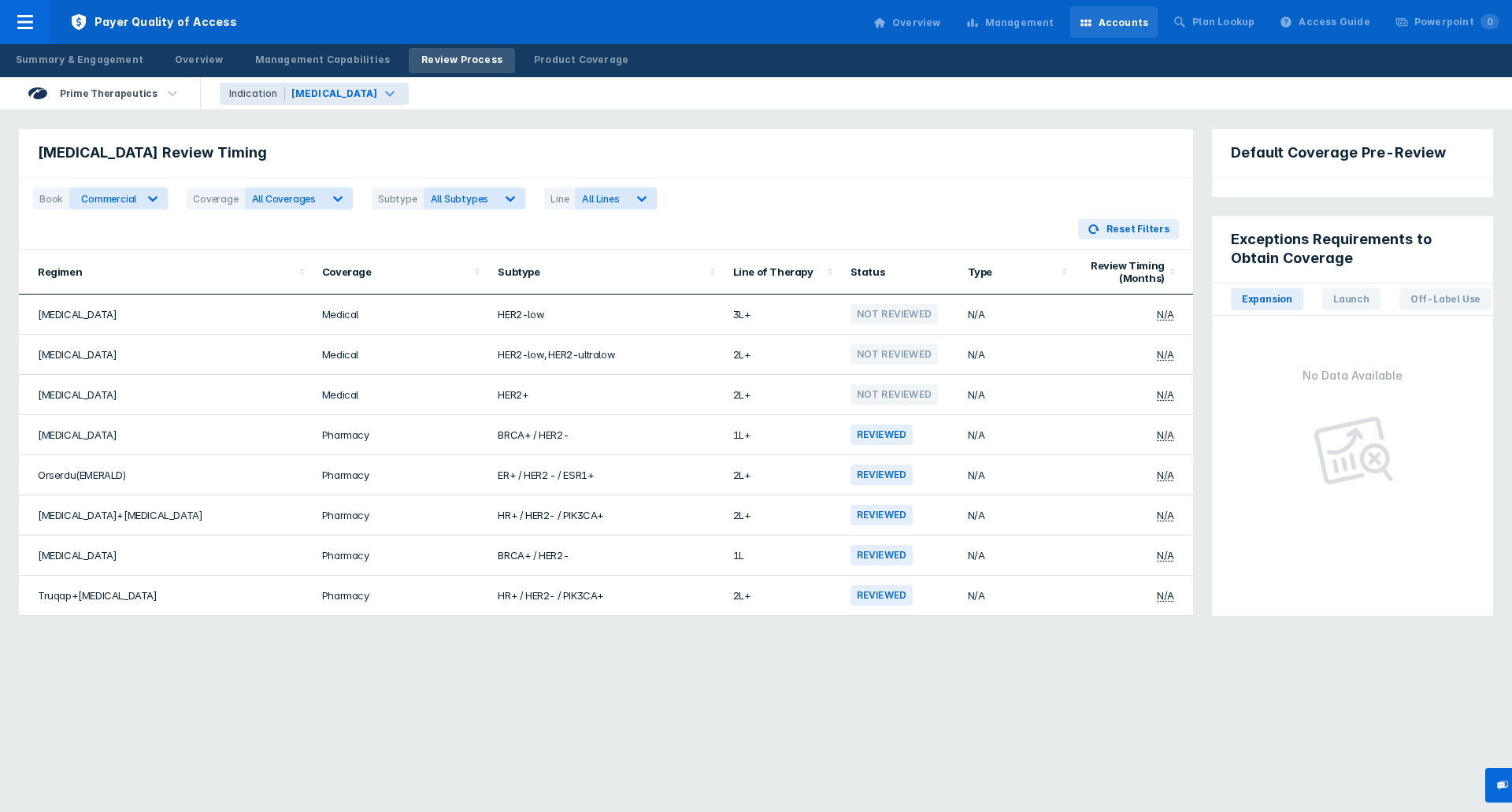 click on "Default Coverage Pre-Review" at bounding box center [1338, 153] 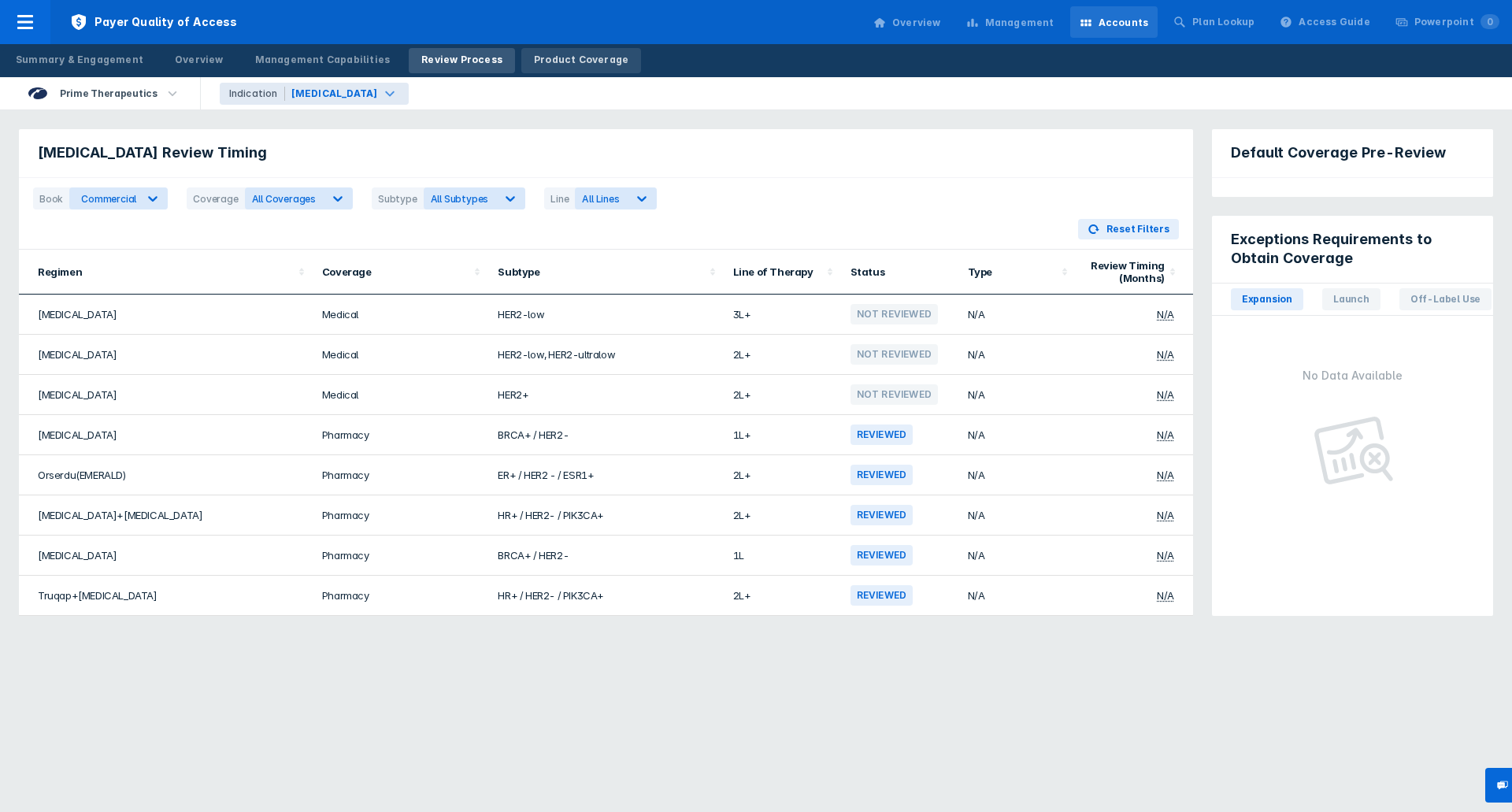 click on "Product Coverage" at bounding box center (581, 60) 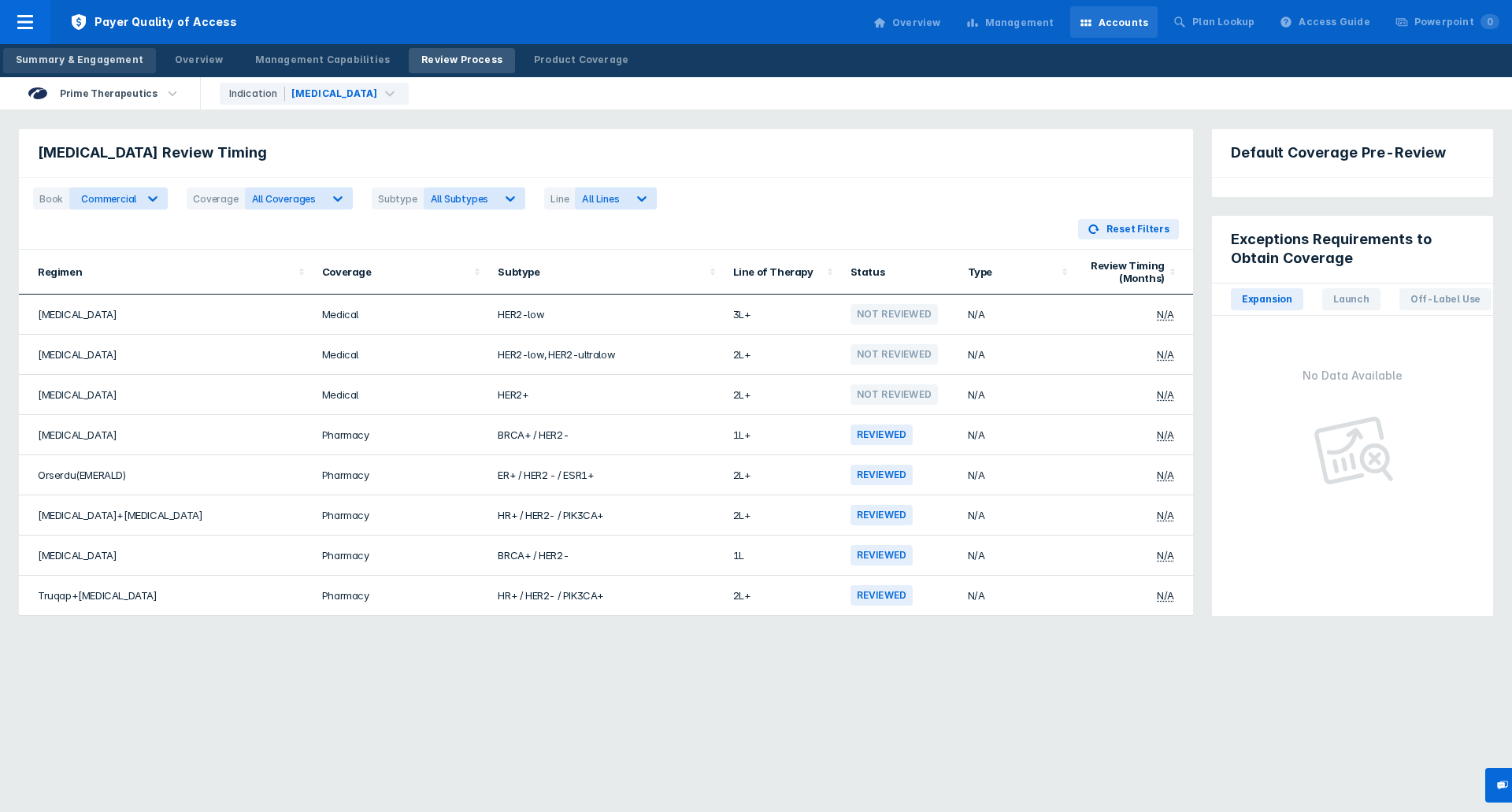 click on "Summary & Engagement" at bounding box center (80, 60) 